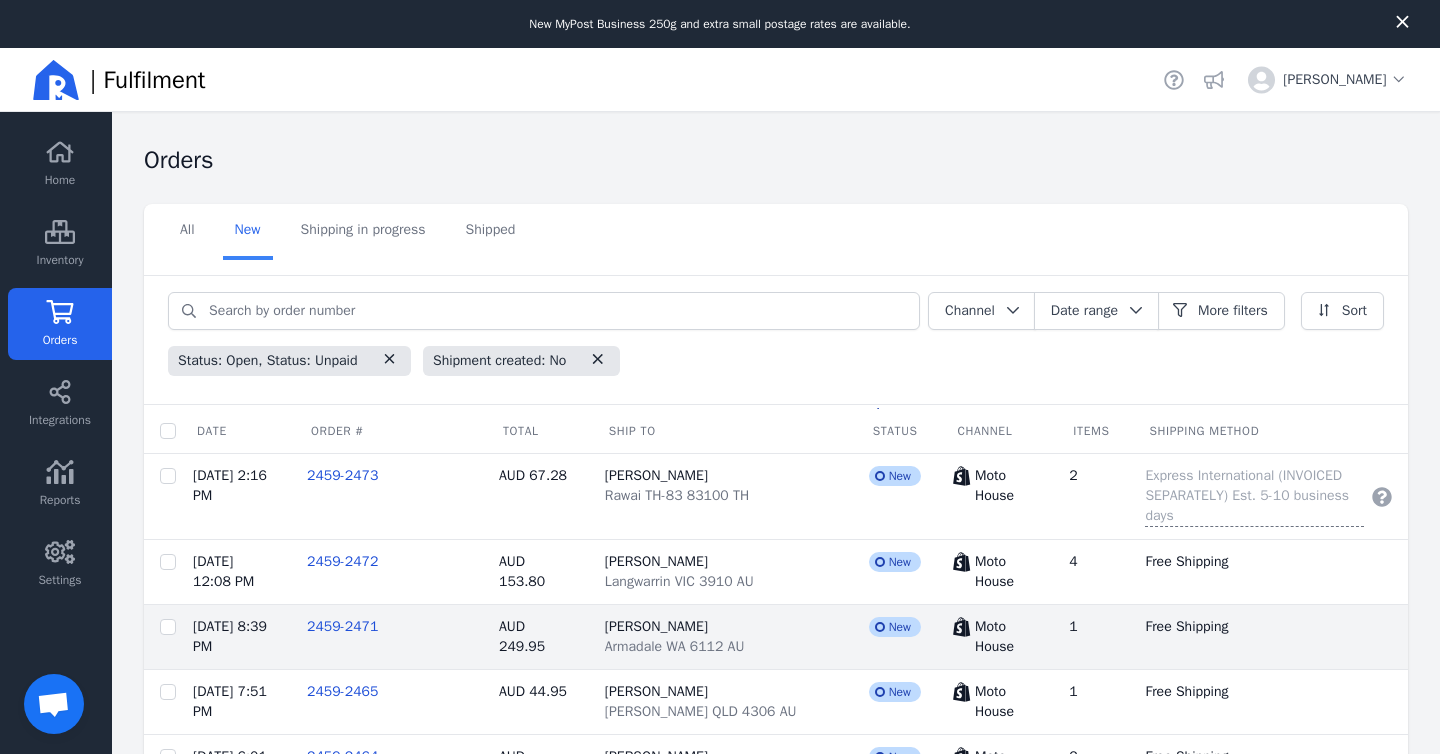scroll, scrollTop: 48, scrollLeft: 0, axis: vertical 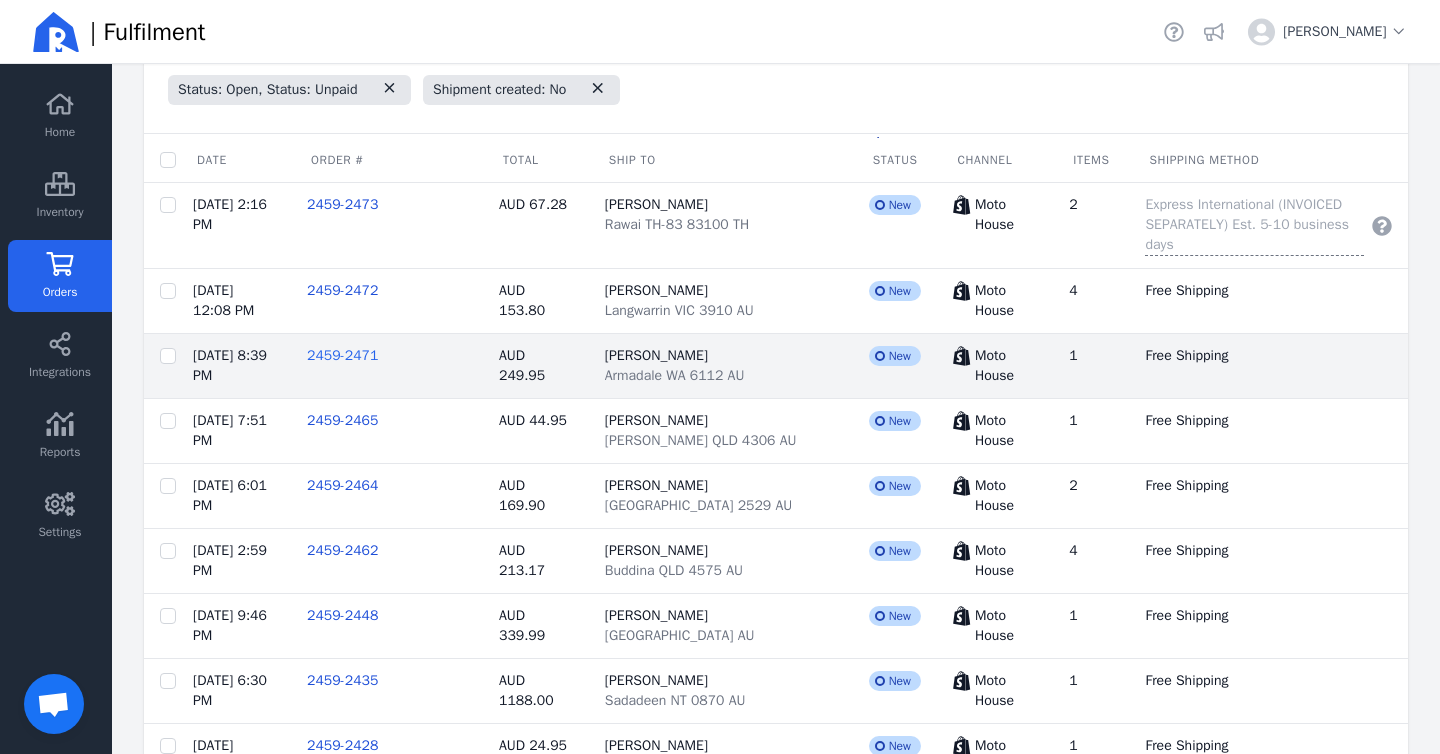 click on "2459-2471" 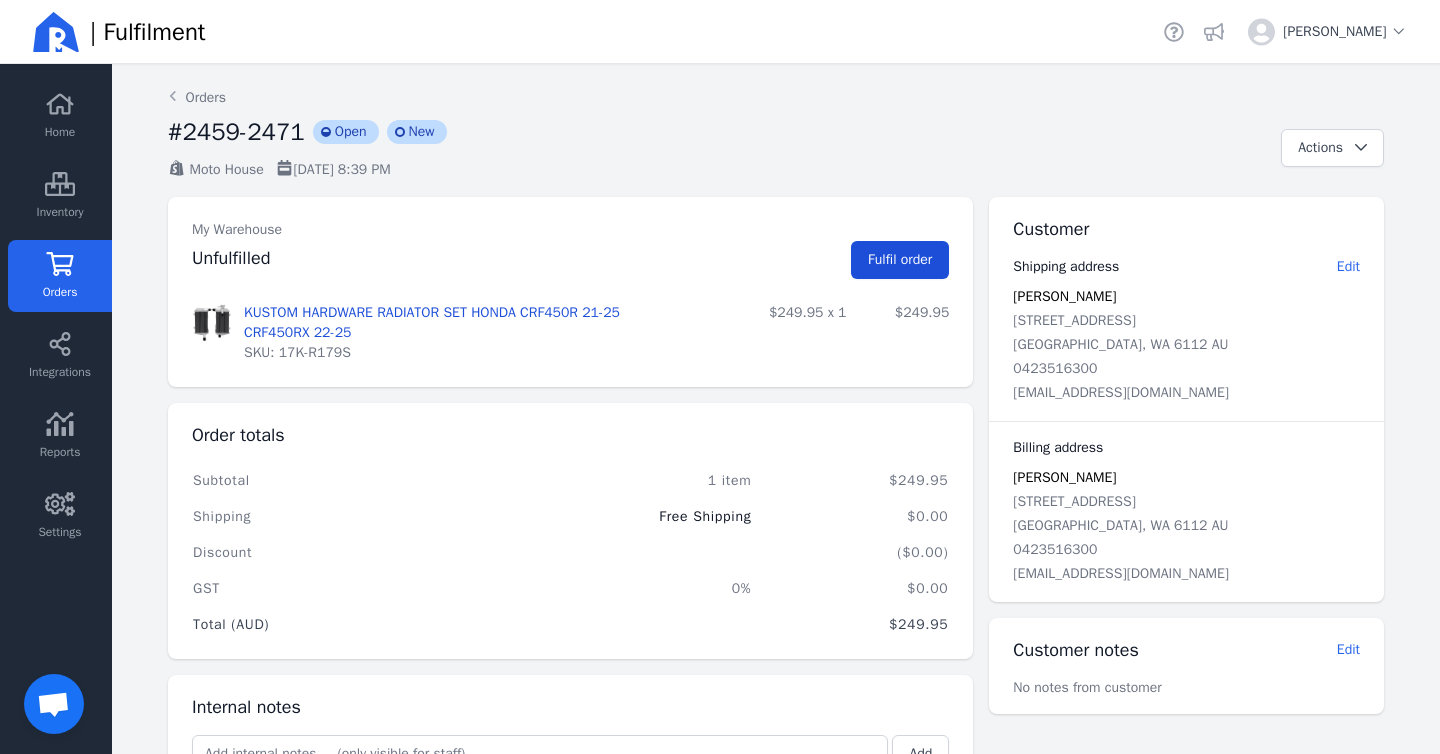 click on "Fulfil order" at bounding box center [900, 259] 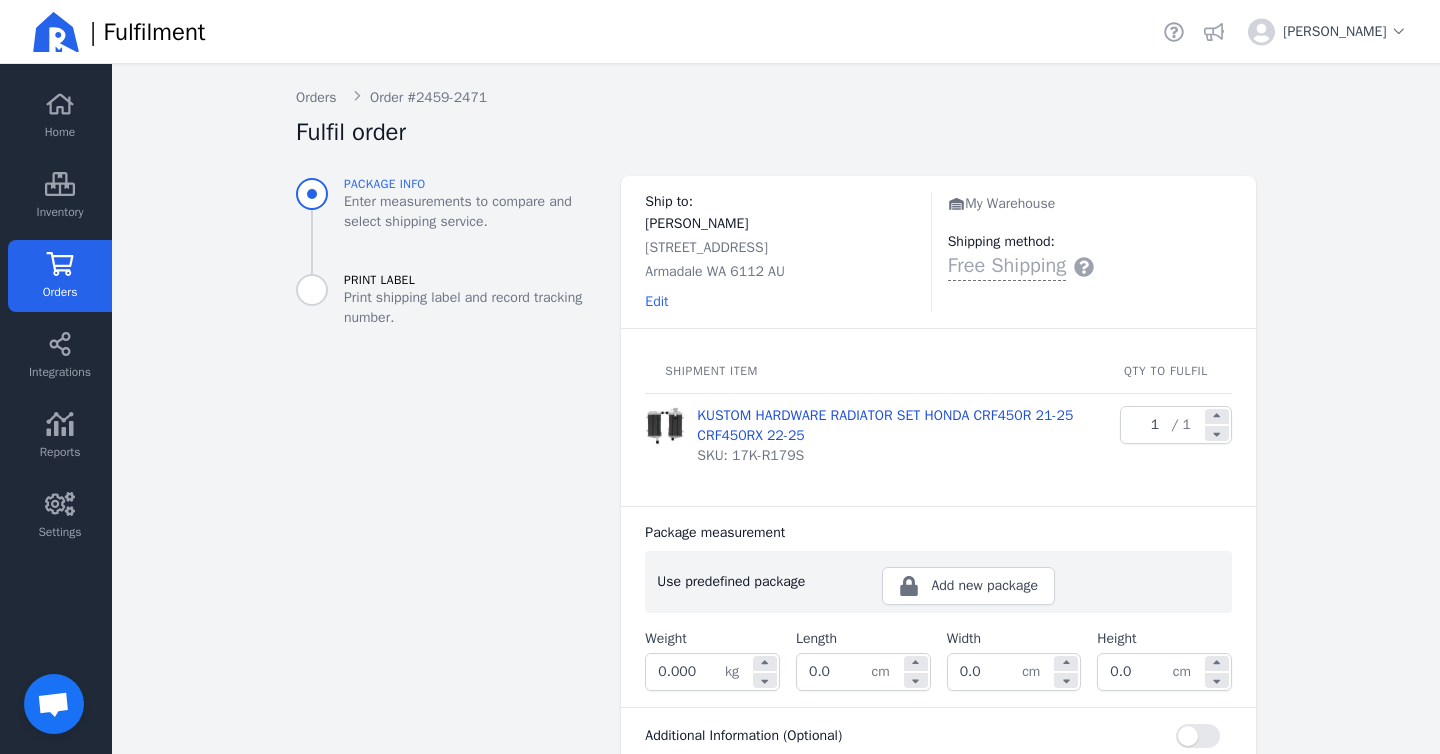 scroll, scrollTop: 203, scrollLeft: 0, axis: vertical 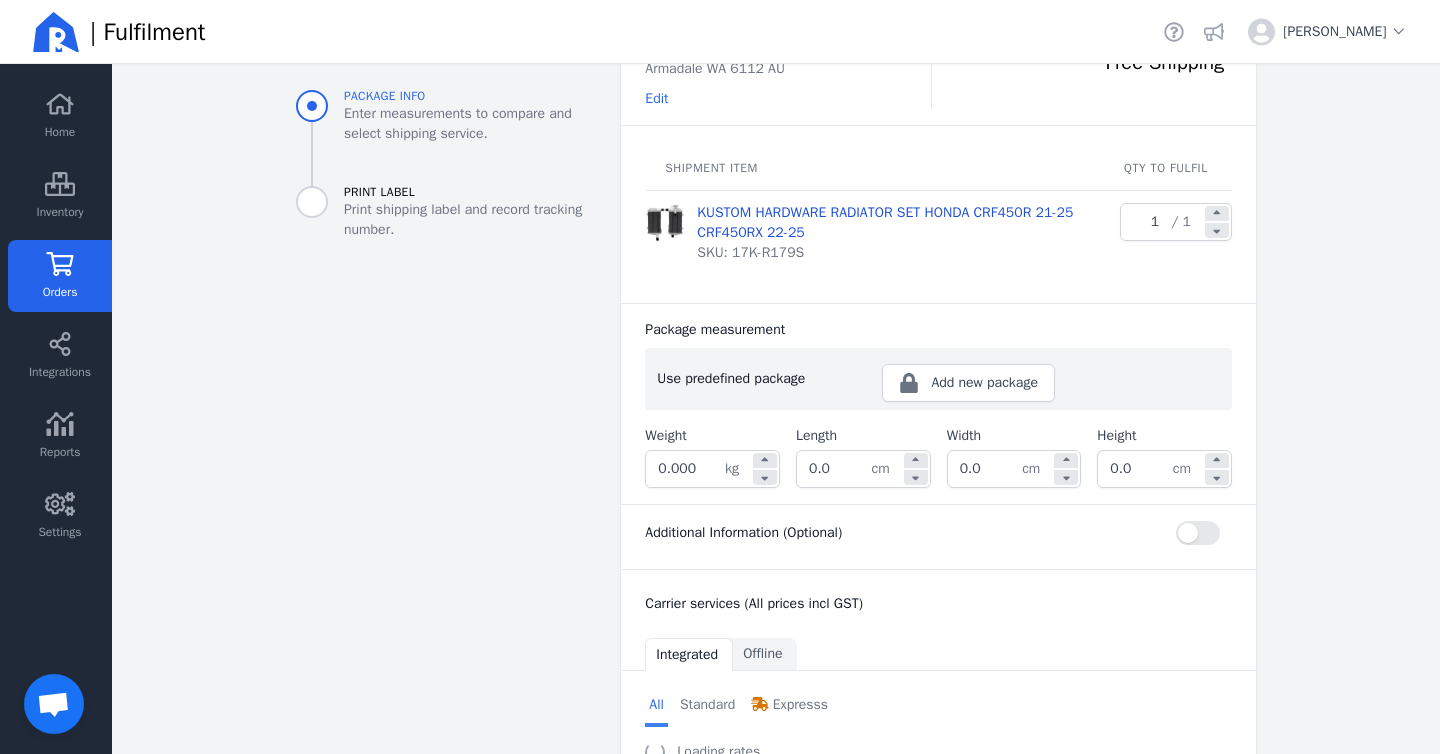 click on "0.000" 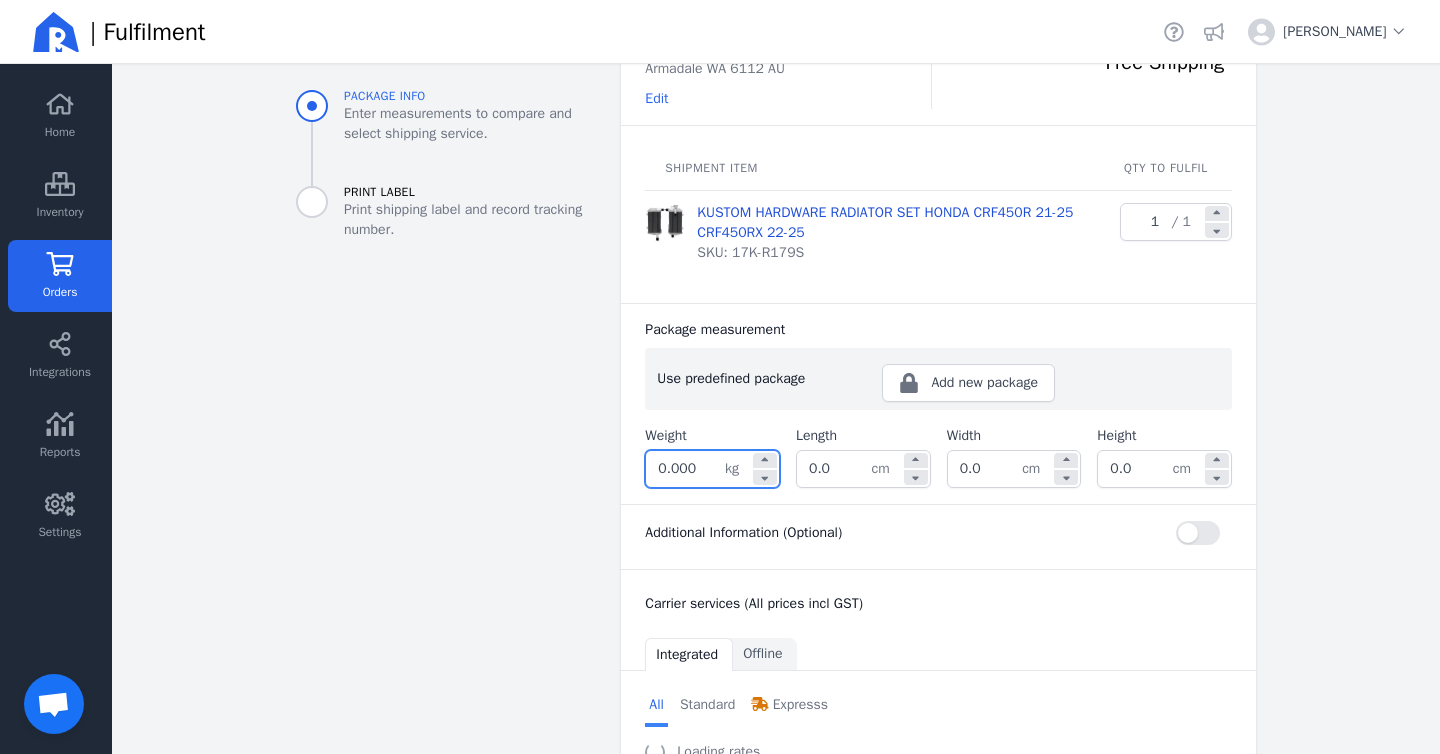 click on "0.000" 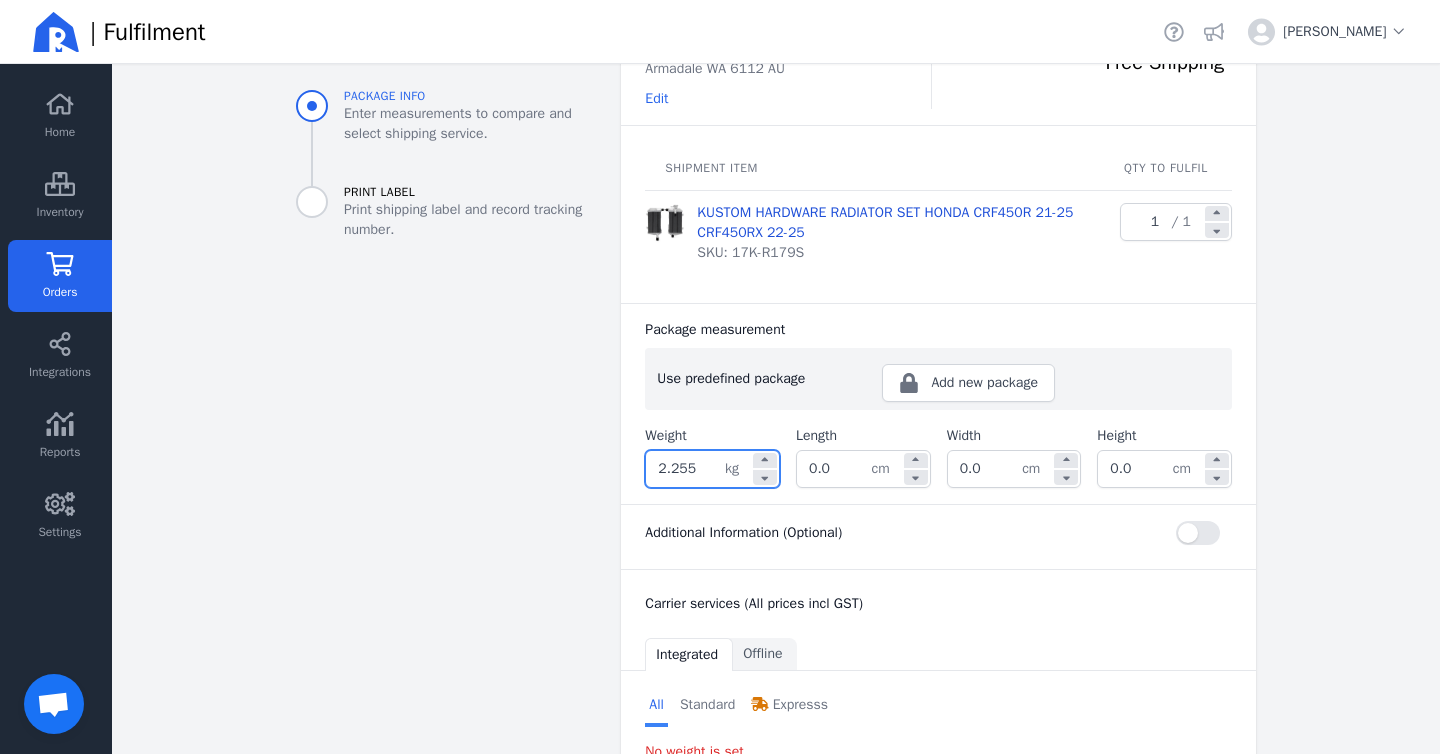 type on "2.255" 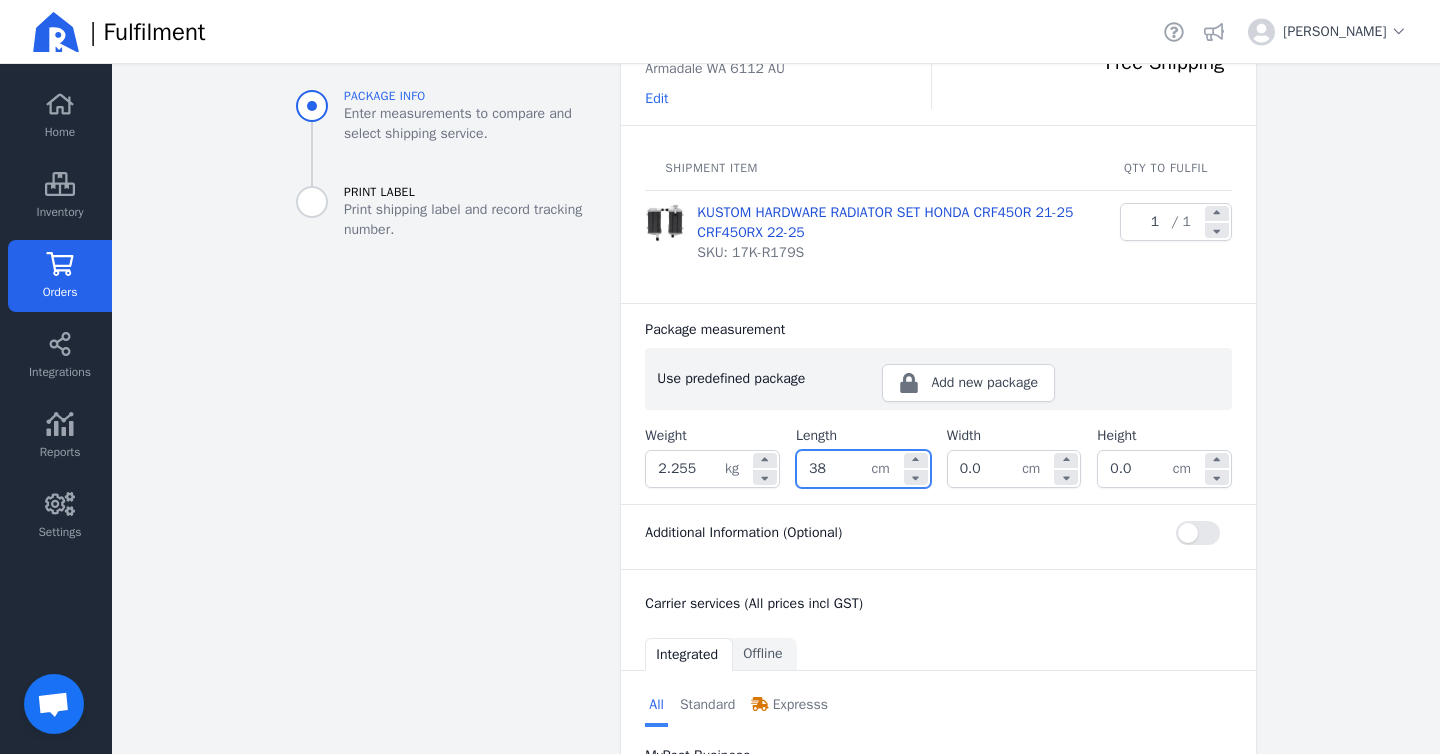 type on "38.0" 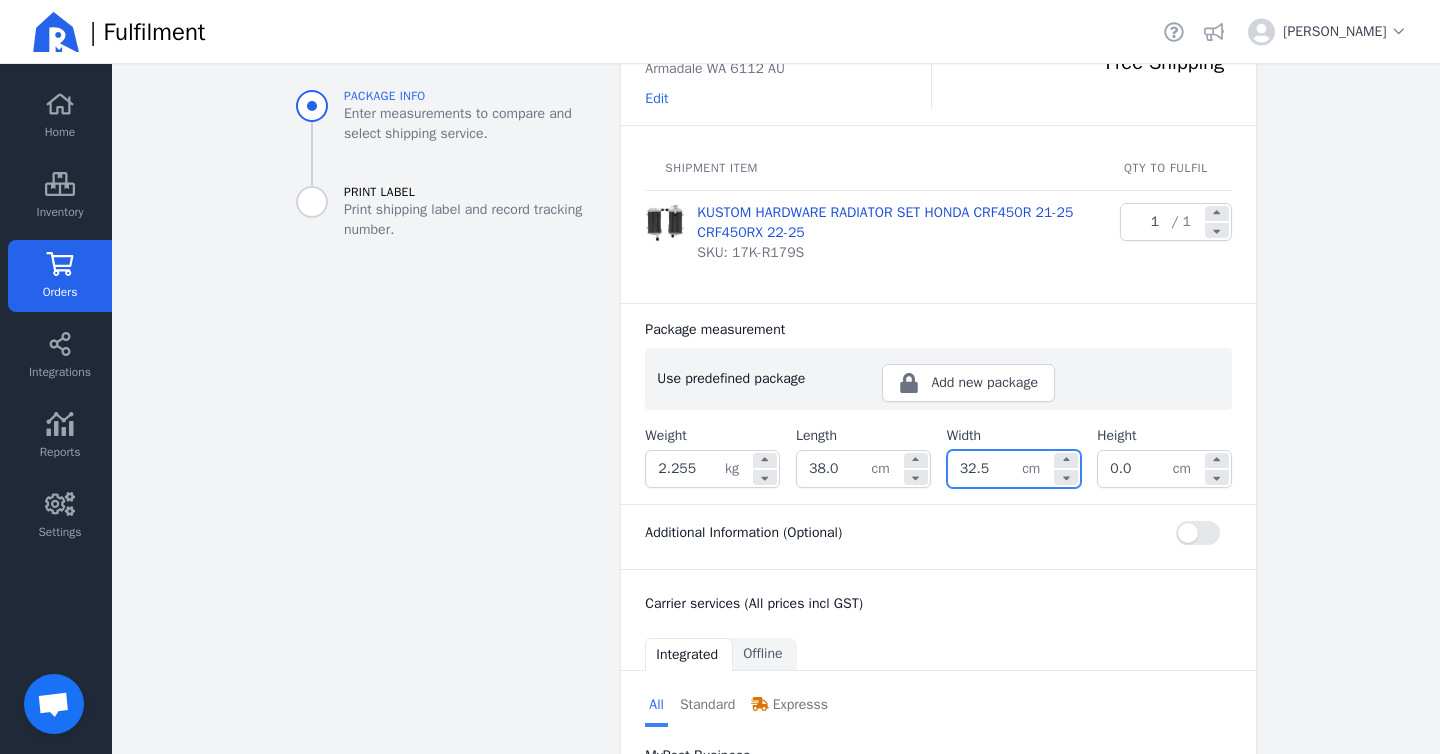 type on "32.5" 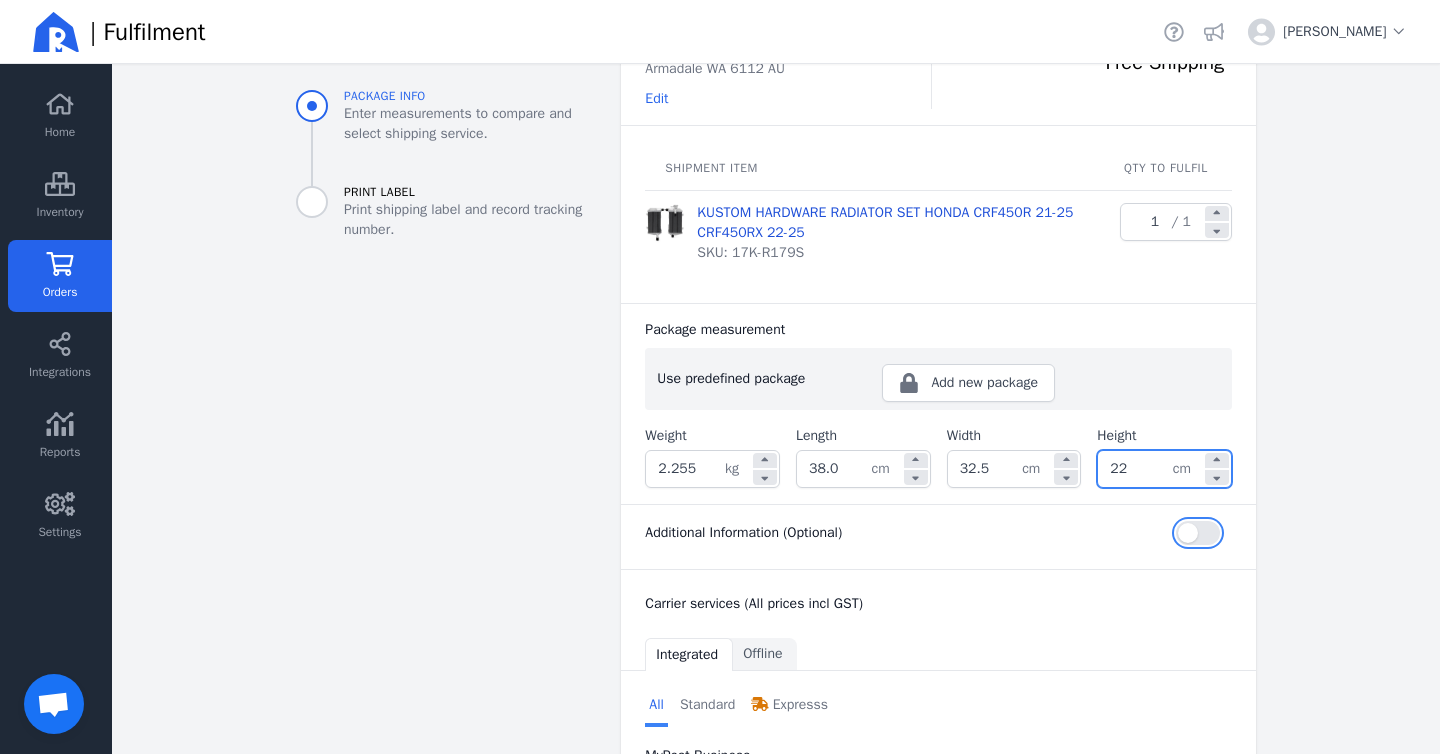 type on "22.0" 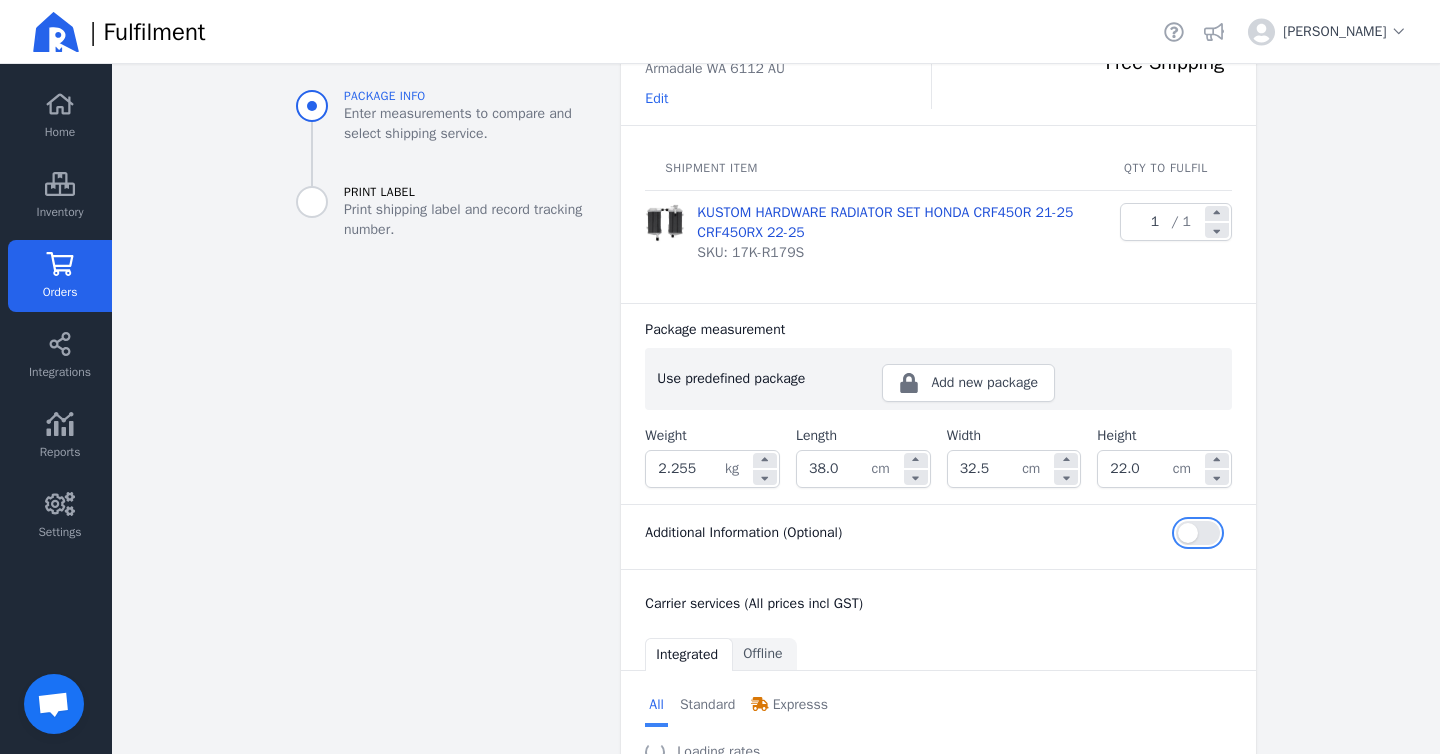 type 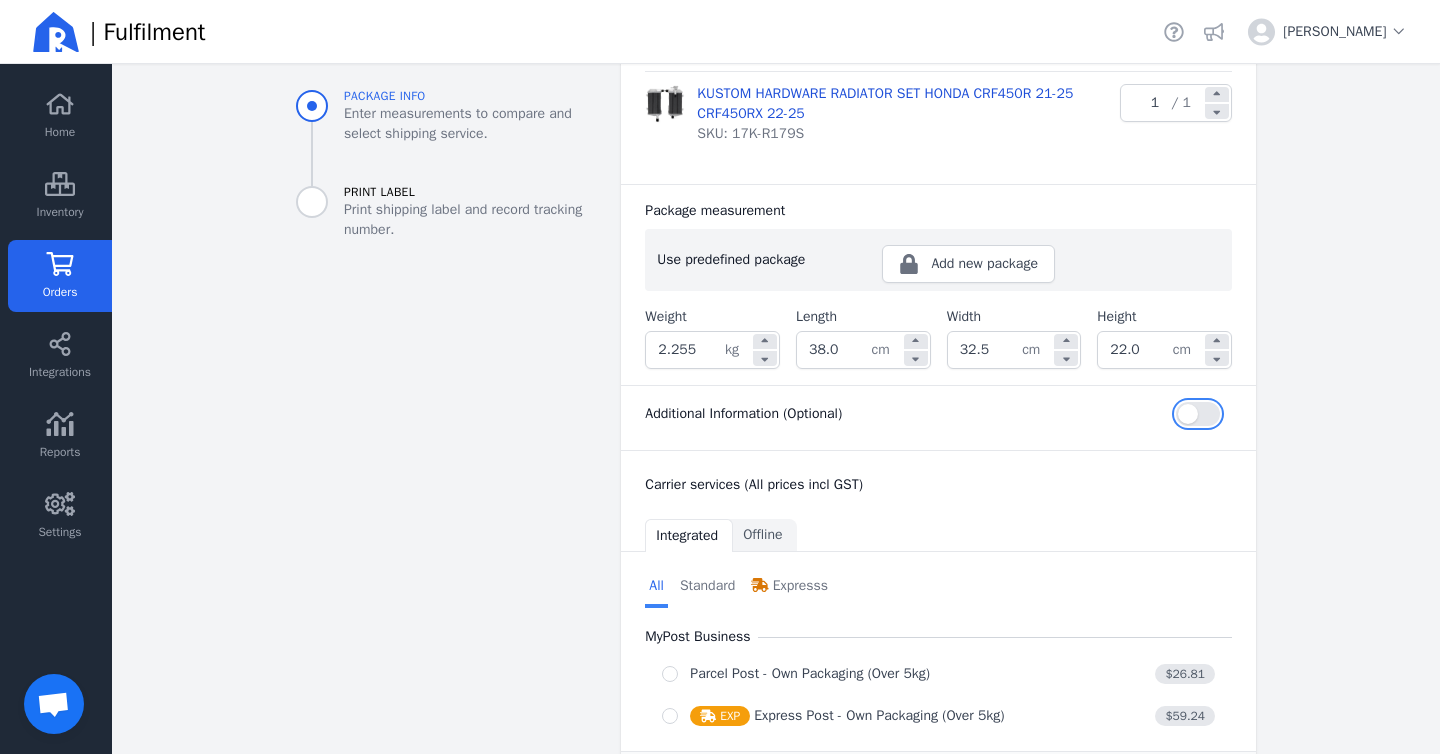 scroll, scrollTop: 414, scrollLeft: 0, axis: vertical 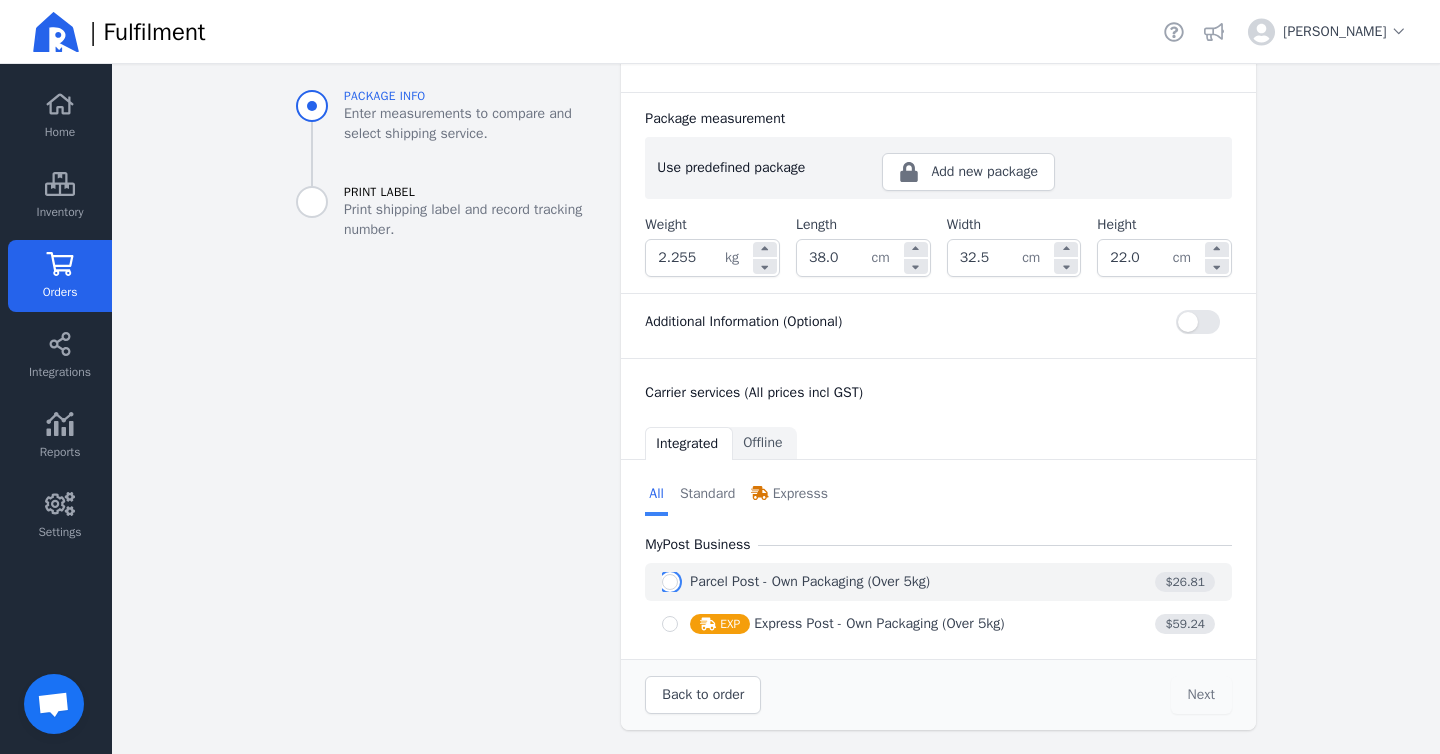 click at bounding box center (670, 582) 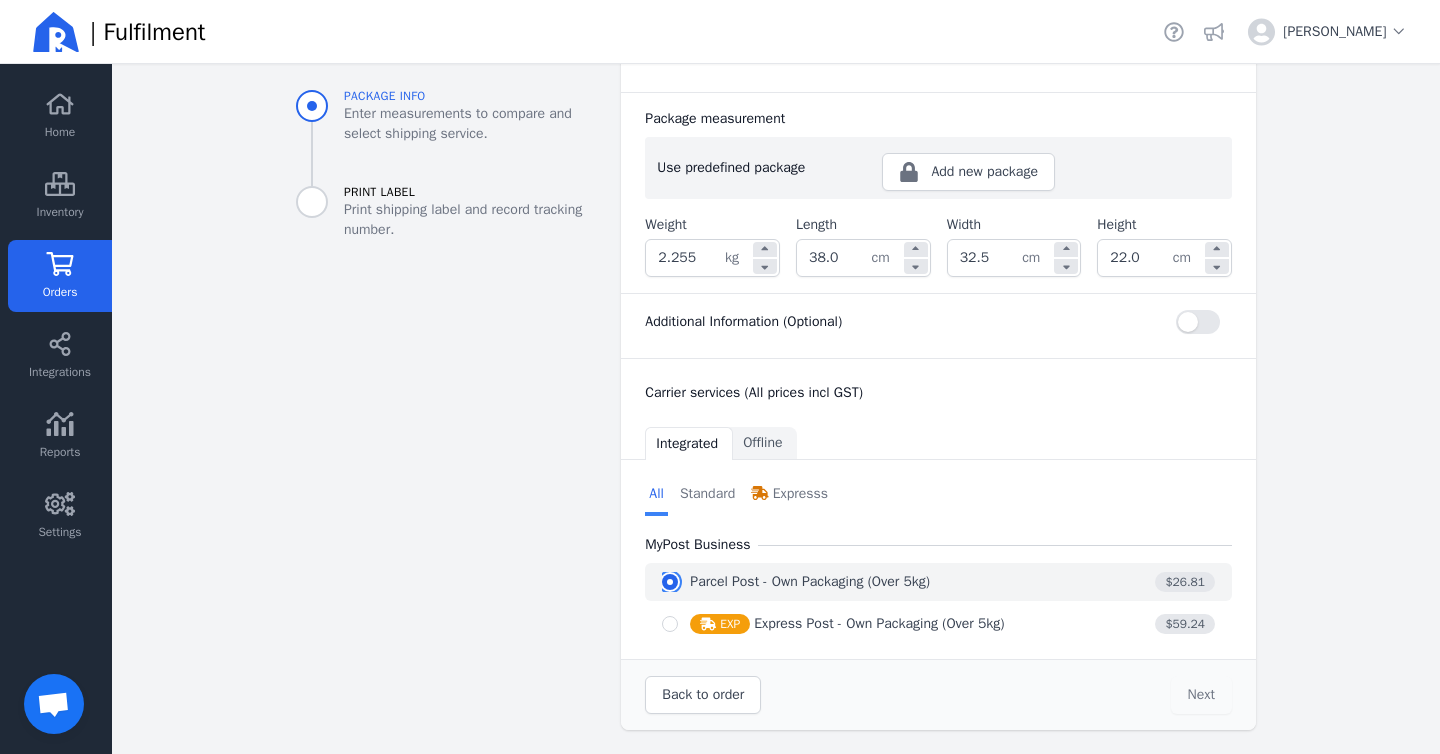 radio on "true" 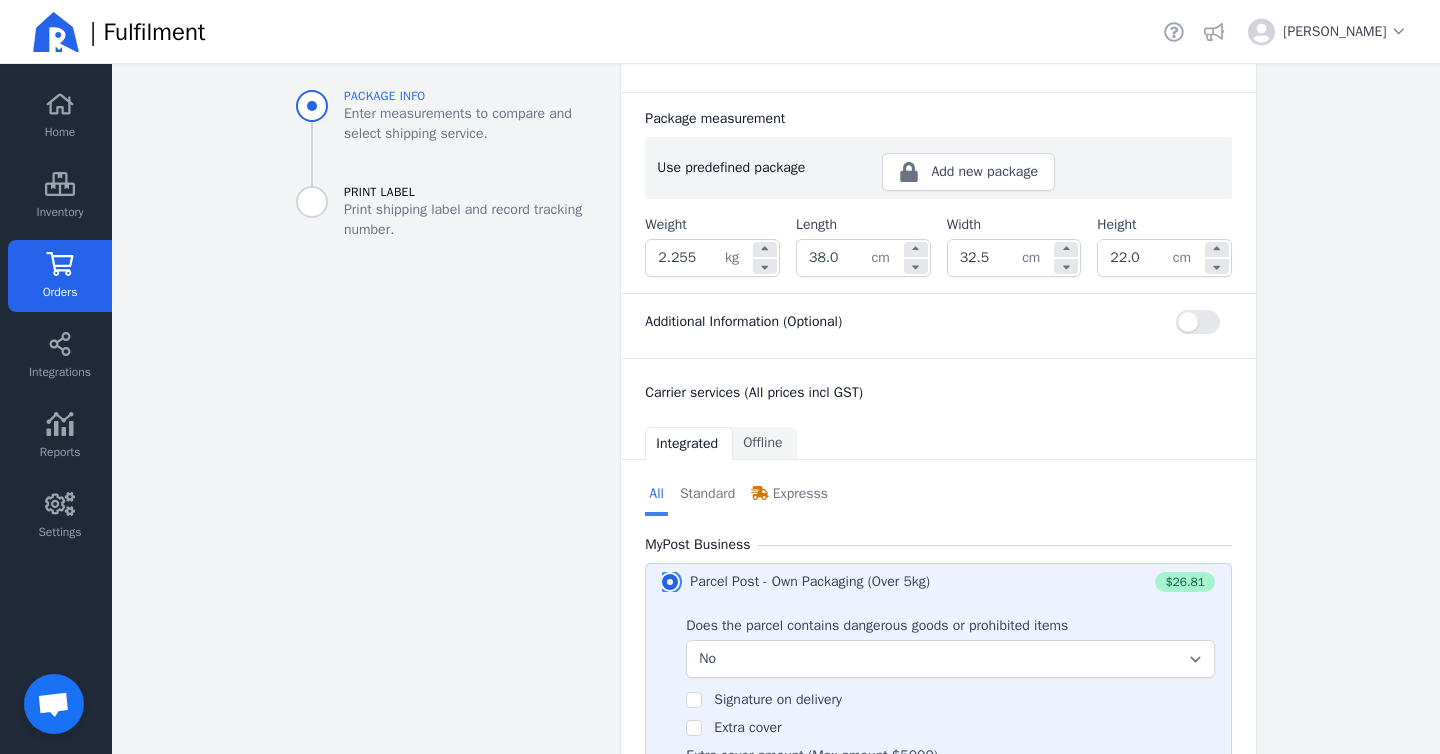 scroll, scrollTop: 634, scrollLeft: 0, axis: vertical 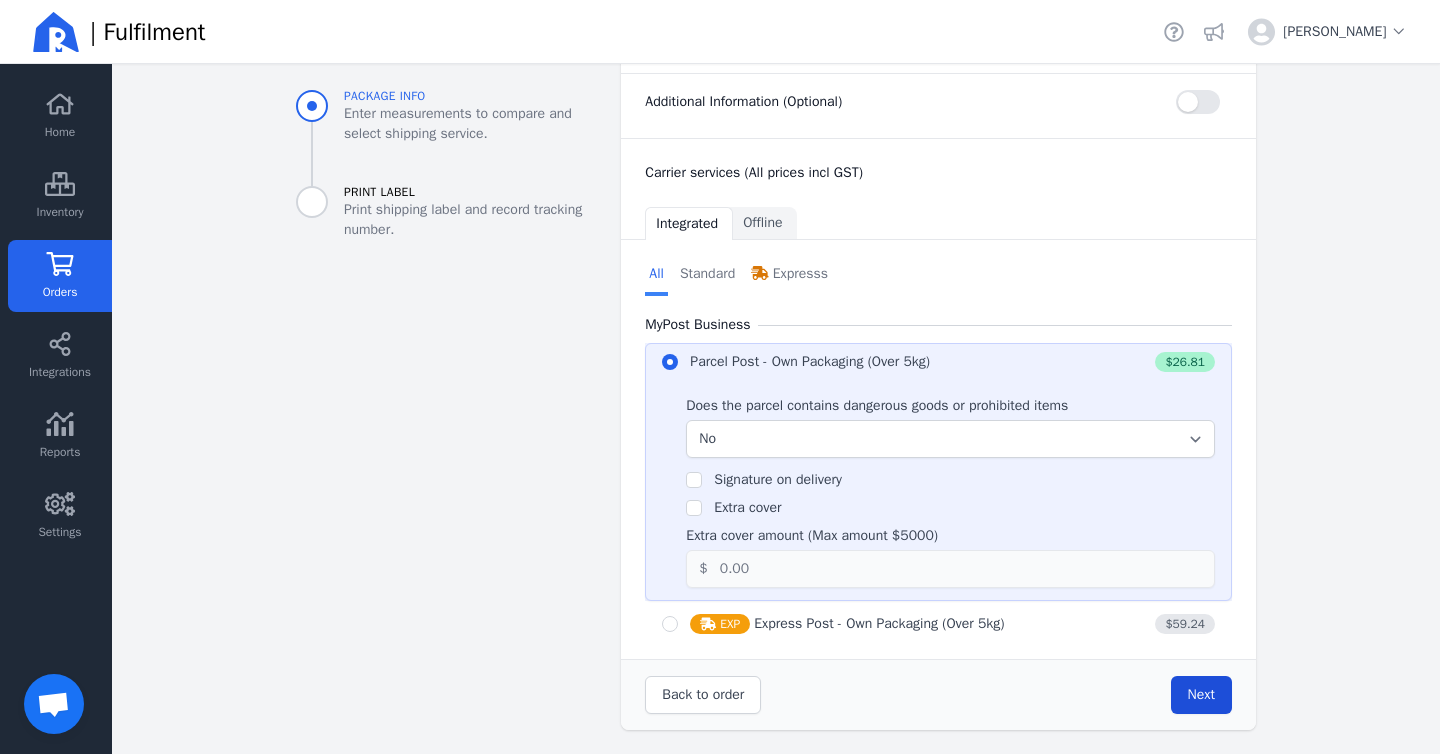 click on "Next" at bounding box center (1201, 694) 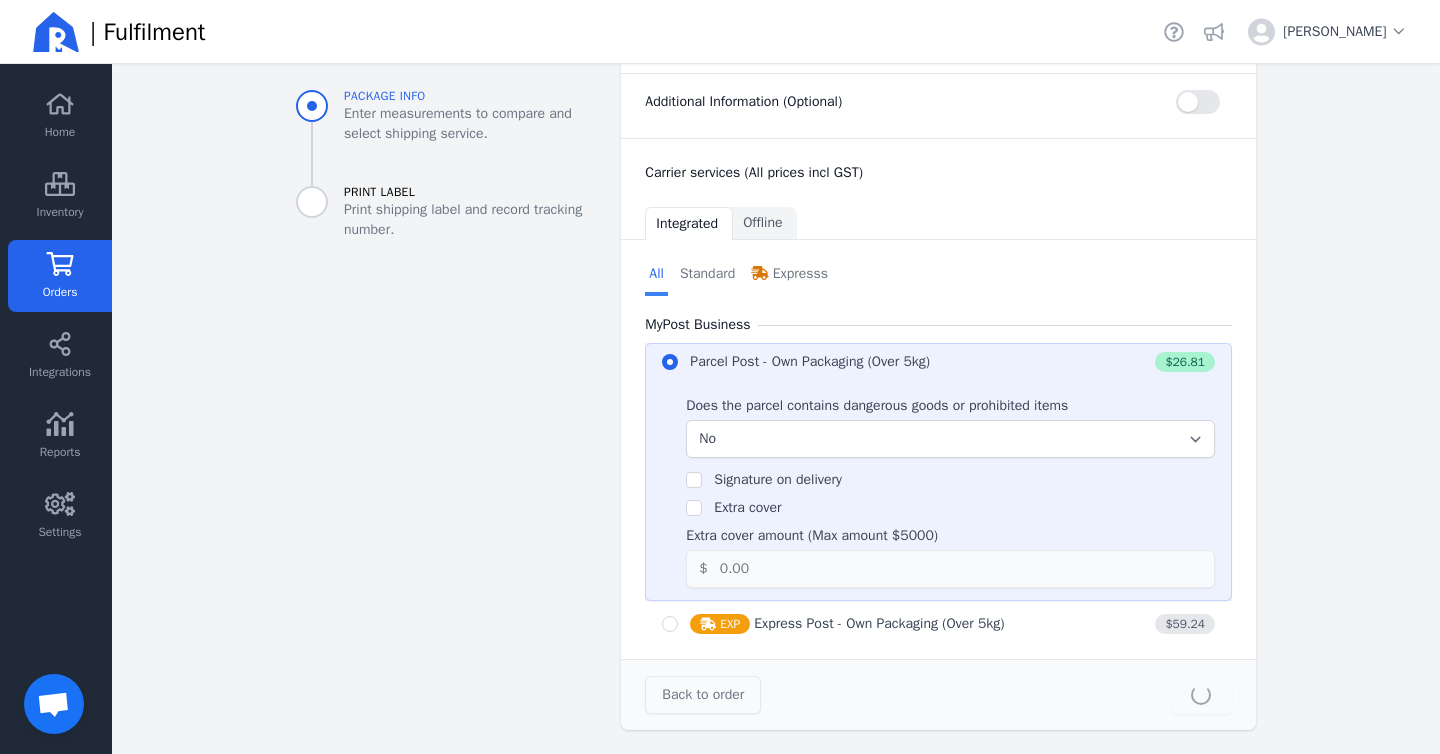 type on "38.0" 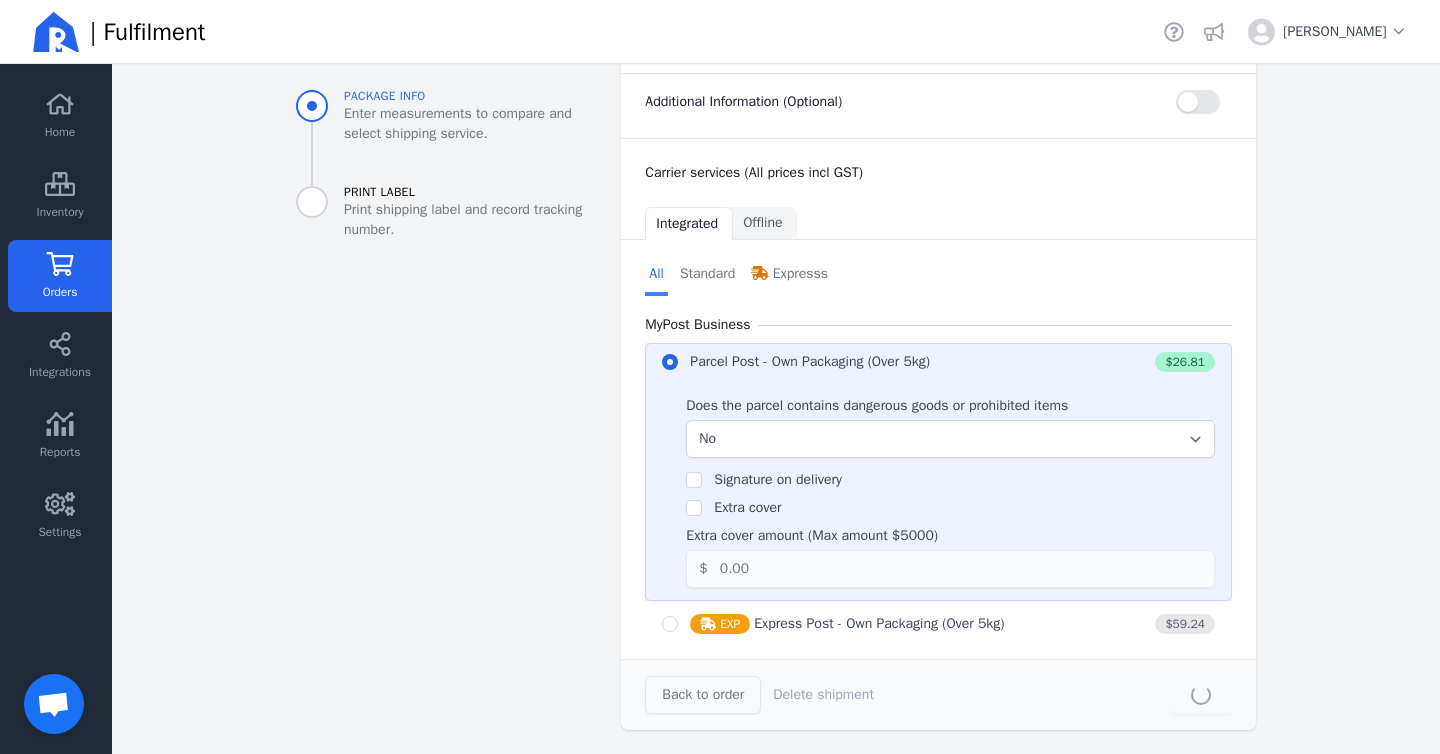 scroll, scrollTop: 0, scrollLeft: 0, axis: both 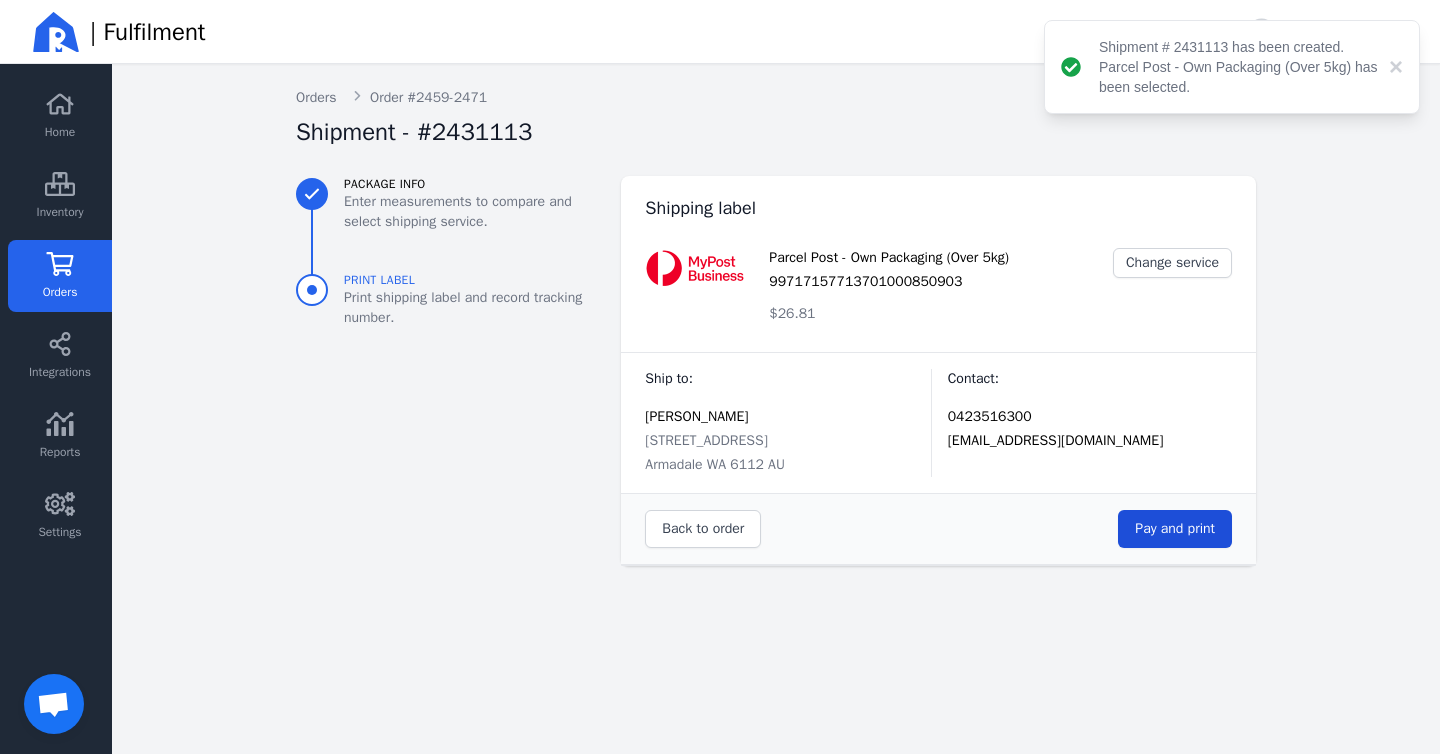 click on "Pay and print" at bounding box center (1175, 528) 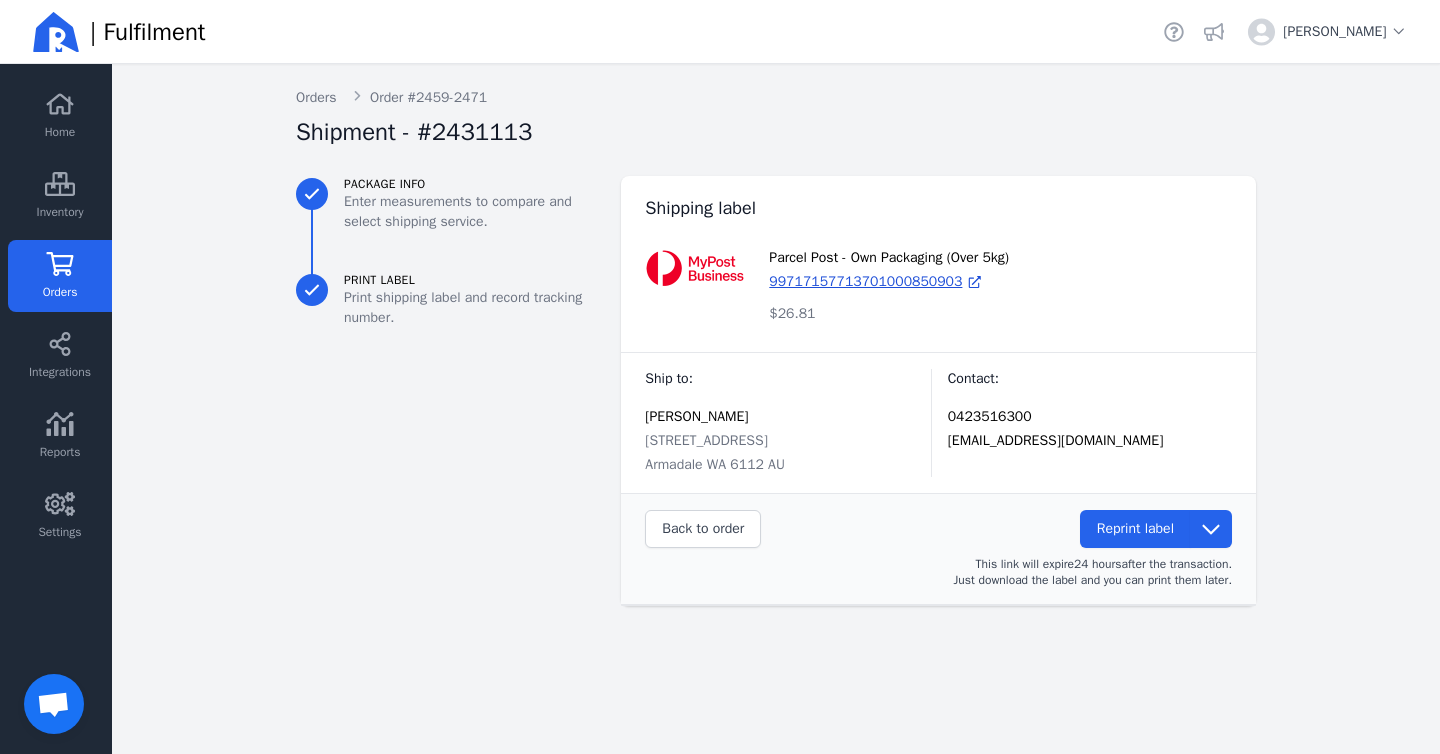 click on "Orders" at bounding box center [60, 292] 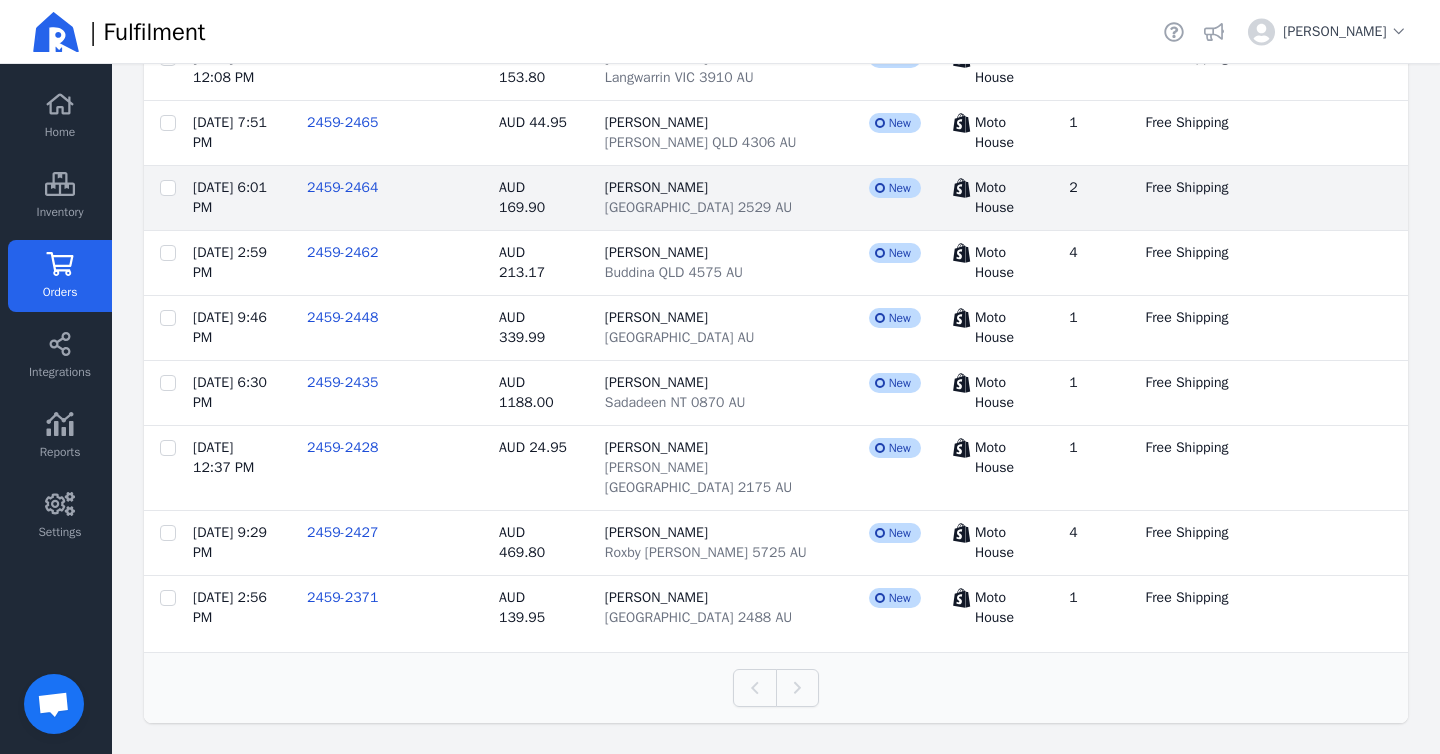 scroll, scrollTop: 457, scrollLeft: 0, axis: vertical 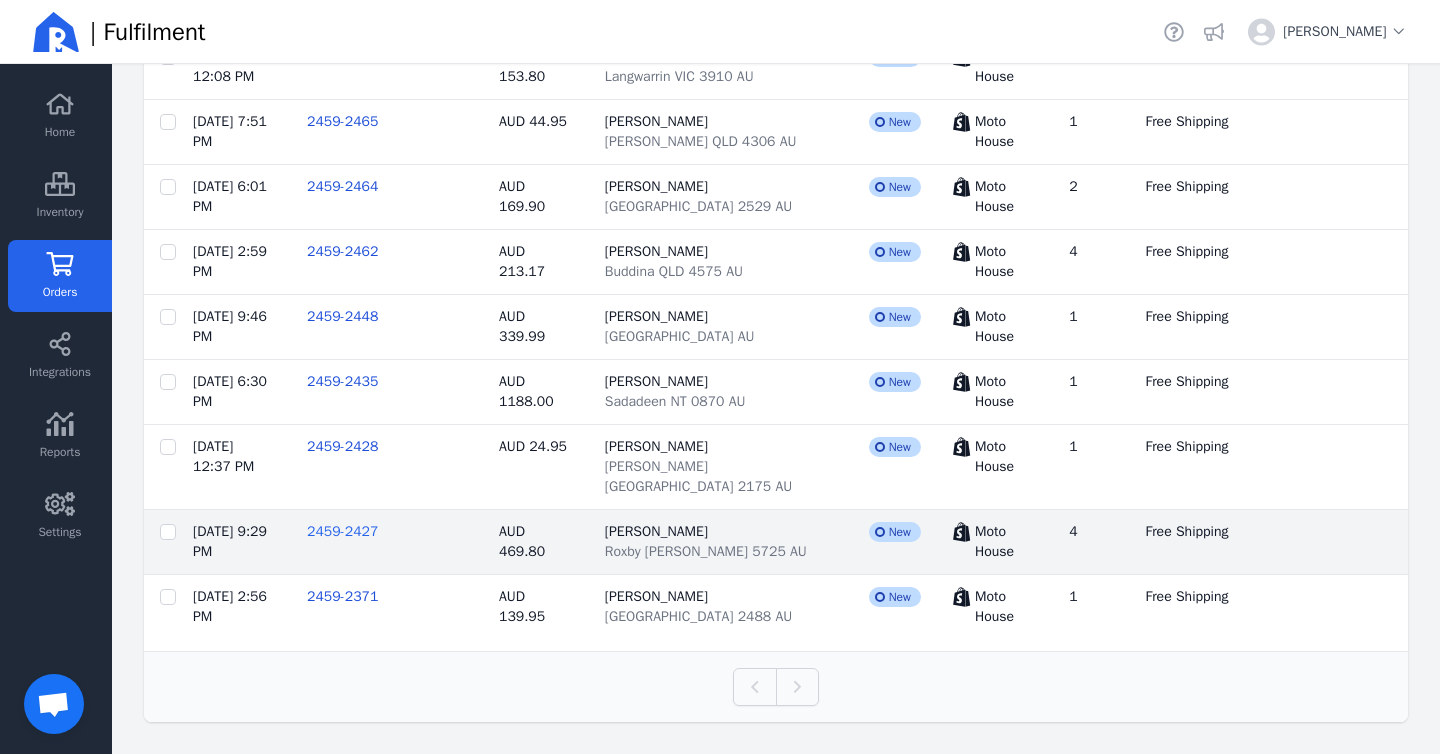 click on "2459-2427" 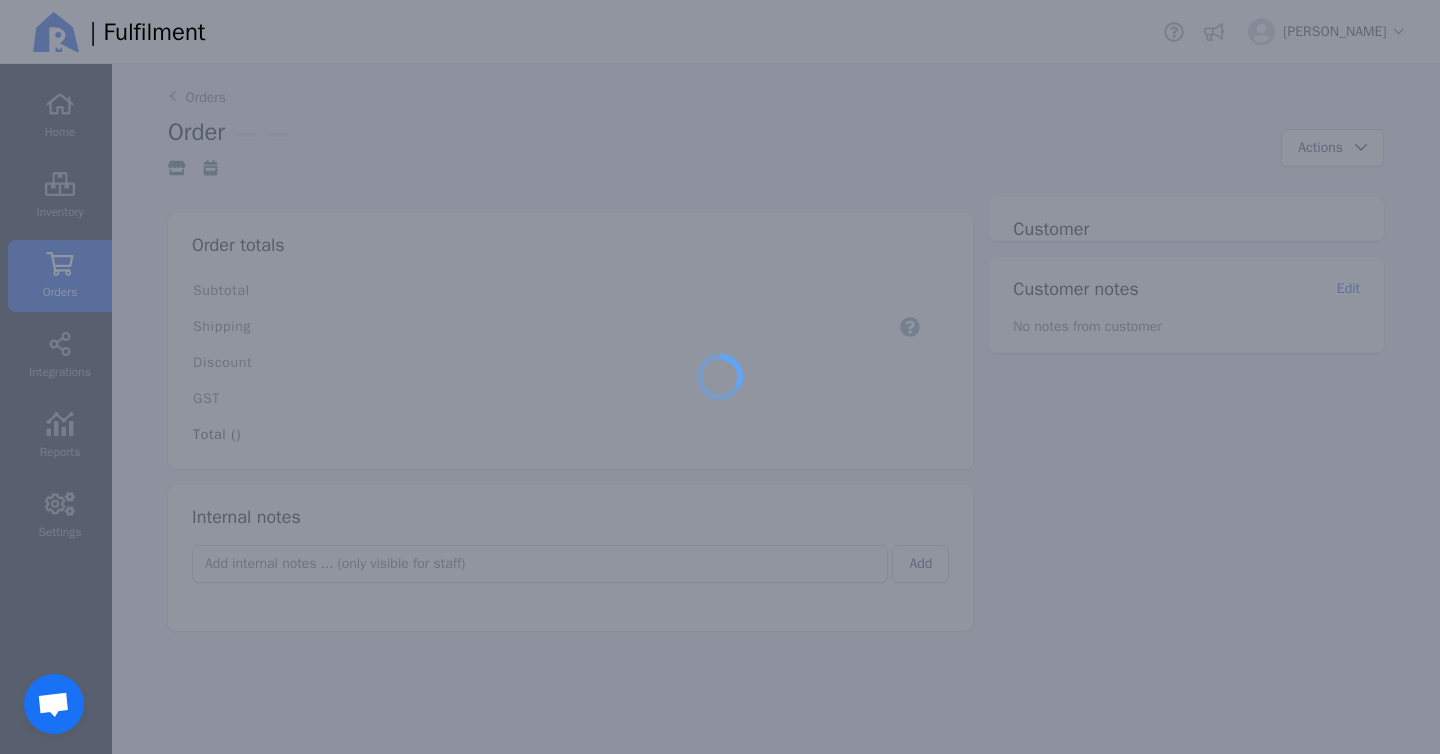 scroll, scrollTop: 0, scrollLeft: 0, axis: both 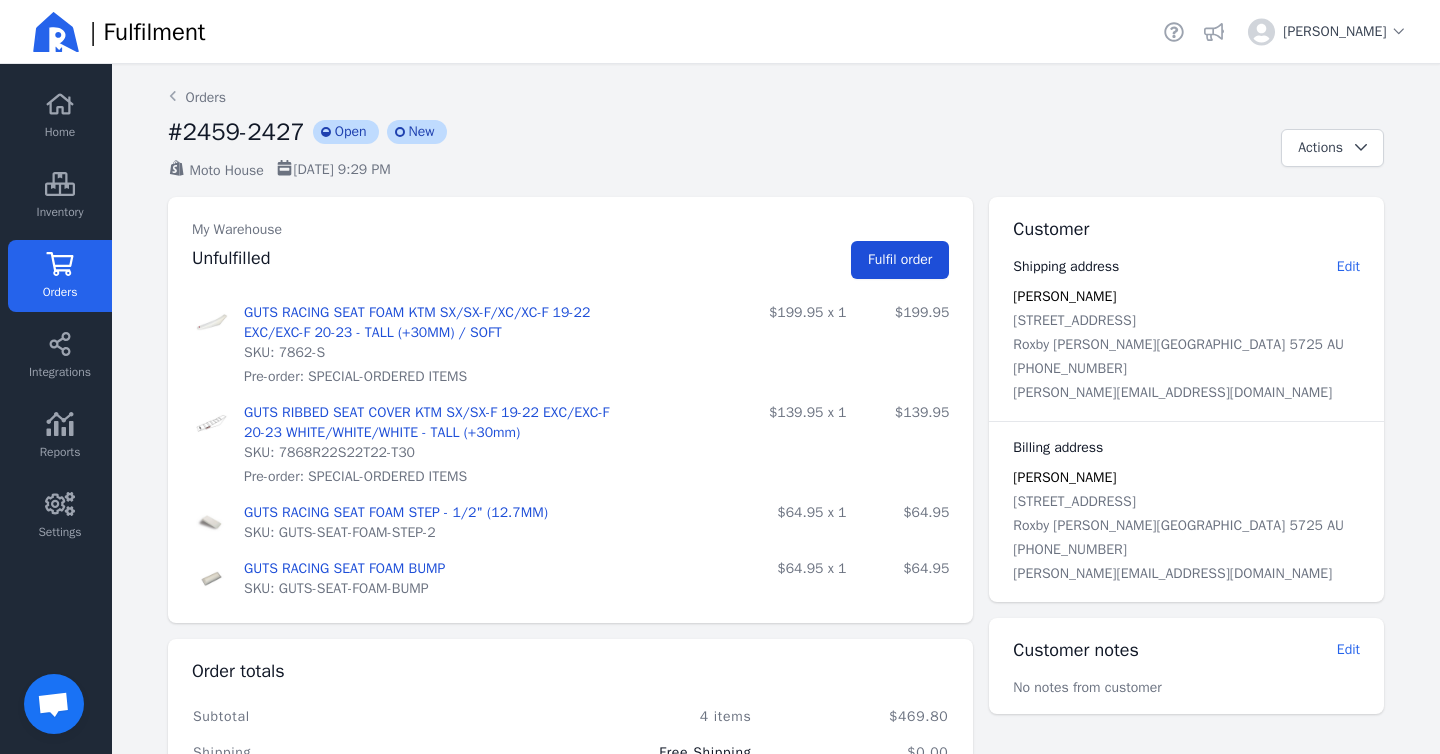 click on "Fulfil order" at bounding box center (900, 259) 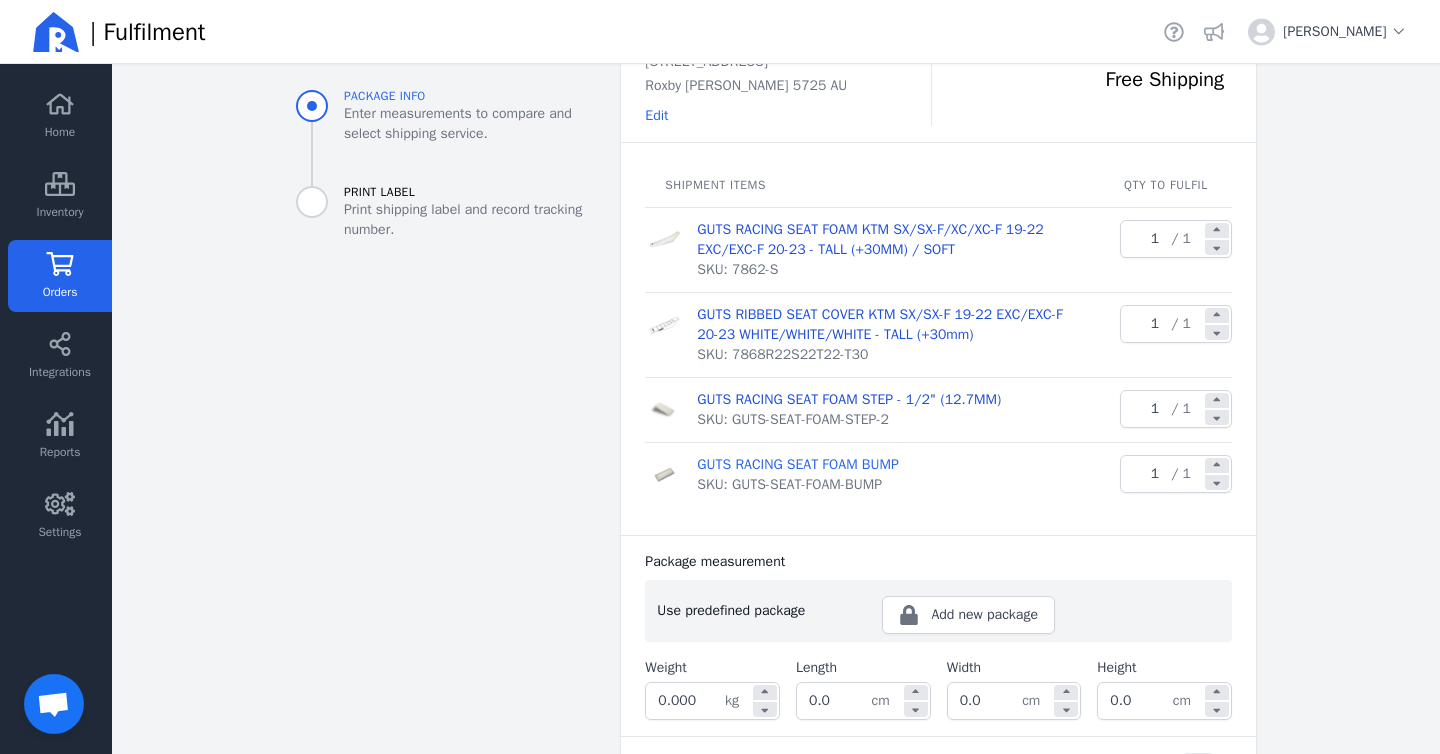 scroll, scrollTop: 408, scrollLeft: 0, axis: vertical 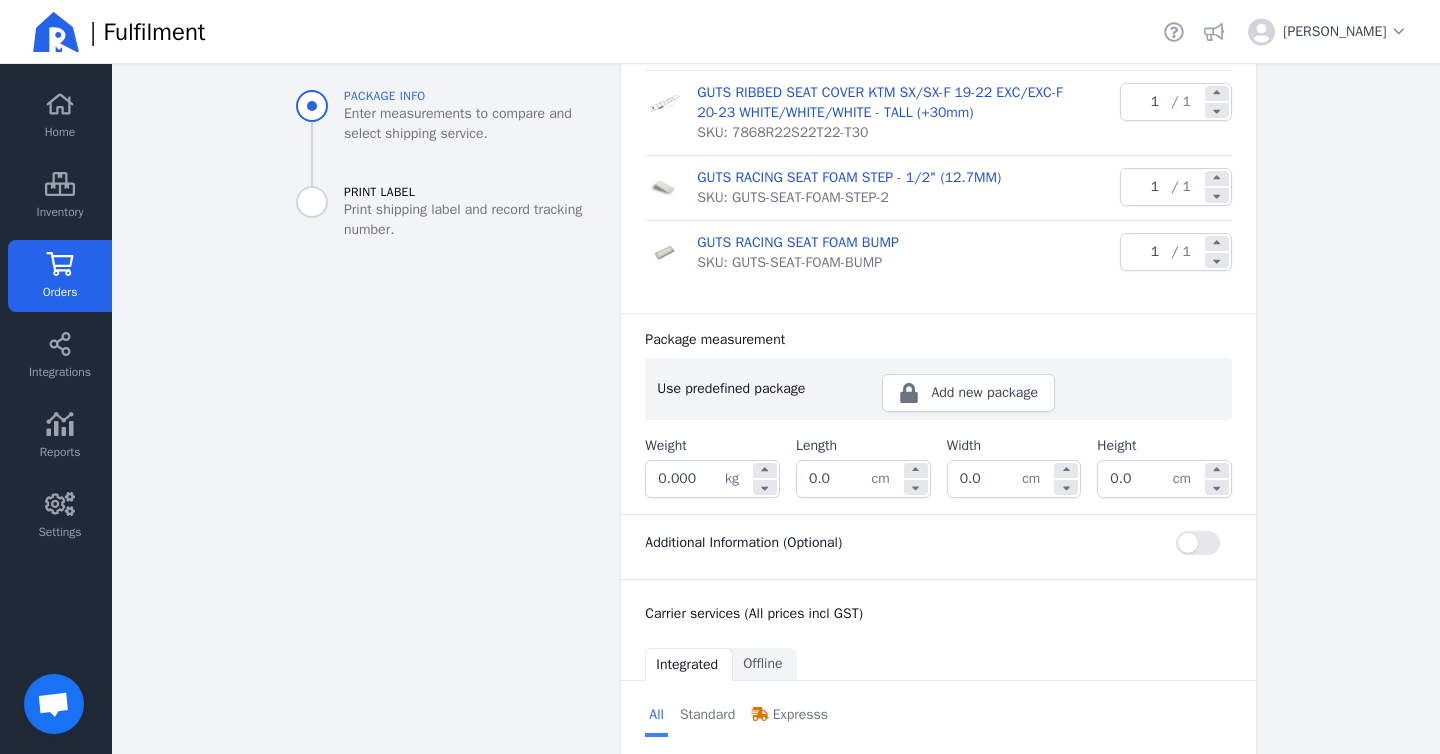 click on "Package measurement Use predefined package Add new package ​ Weight  0.000 kg Length  0.0 cm Width  0.0 cm Height  0.0 cm ​" 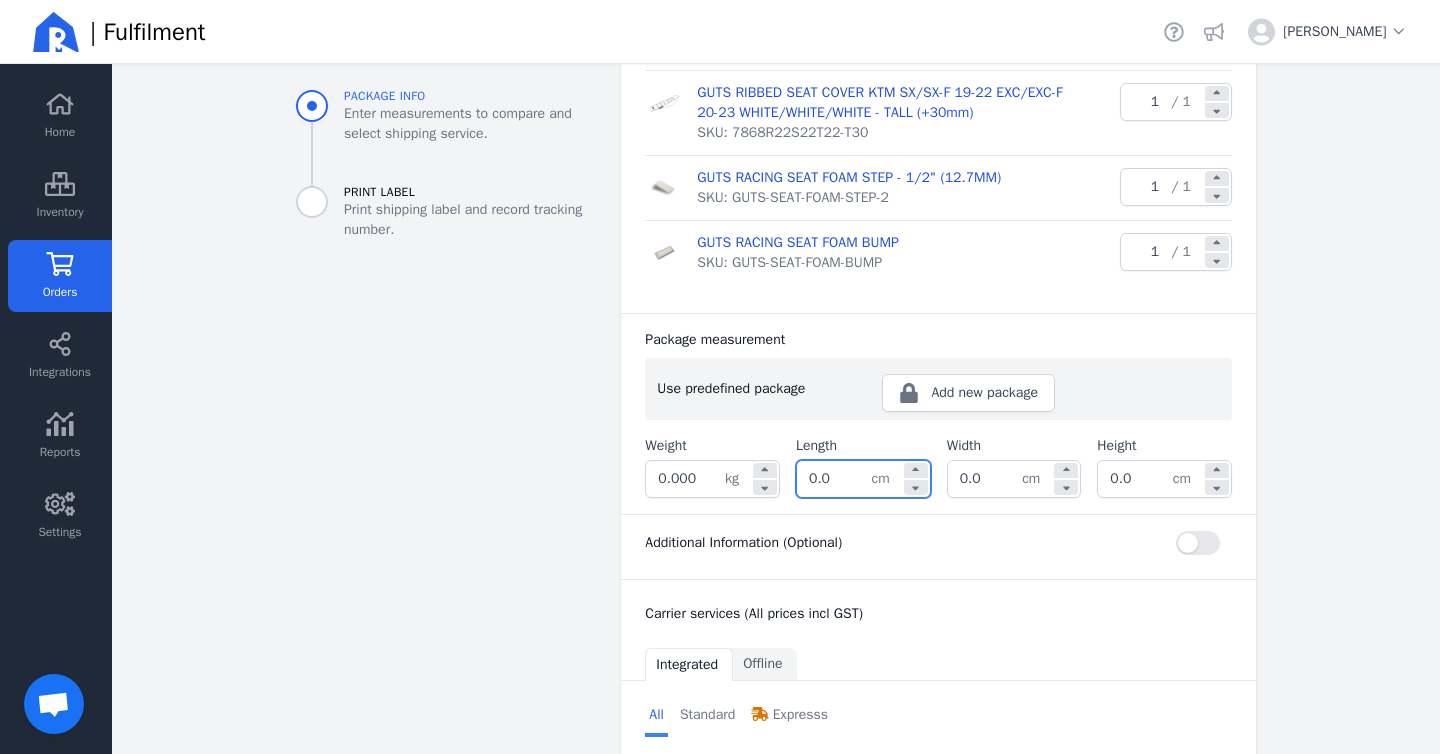 click on "0.0" 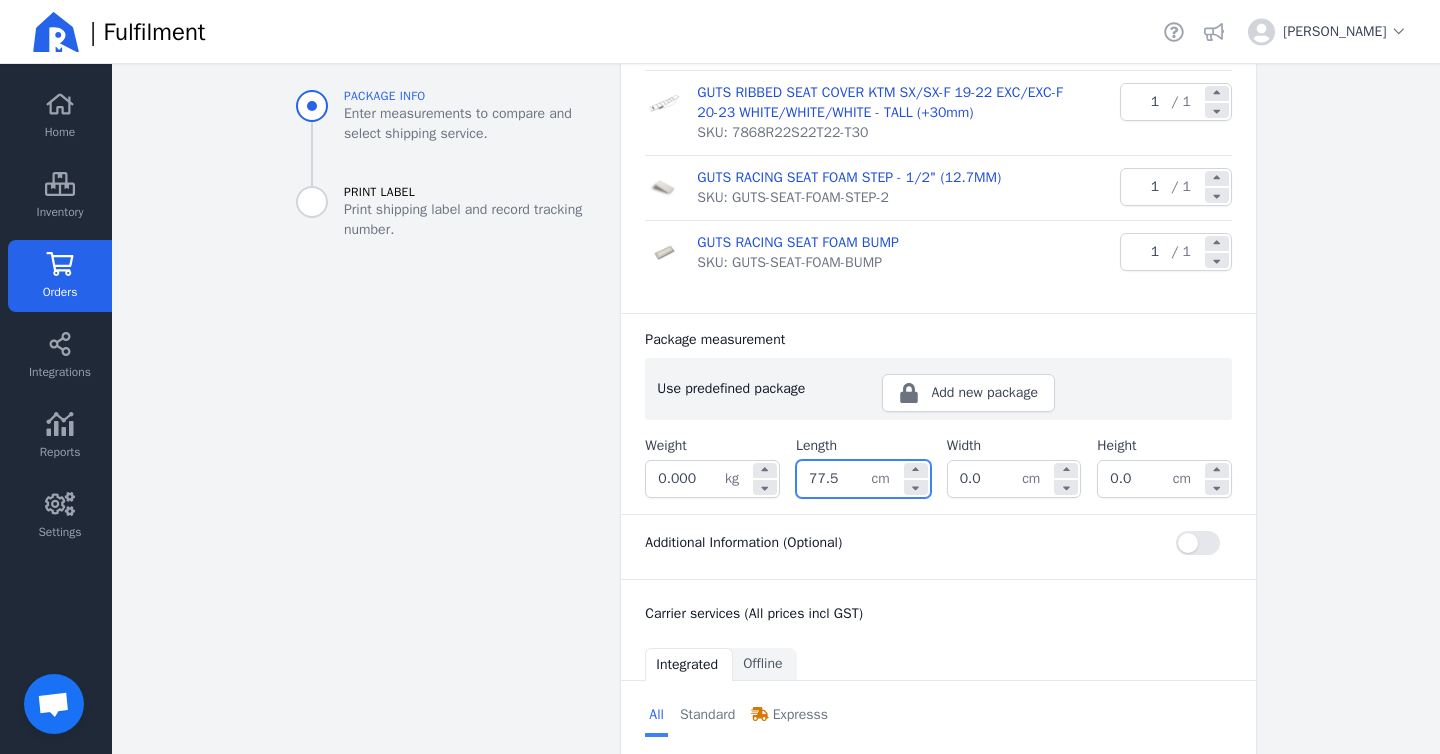 type on "77.5" 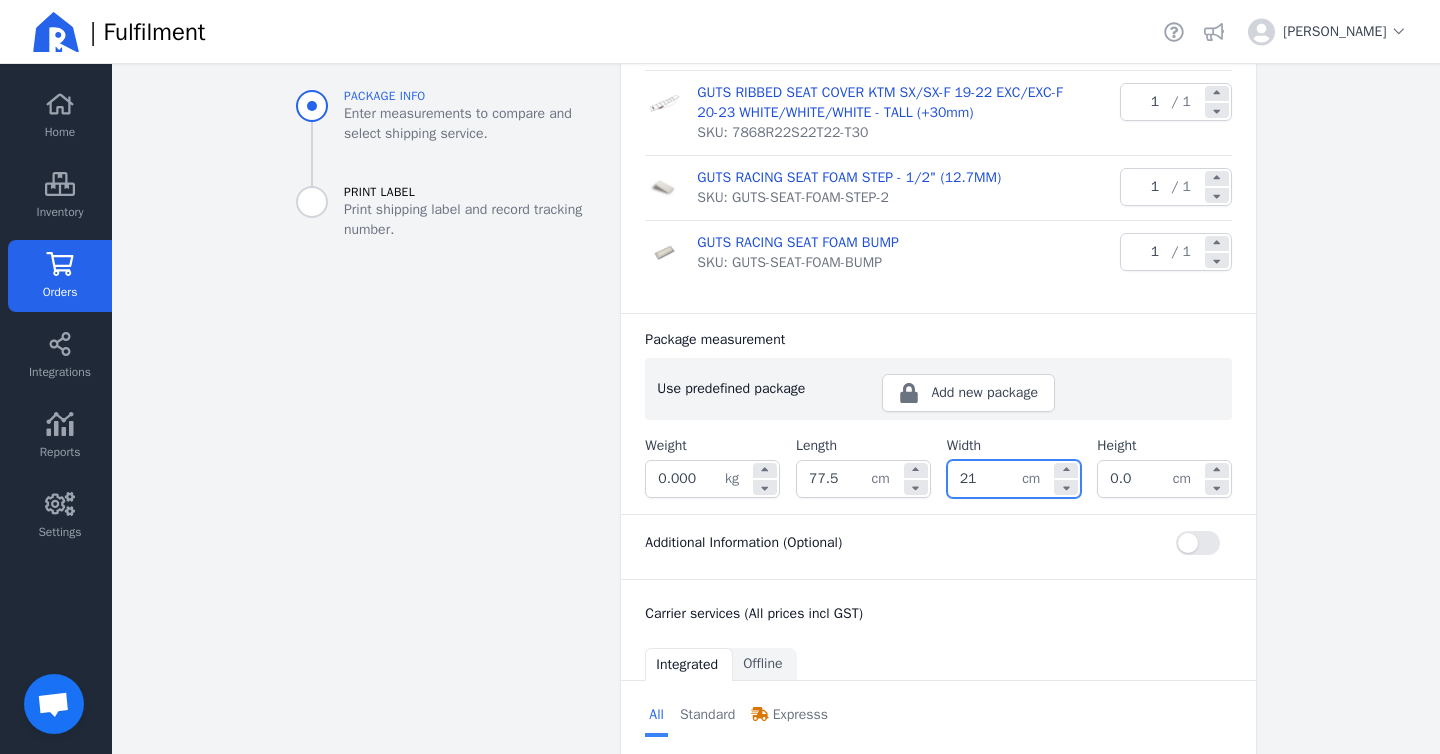 type on "21.0" 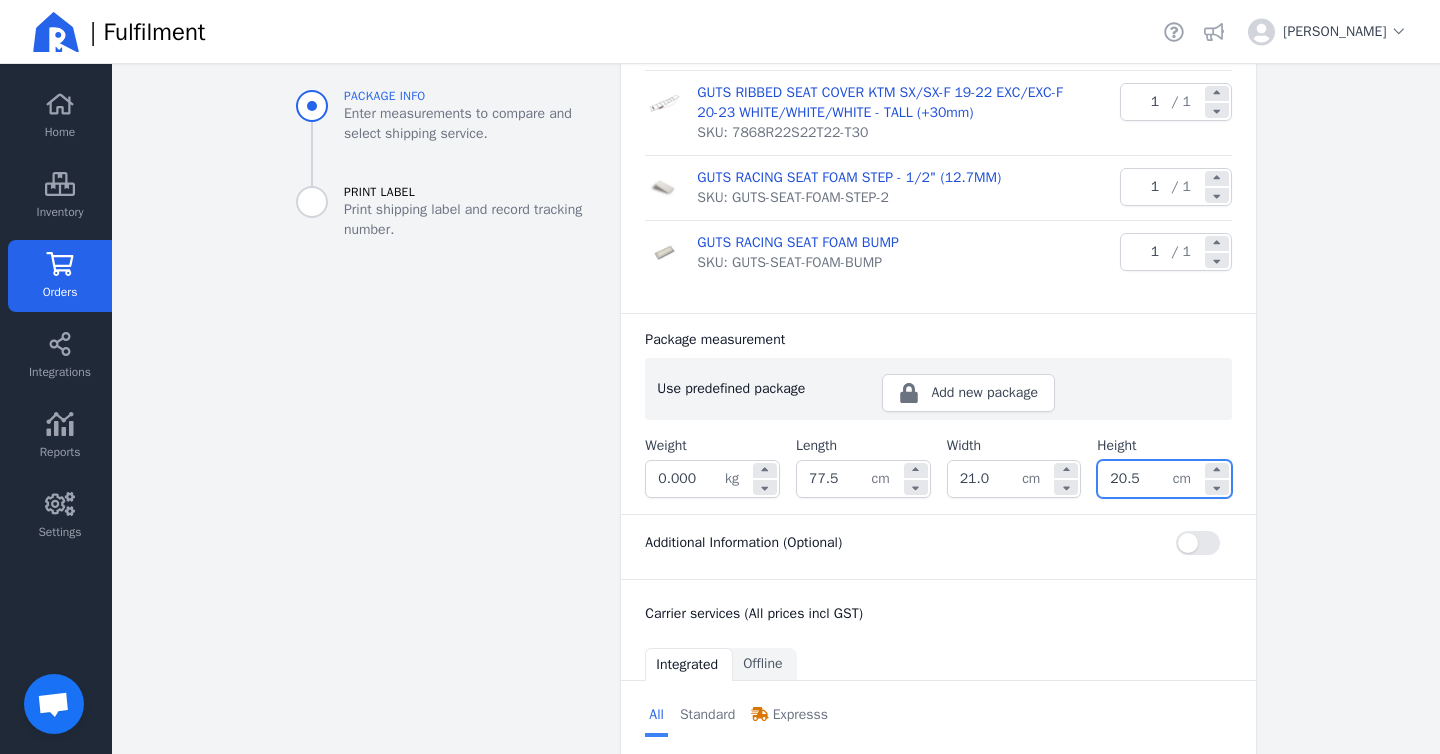 type on "20.5" 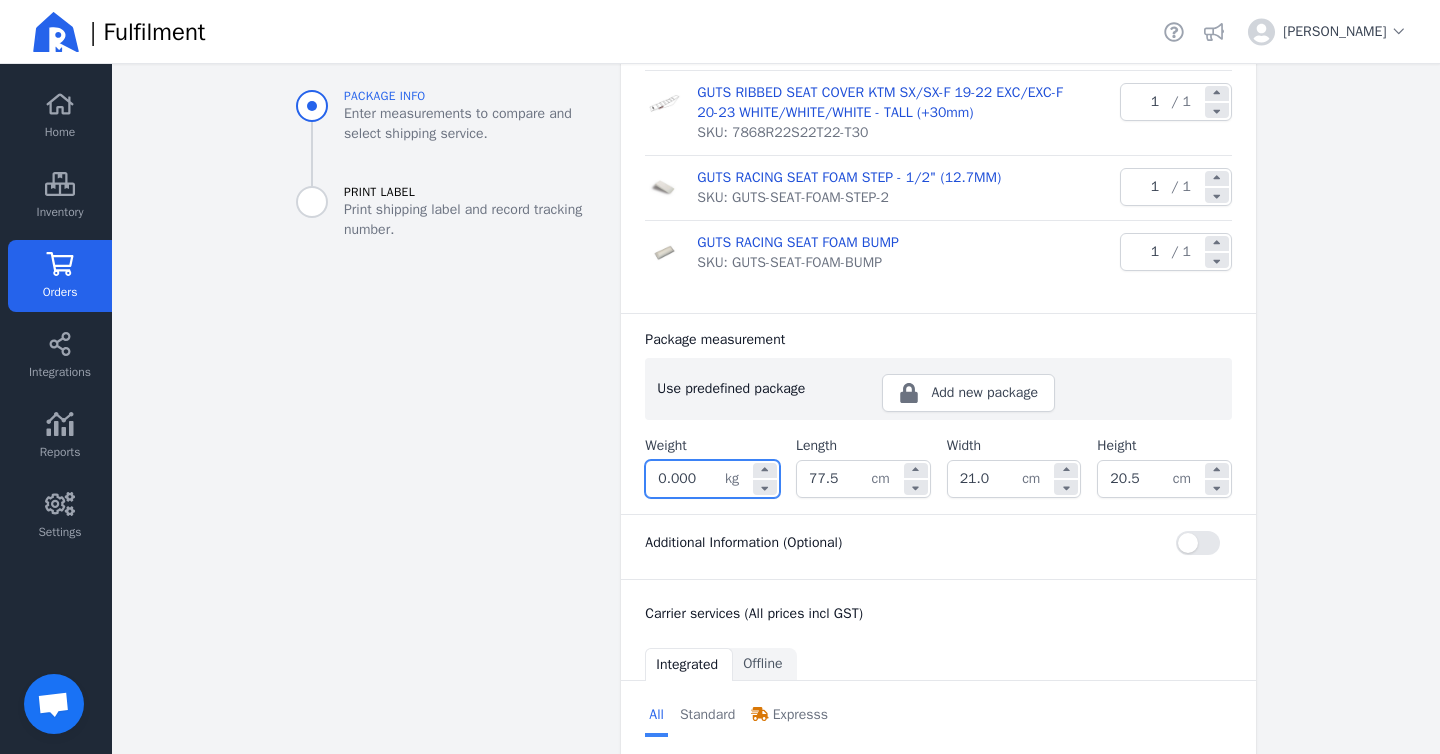 click on "0.000" 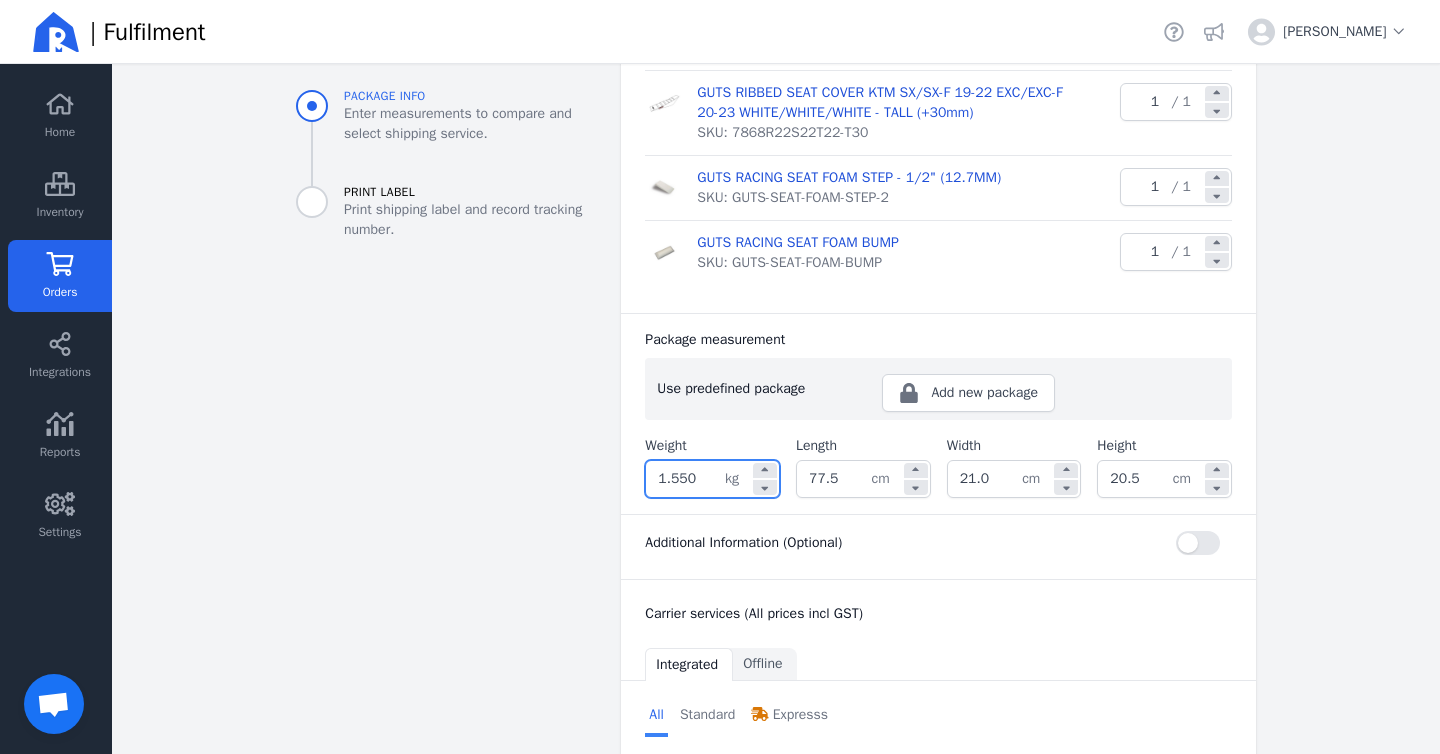 type on "1.550" 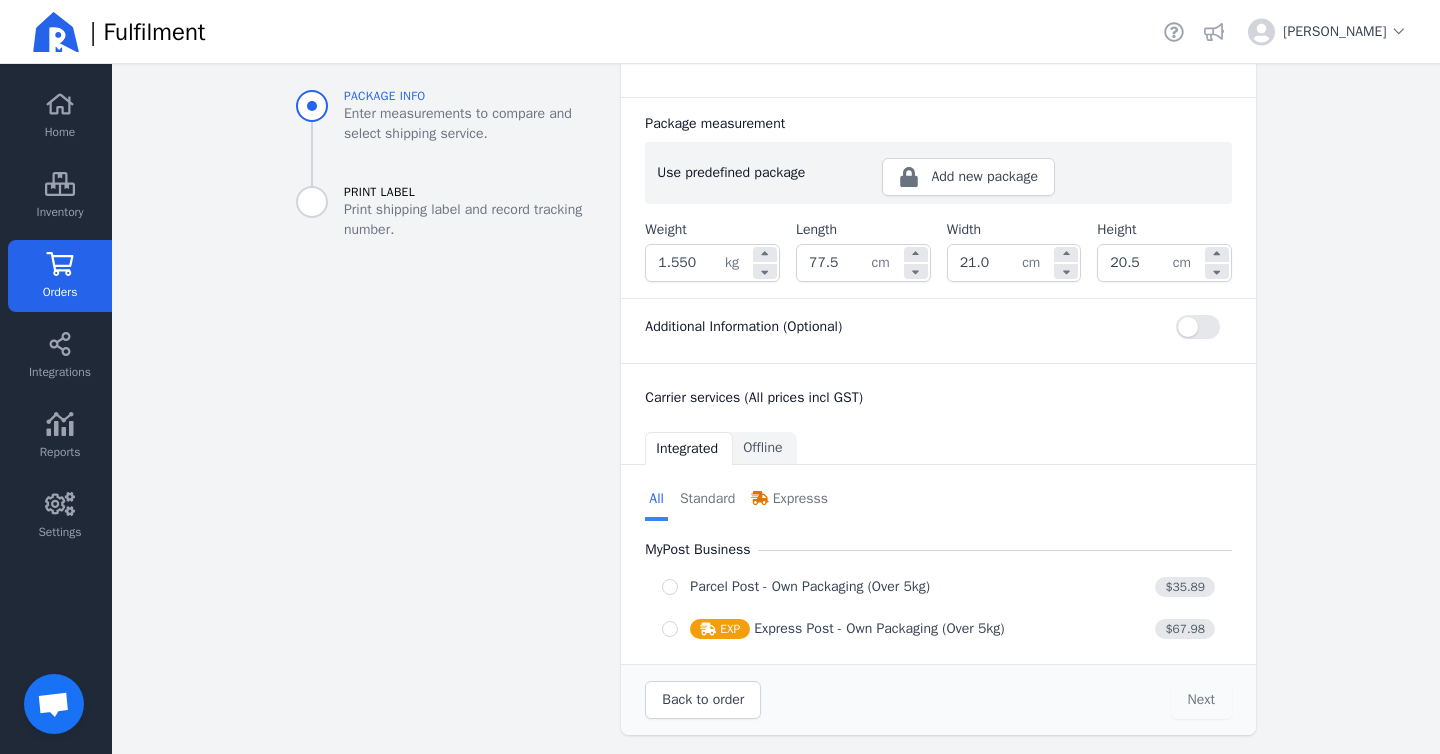 scroll, scrollTop: 626, scrollLeft: 0, axis: vertical 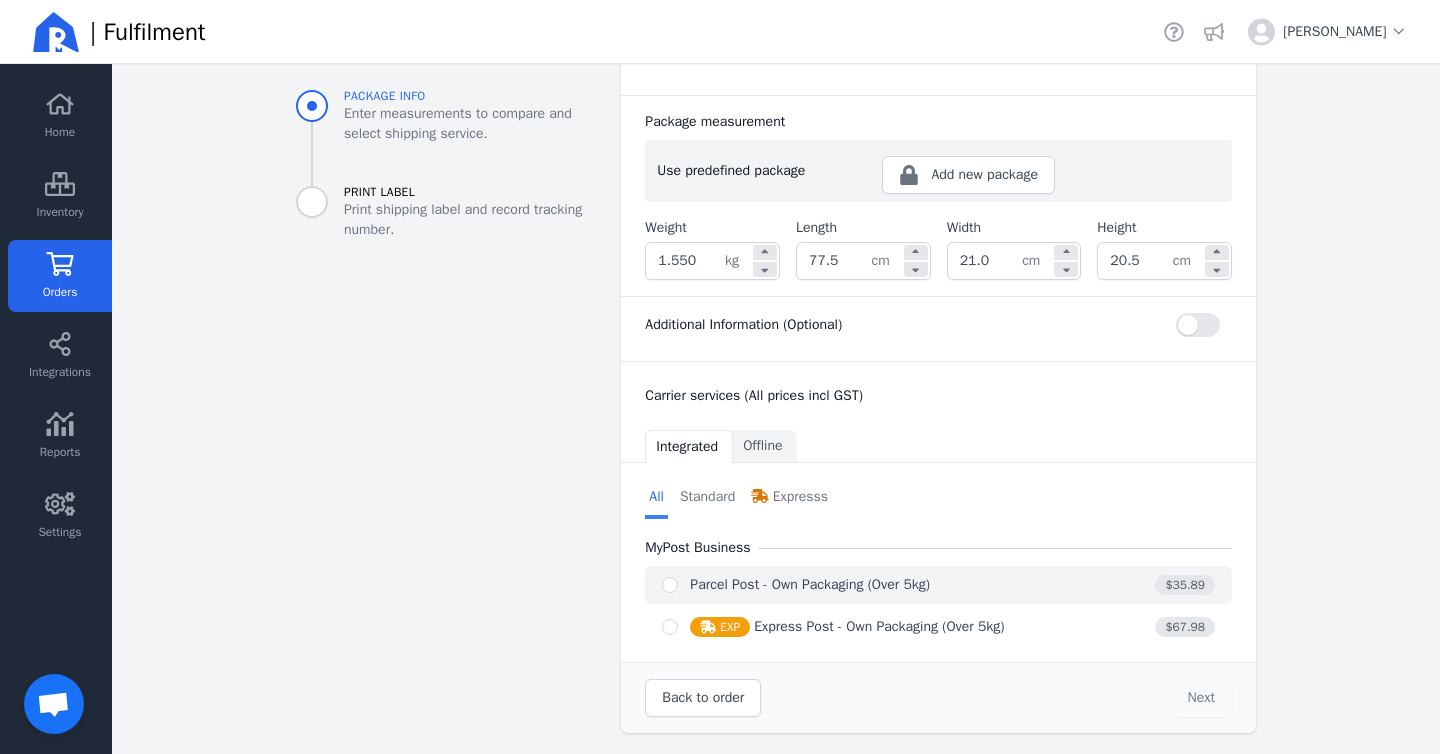 click at bounding box center (670, 585) 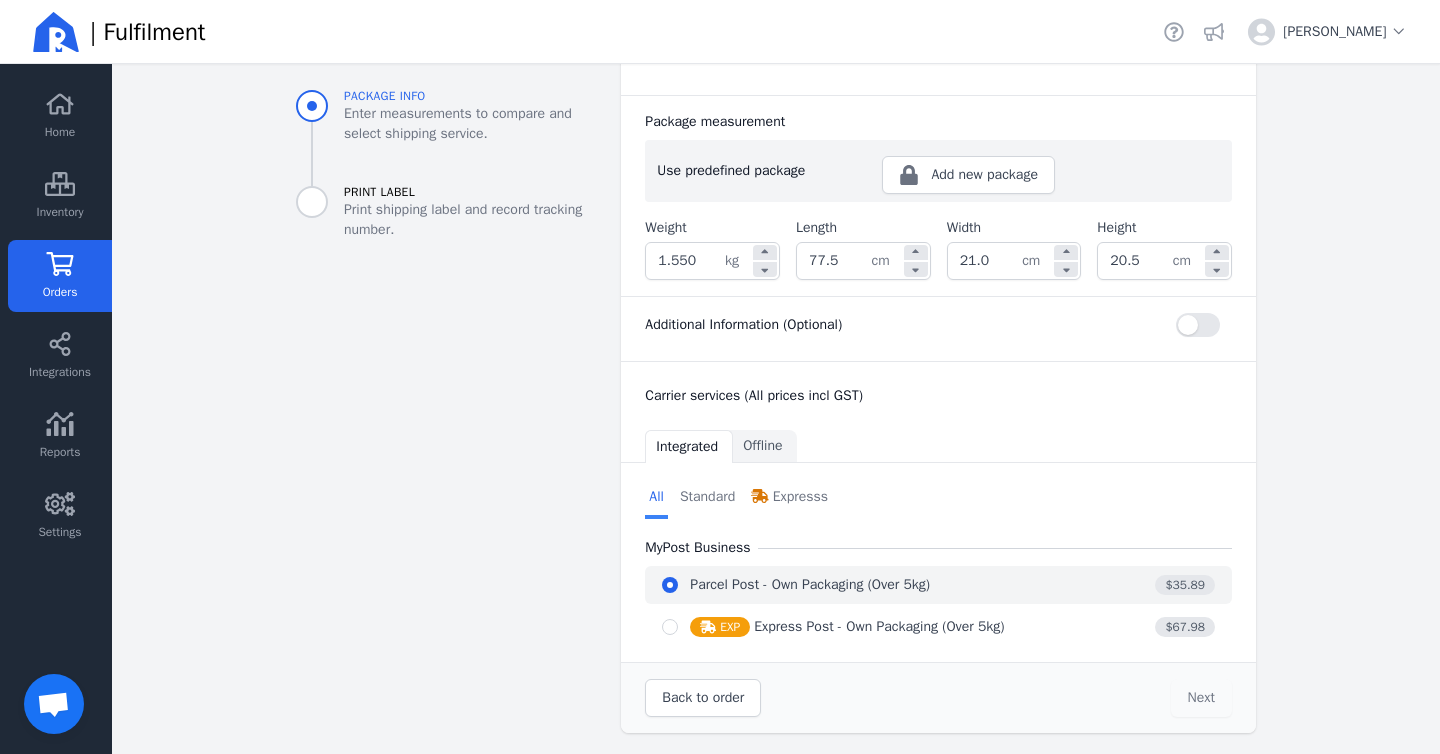 radio on "true" 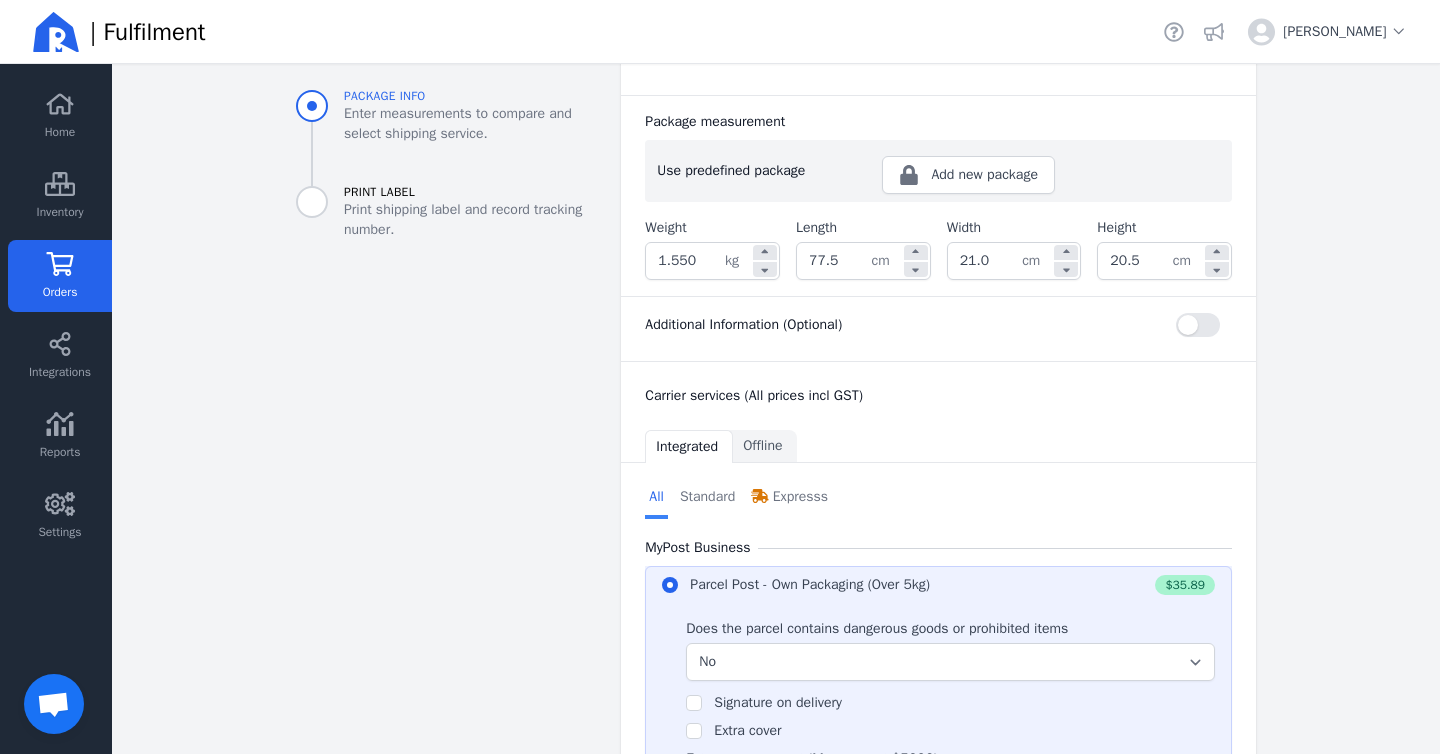 scroll, scrollTop: 849, scrollLeft: 0, axis: vertical 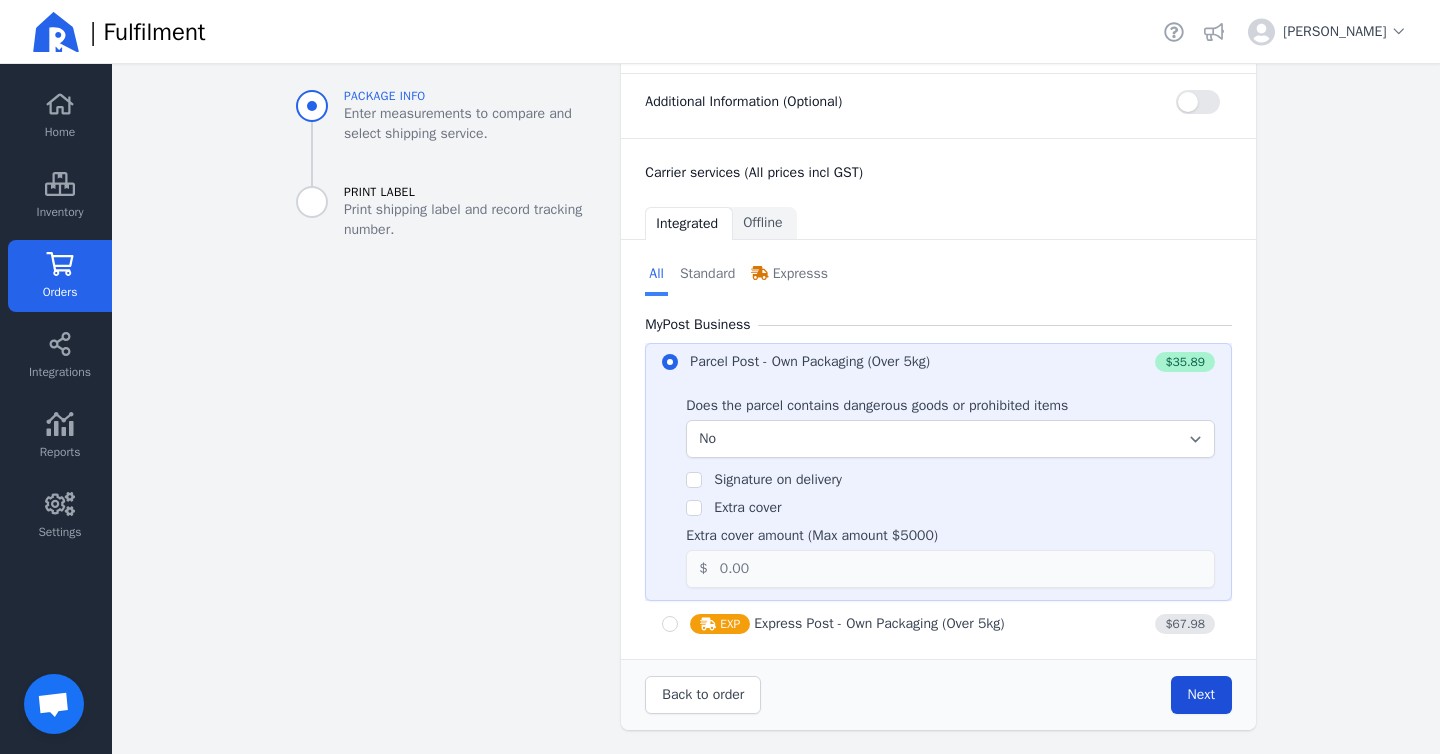 click on "Next" at bounding box center [1201, 694] 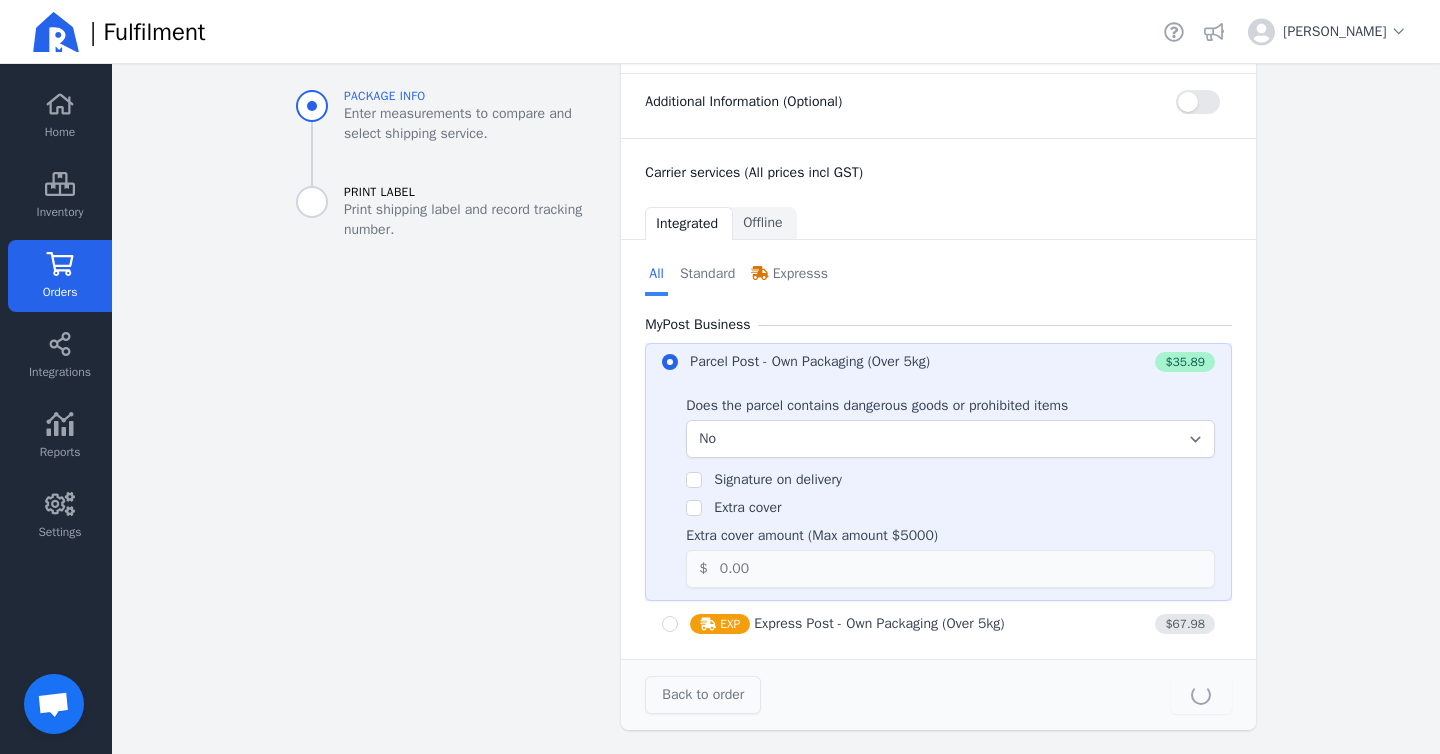 type on "77.5" 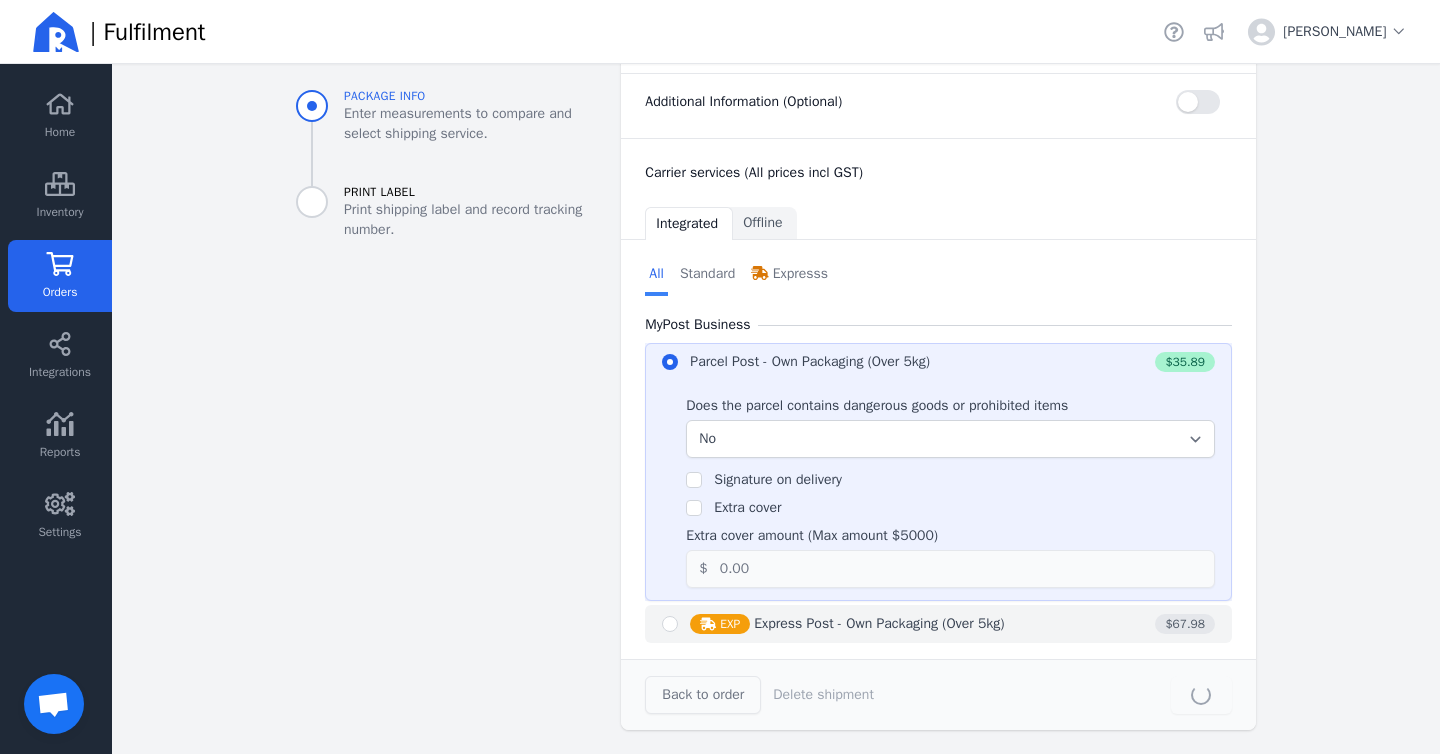 scroll, scrollTop: 0, scrollLeft: 0, axis: both 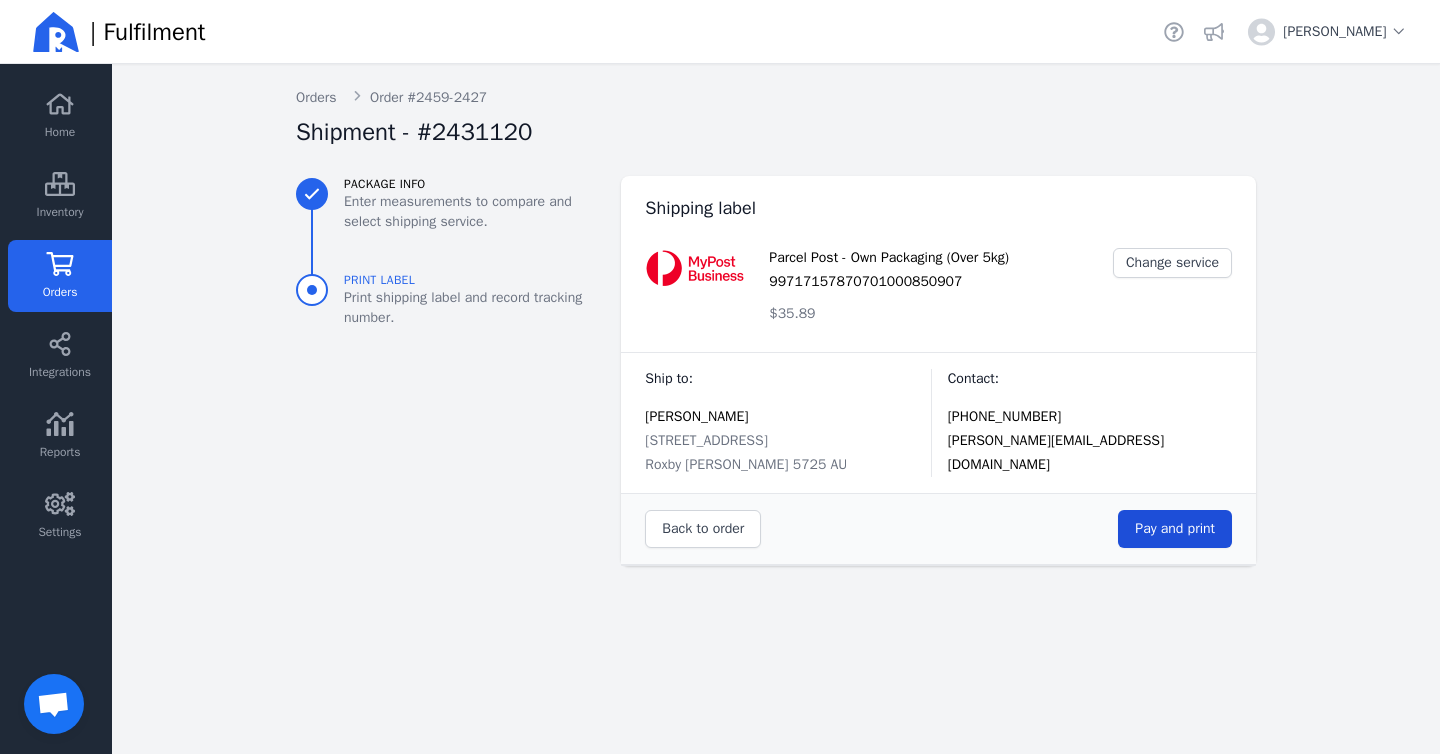 click on "Pay and print" at bounding box center [1175, 528] 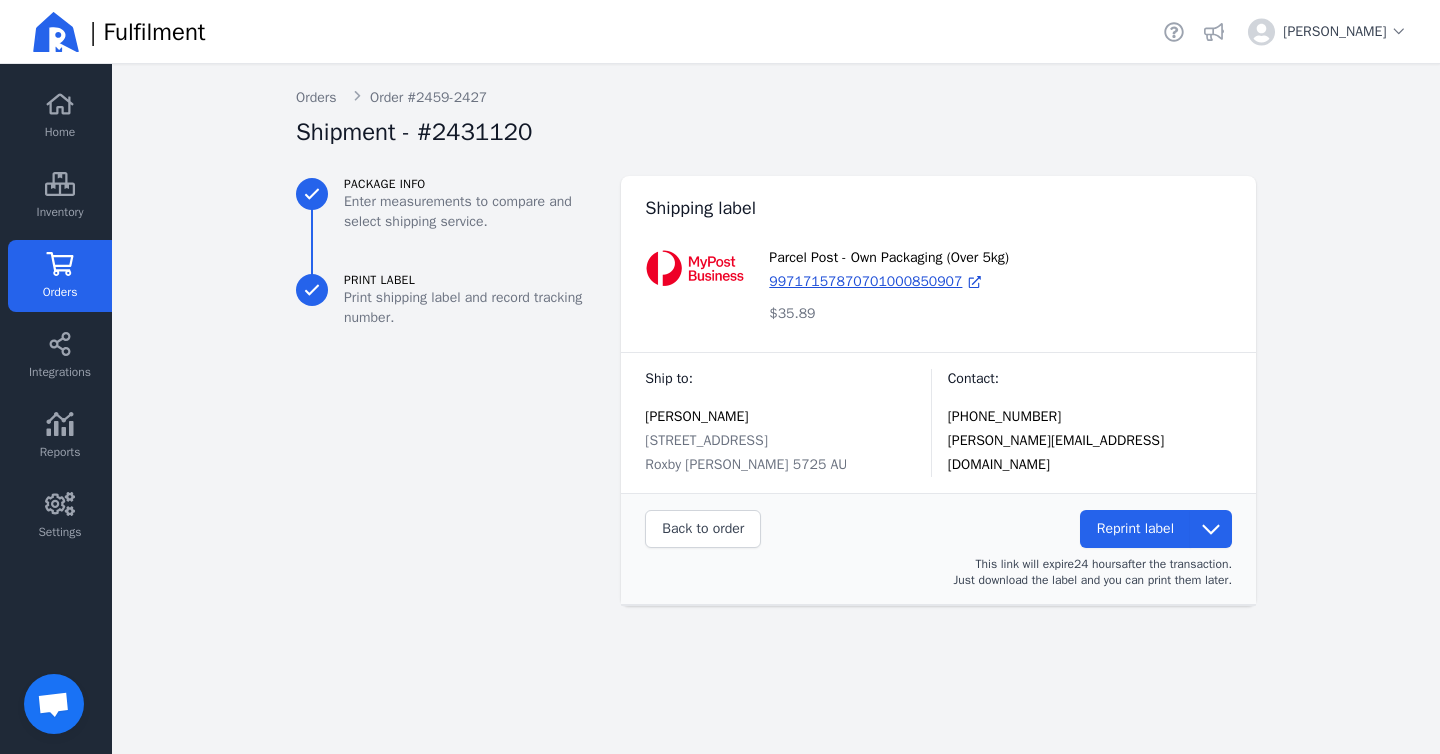 click on "Orders" 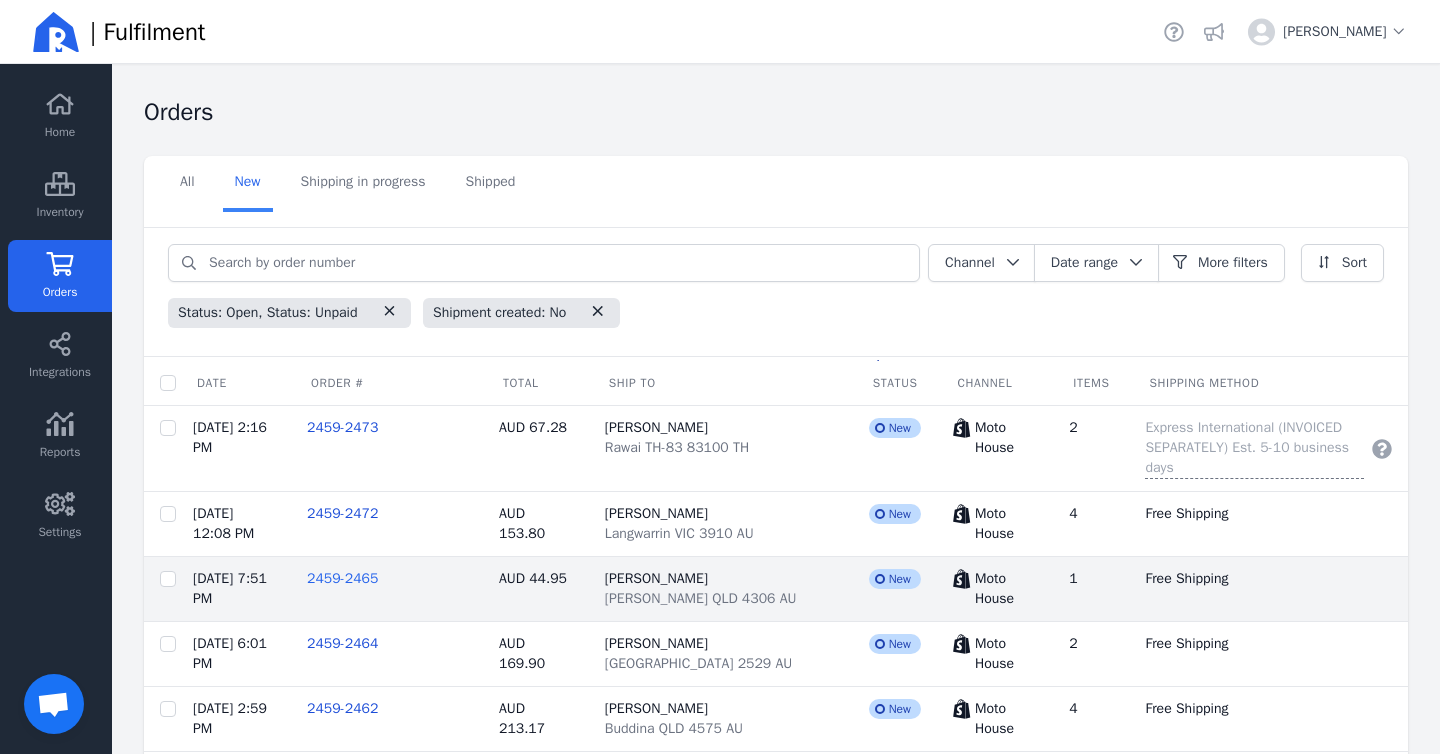 click on "2459-2465" 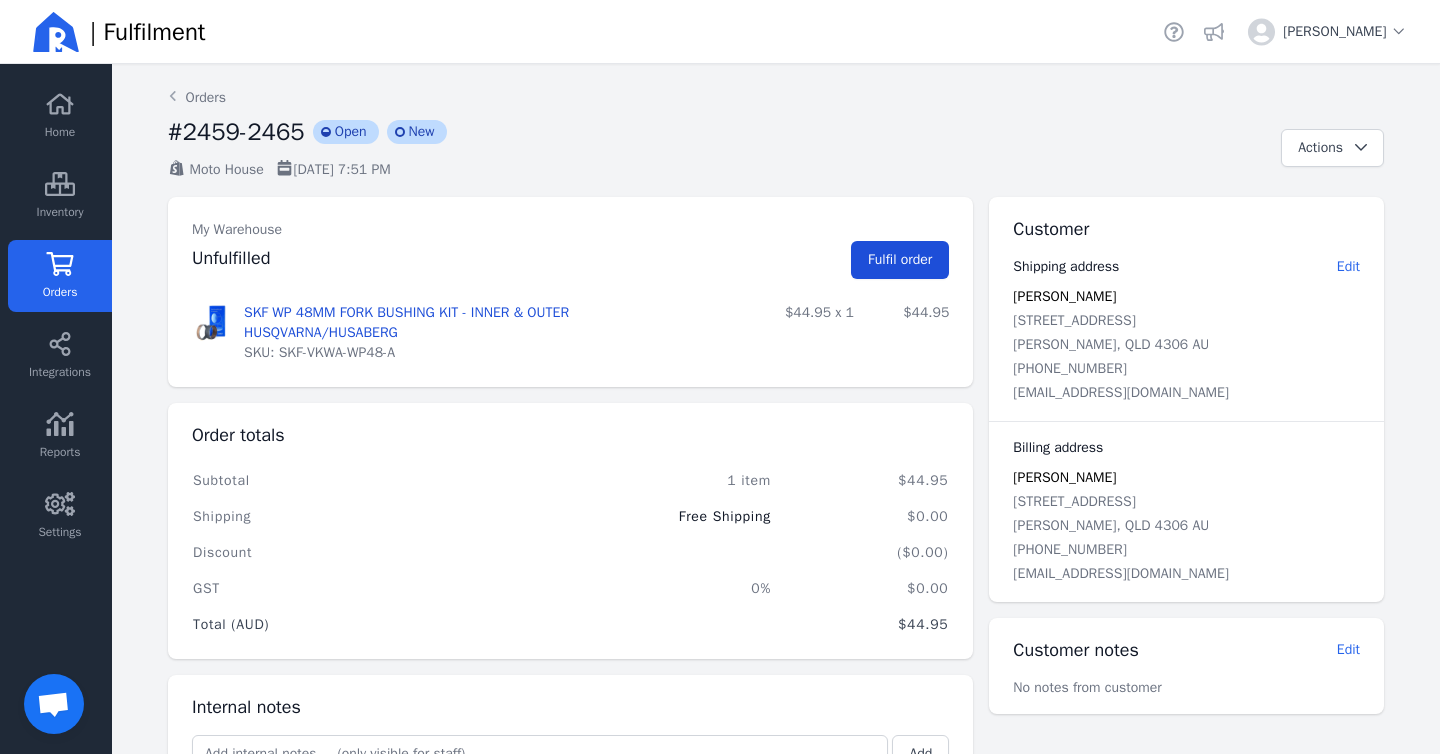 click on "Fulfil order" at bounding box center (900, 260) 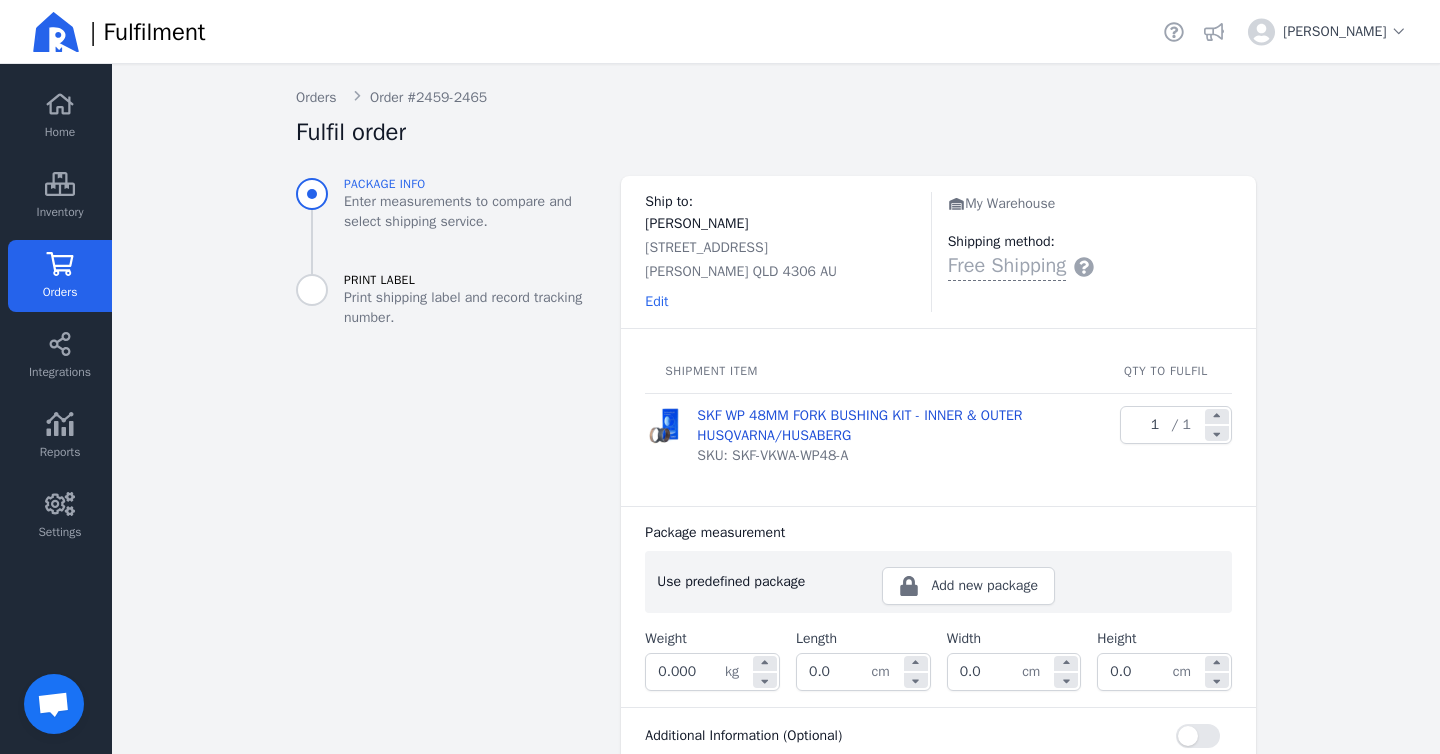 scroll, scrollTop: 220, scrollLeft: 0, axis: vertical 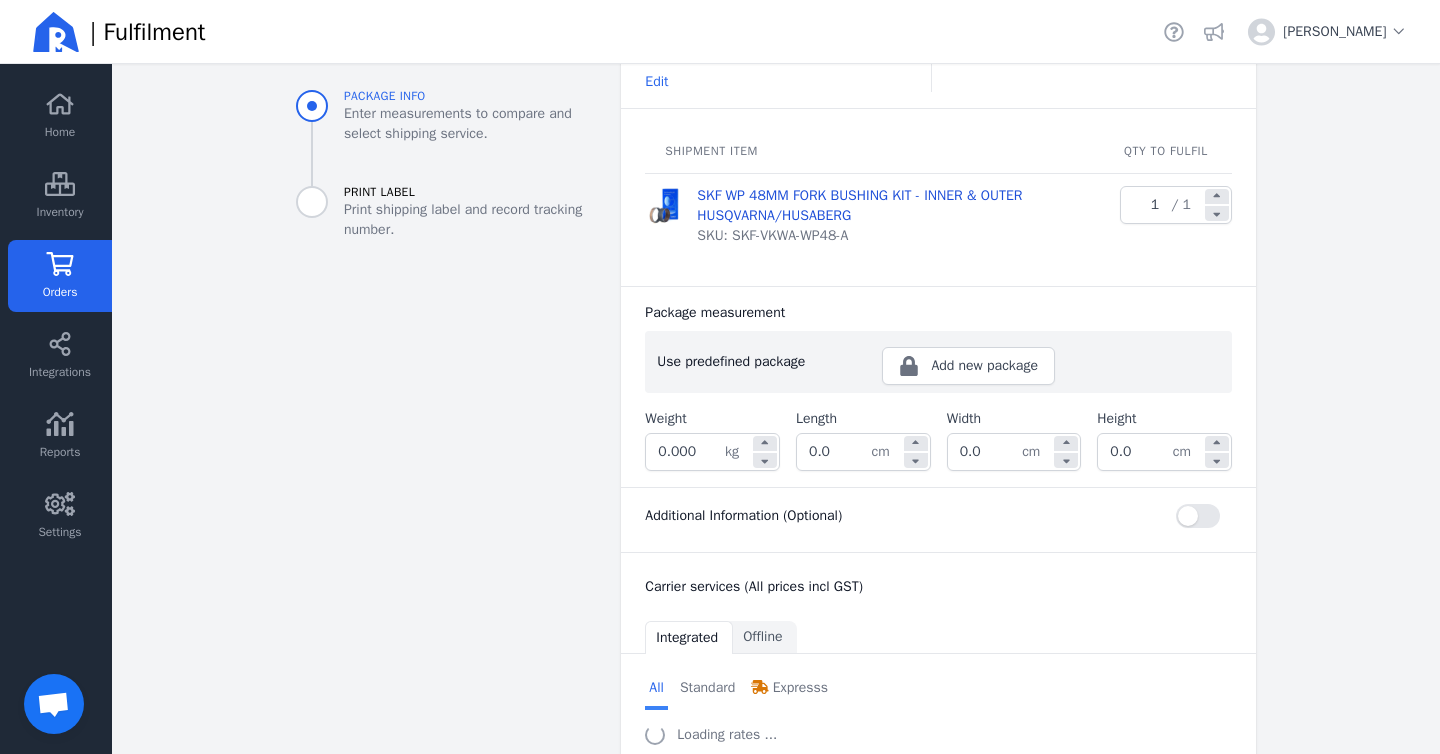 click on "0.000" 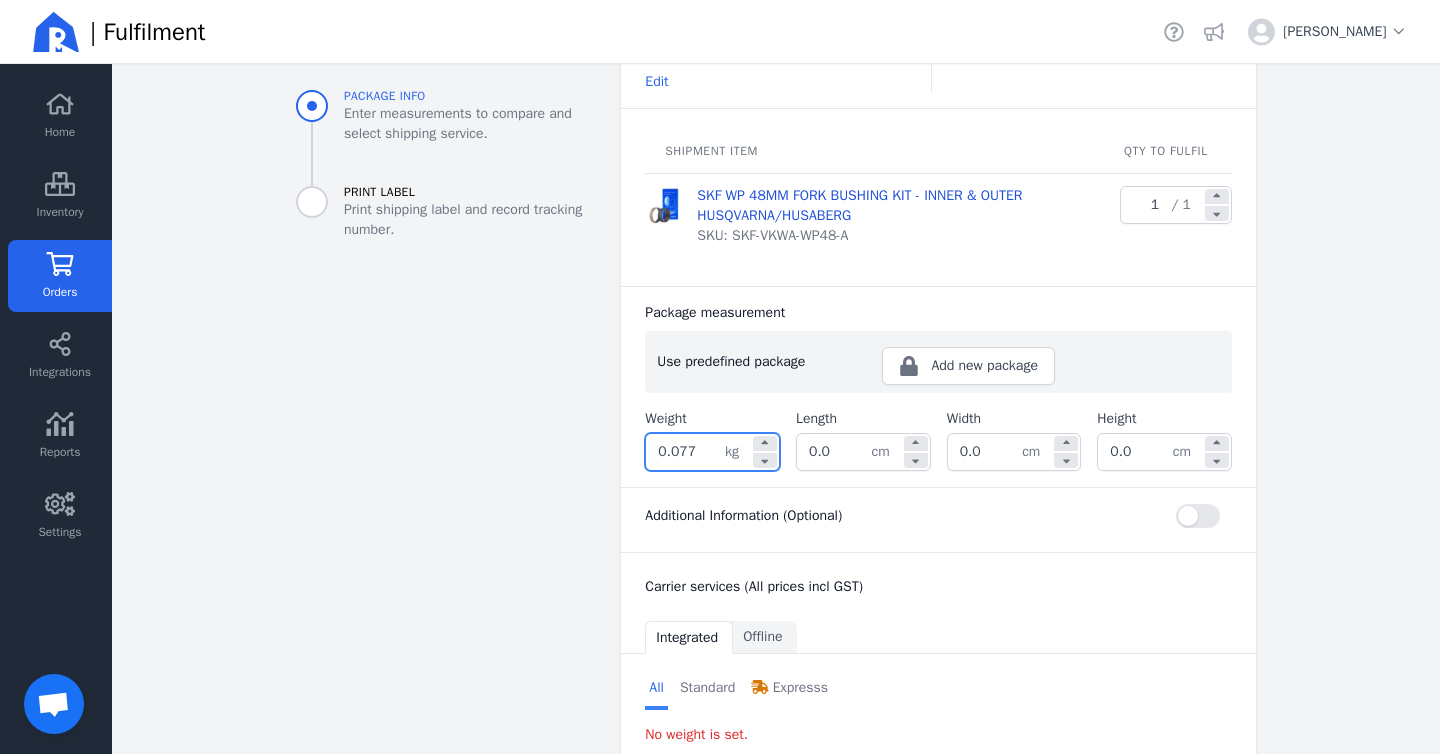 type on "0.077" 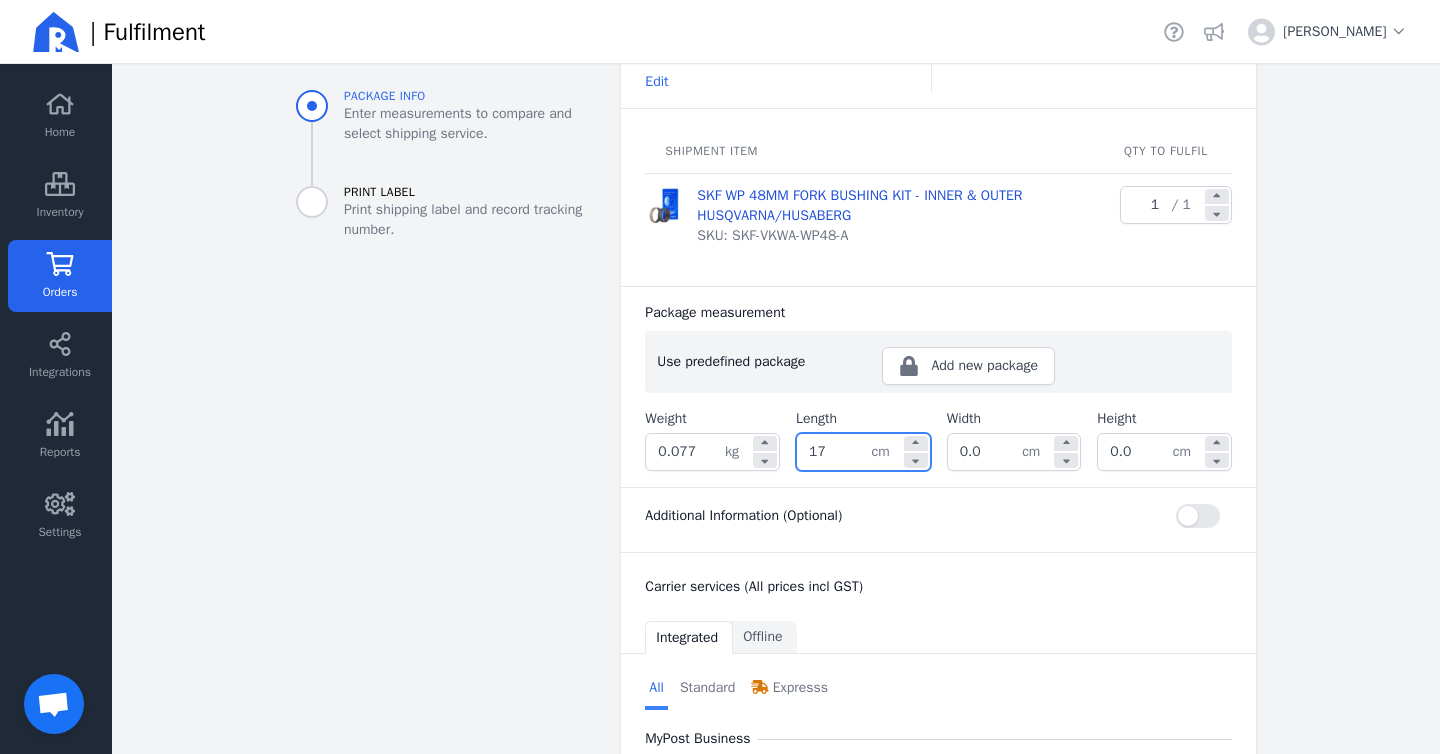 type on "17.0" 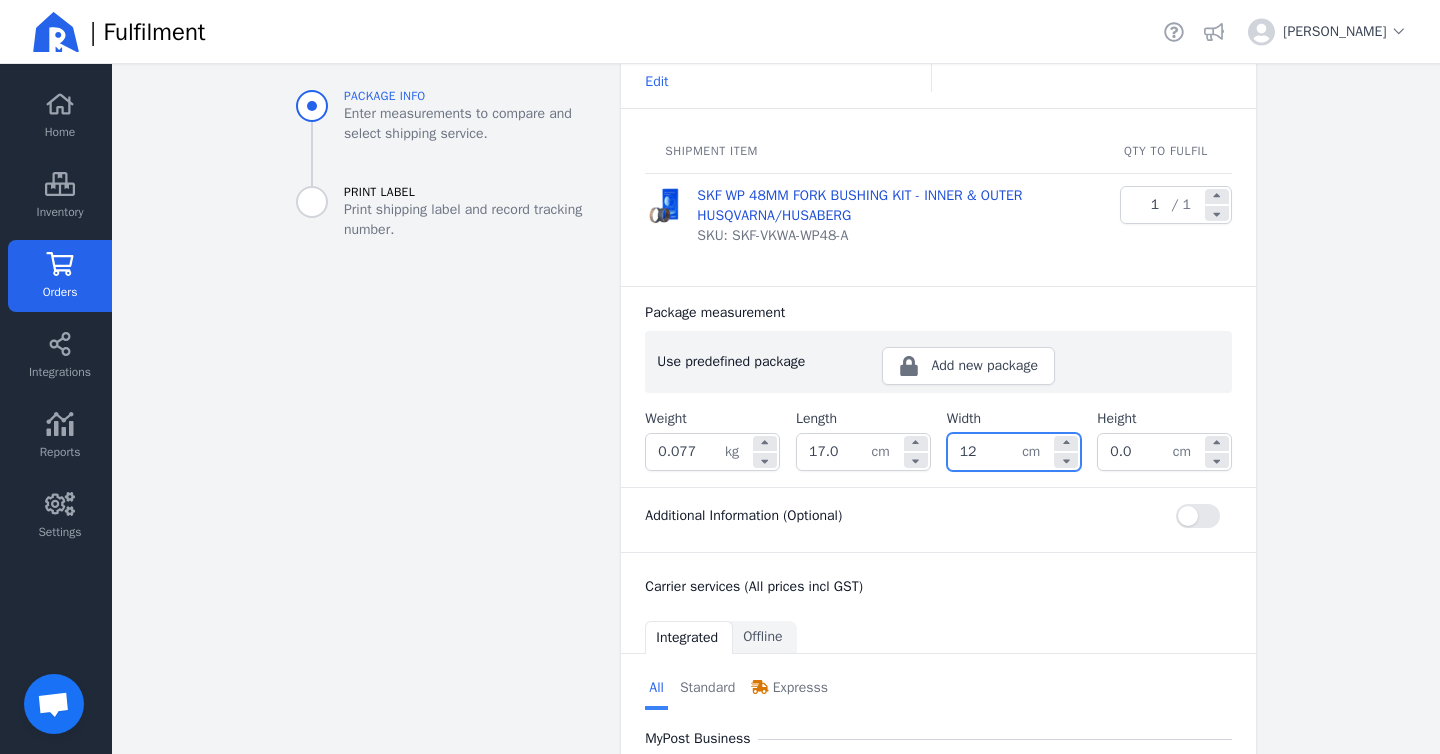 type on "12.0" 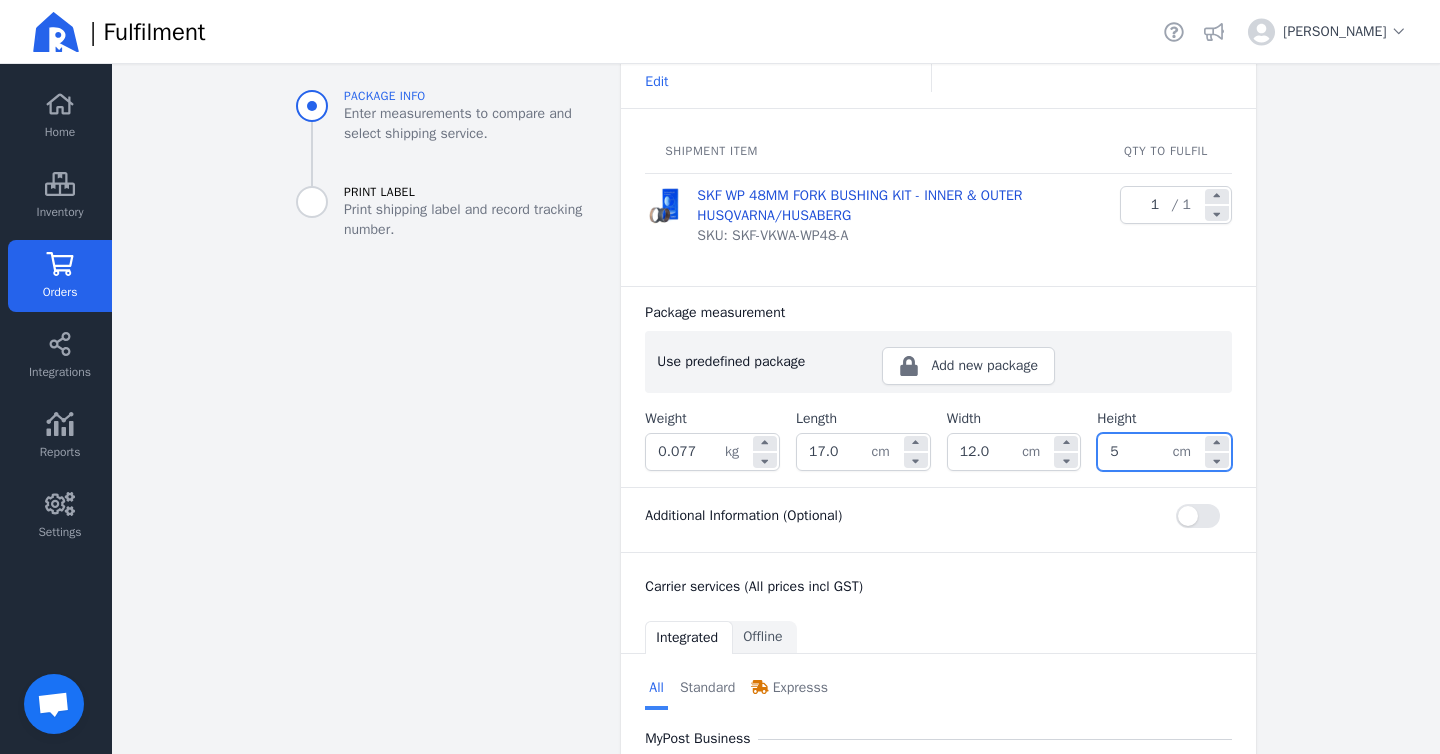 type on "5.0" 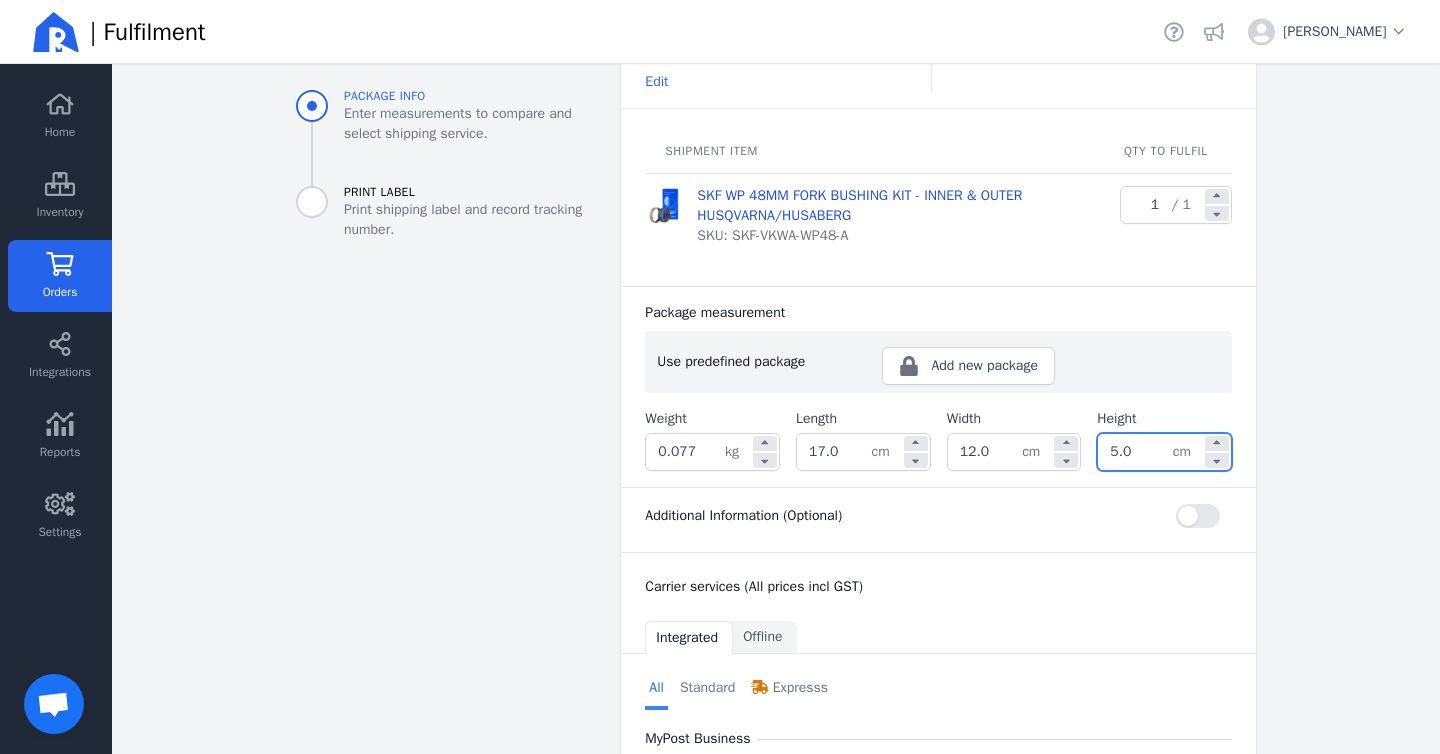 click on "Package info Enter measurements to compare and select shipping service. Print Label Print shipping label and record tracking number." 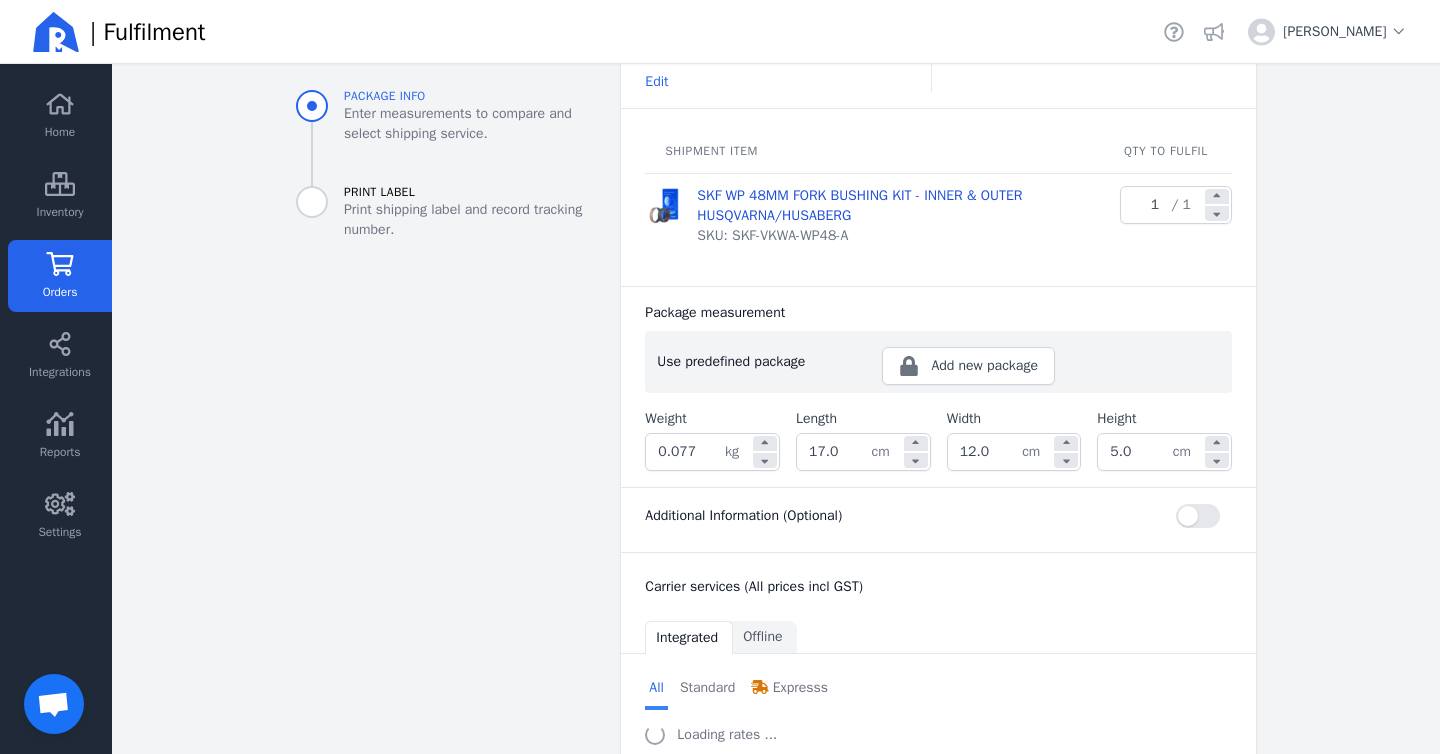 scroll, scrollTop: 322, scrollLeft: 0, axis: vertical 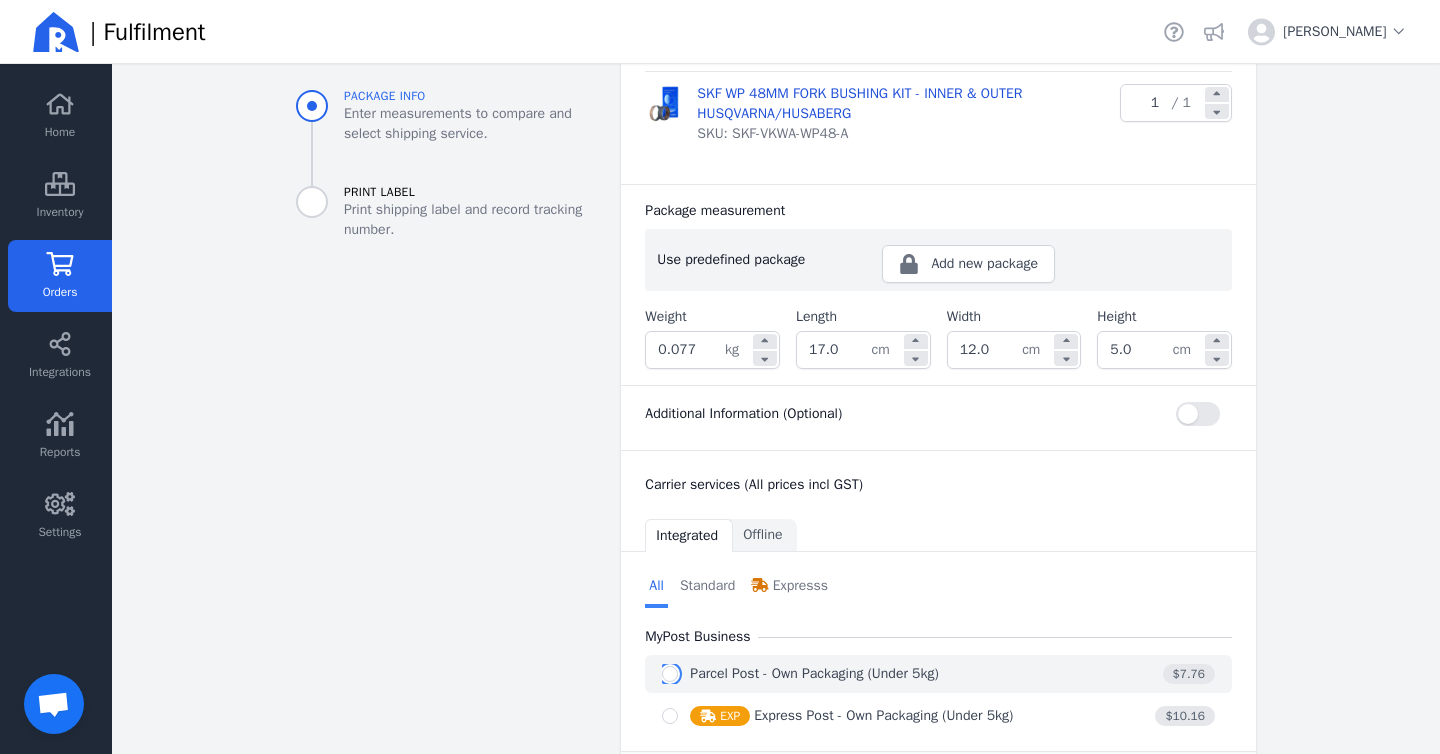 click at bounding box center [670, 674] 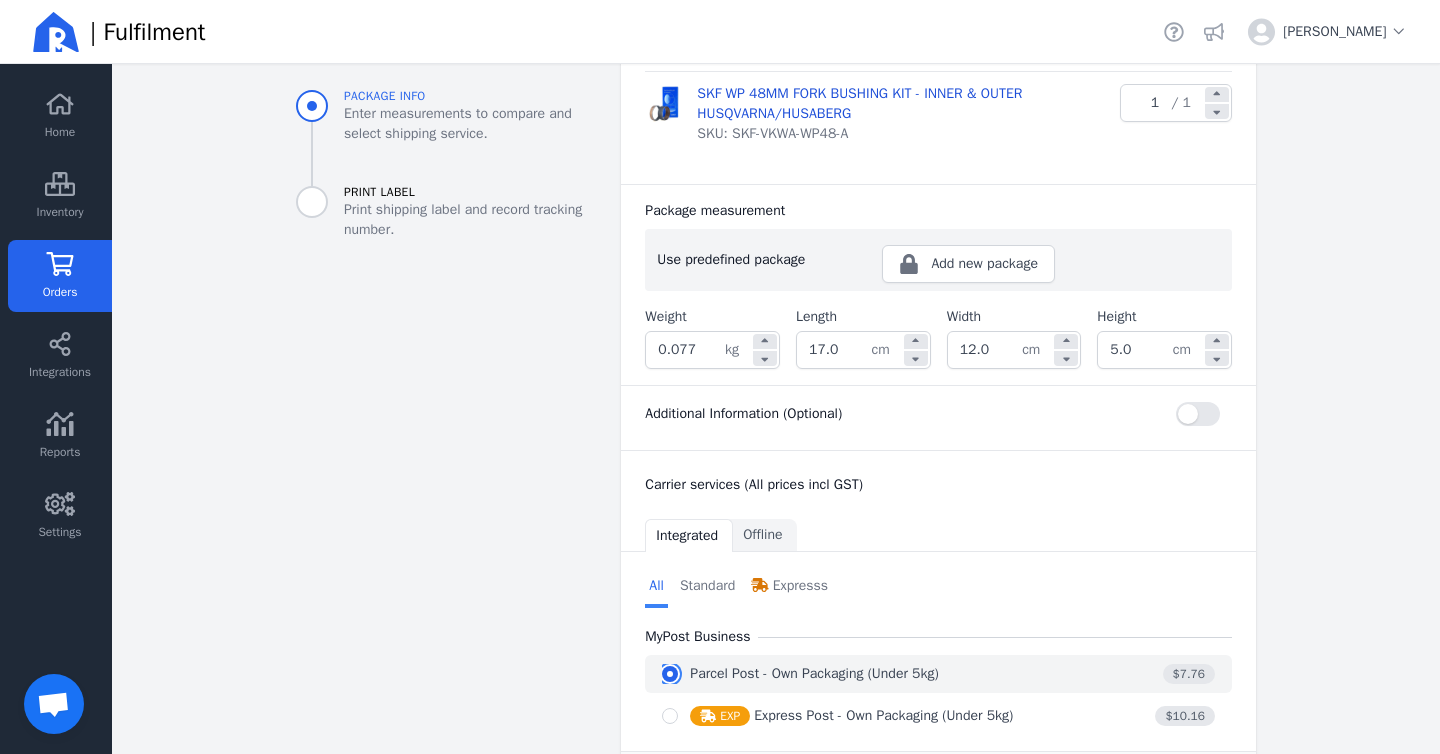 radio on "true" 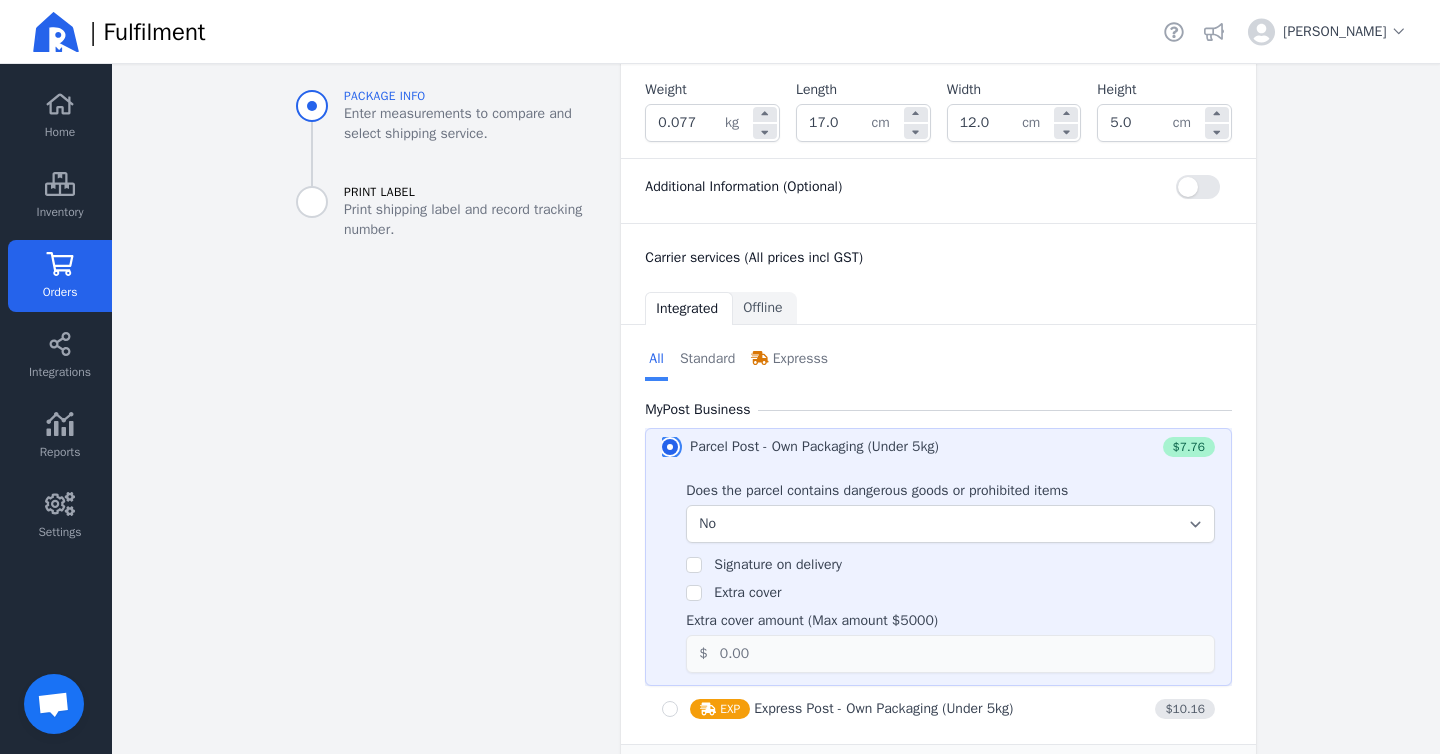 scroll, scrollTop: 634, scrollLeft: 0, axis: vertical 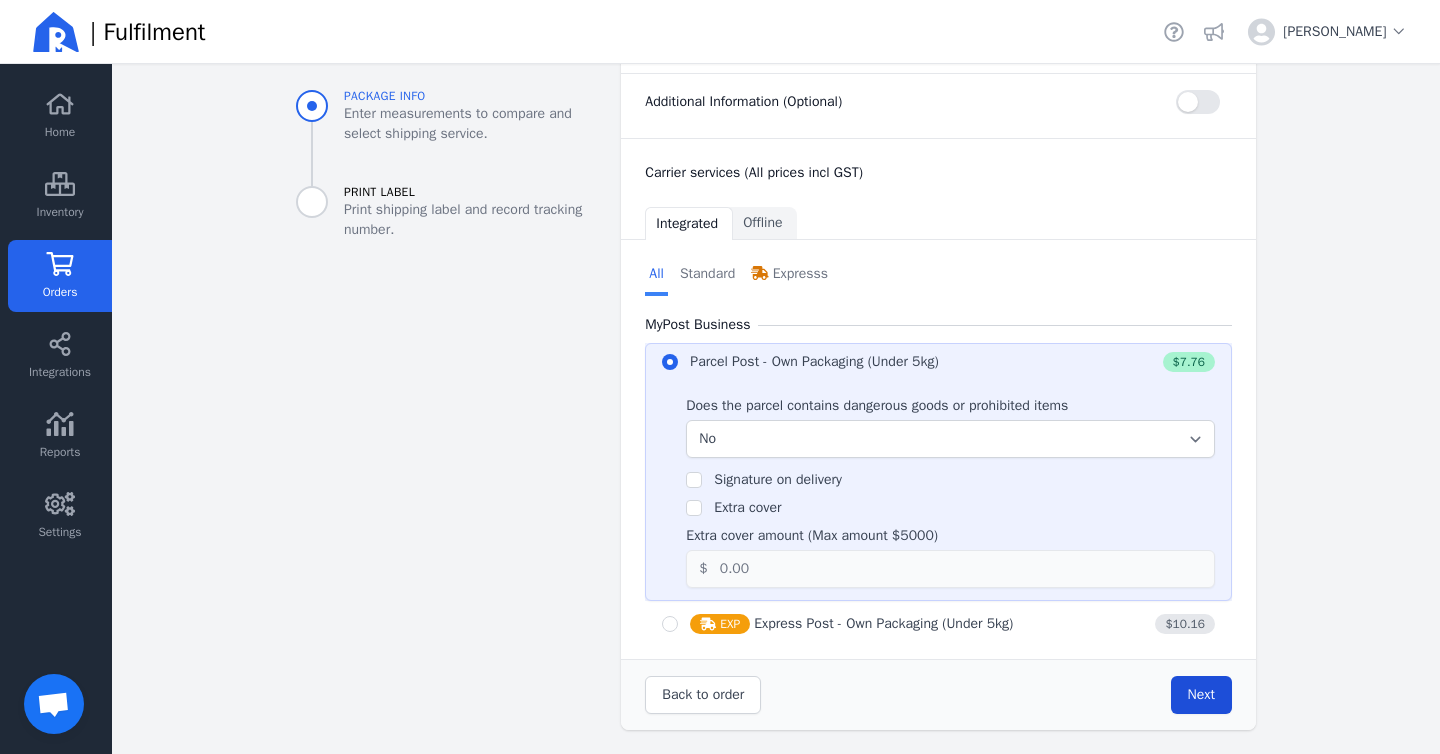 click on "Next" at bounding box center (1201, 695) 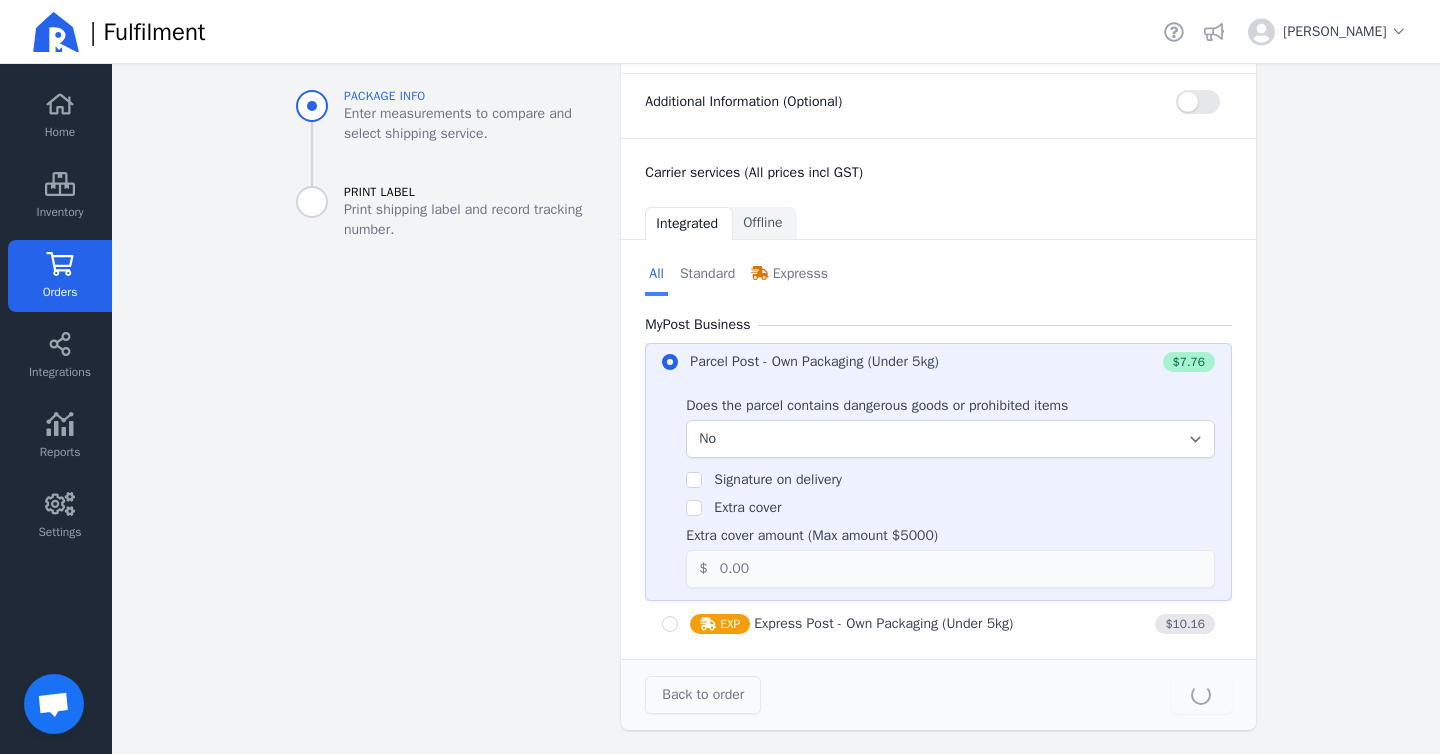 type on "17.0" 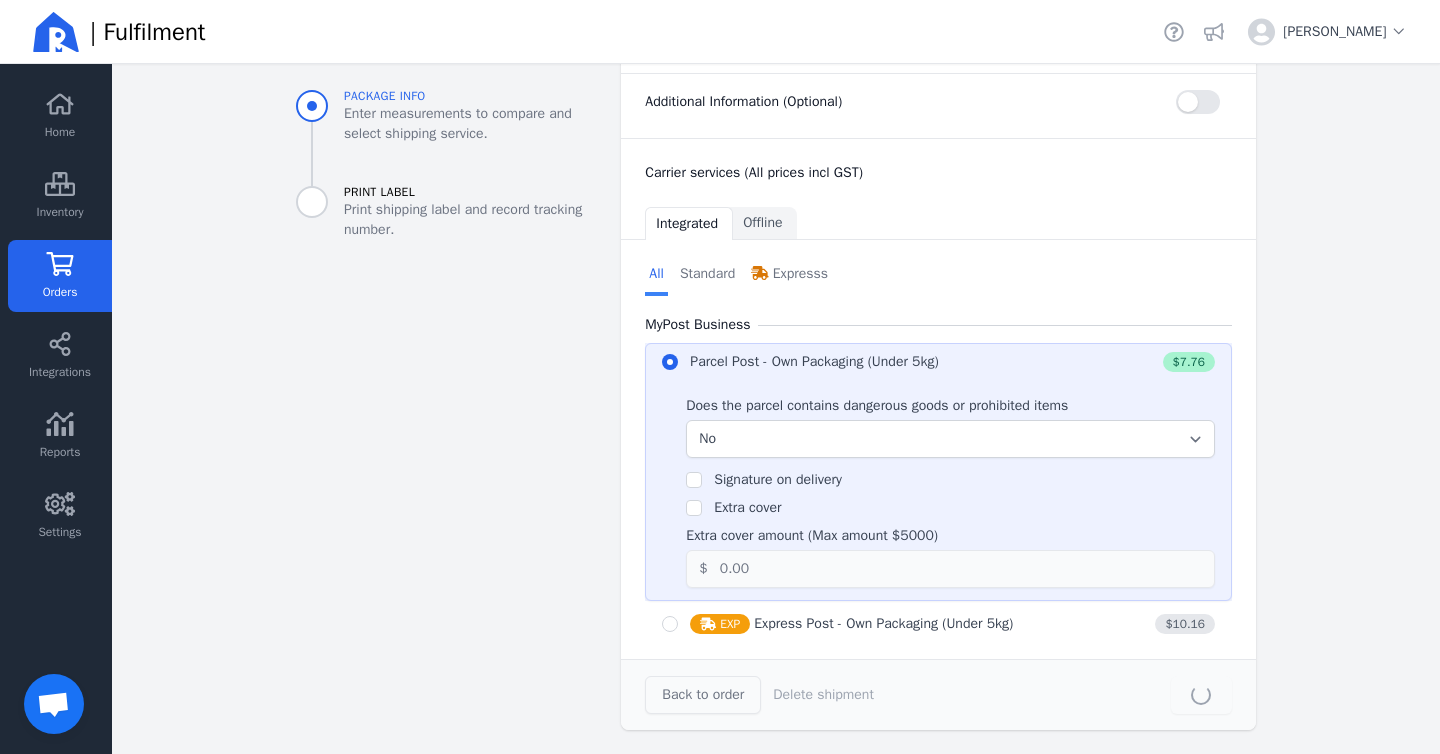 scroll, scrollTop: 0, scrollLeft: 0, axis: both 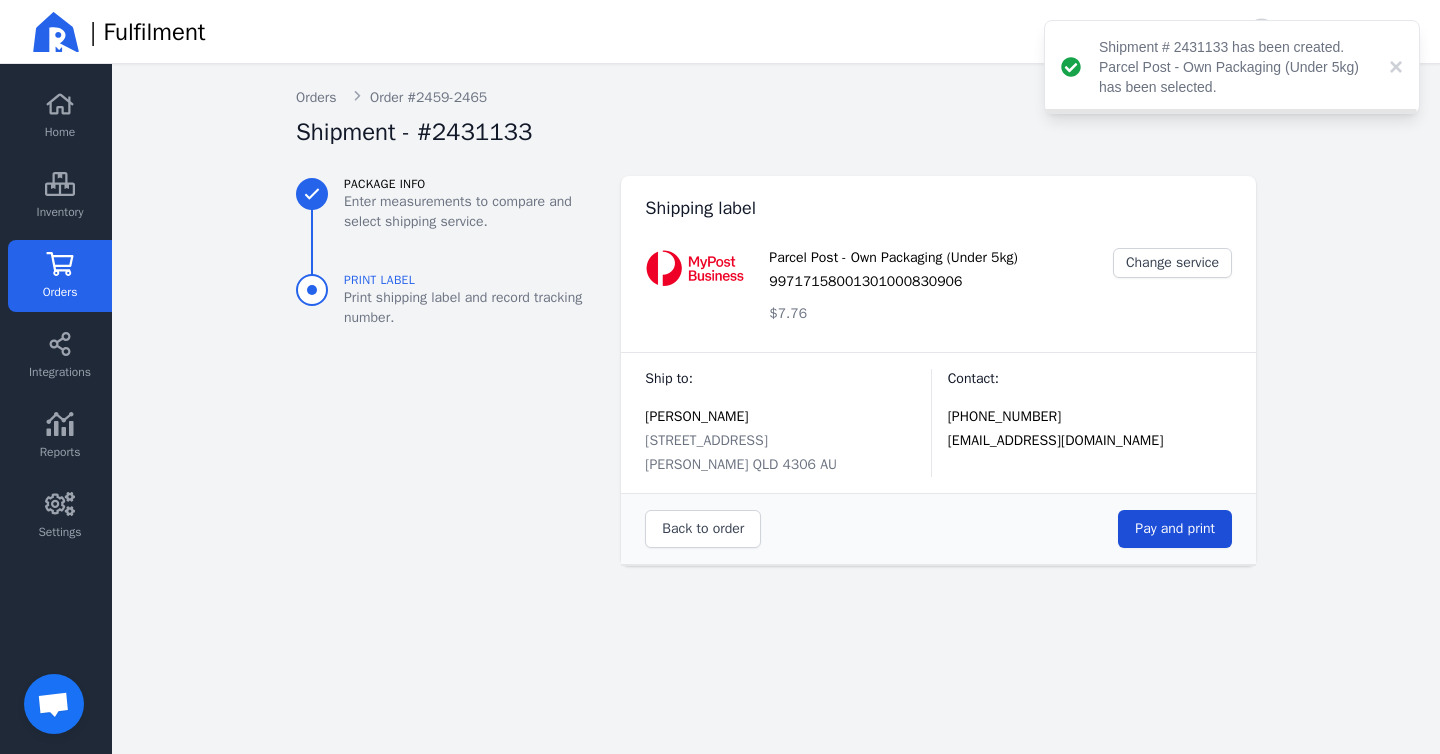 click on "Pay and print" at bounding box center [1175, 528] 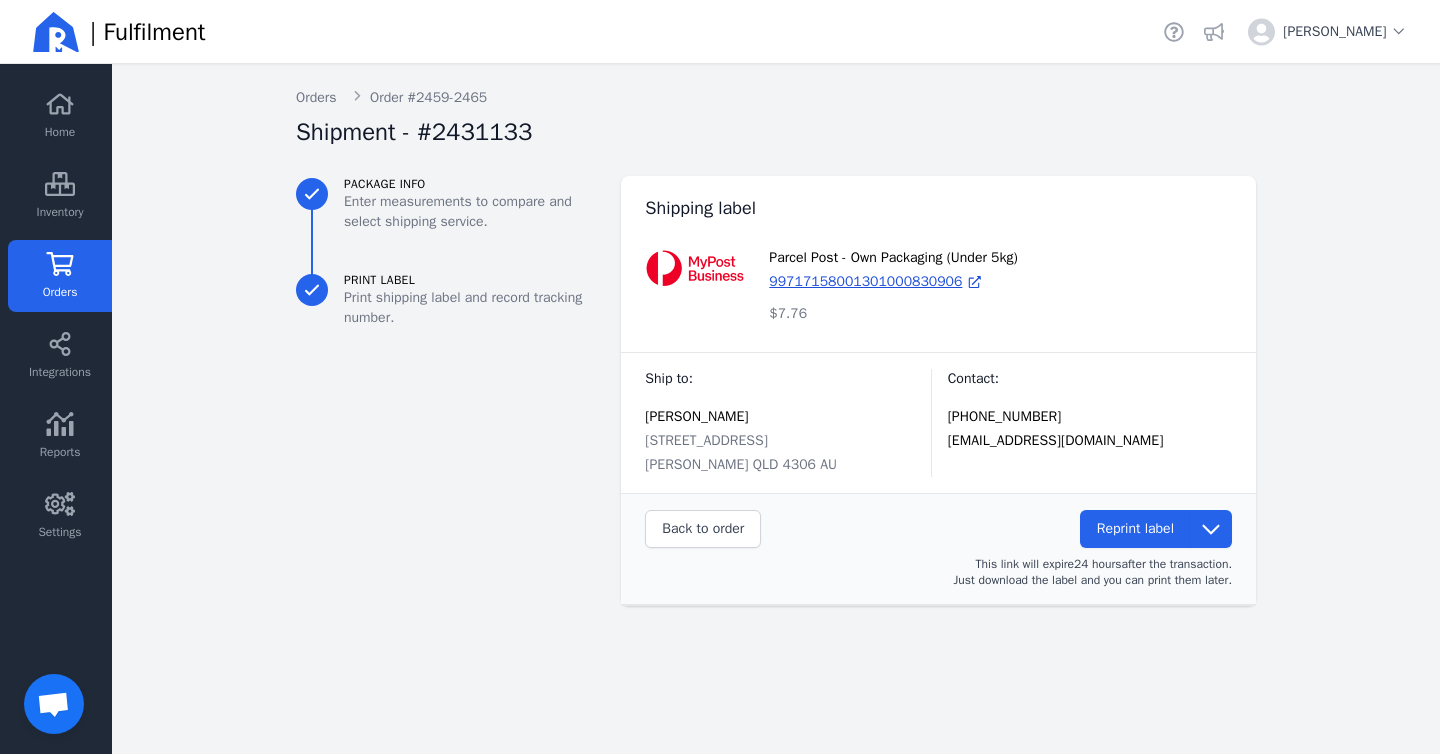 click on "Orders" at bounding box center (60, 292) 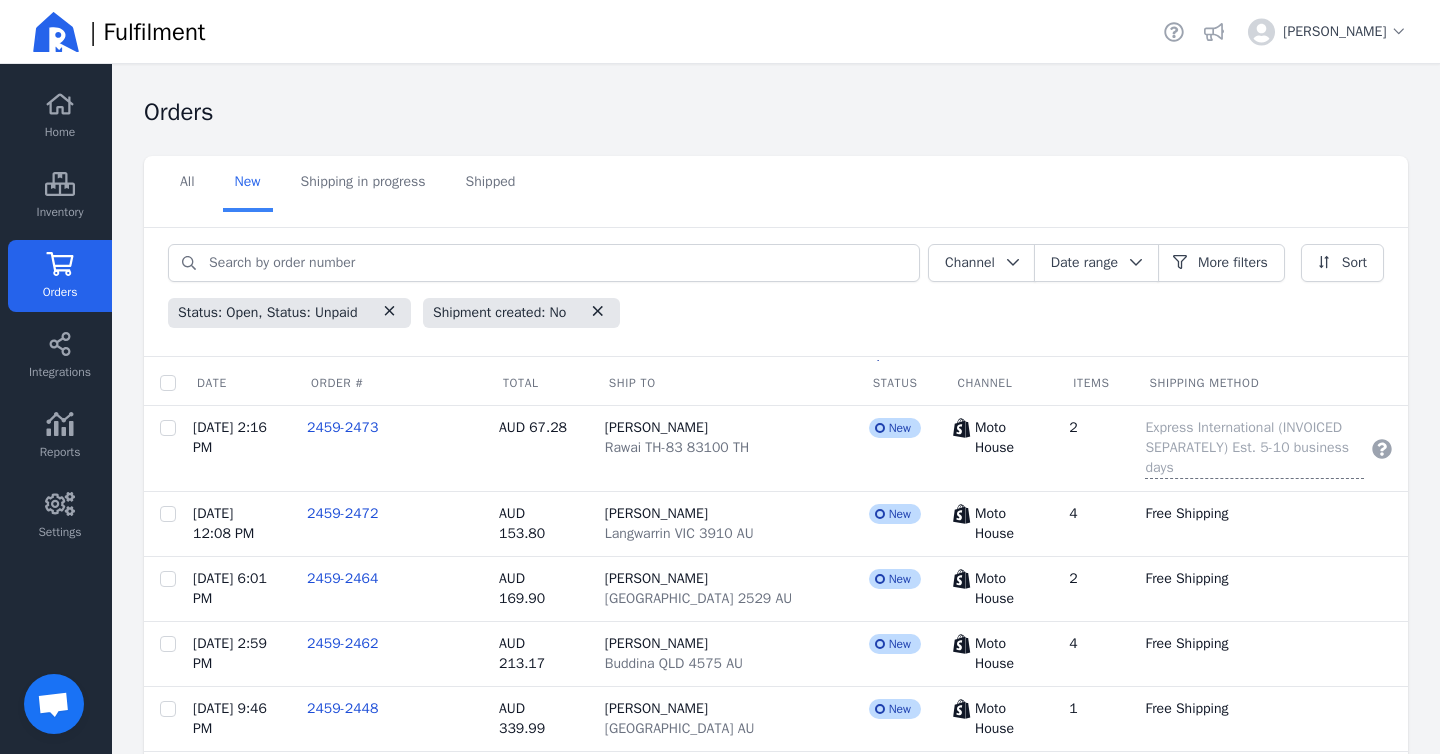 scroll, scrollTop: 375, scrollLeft: 0, axis: vertical 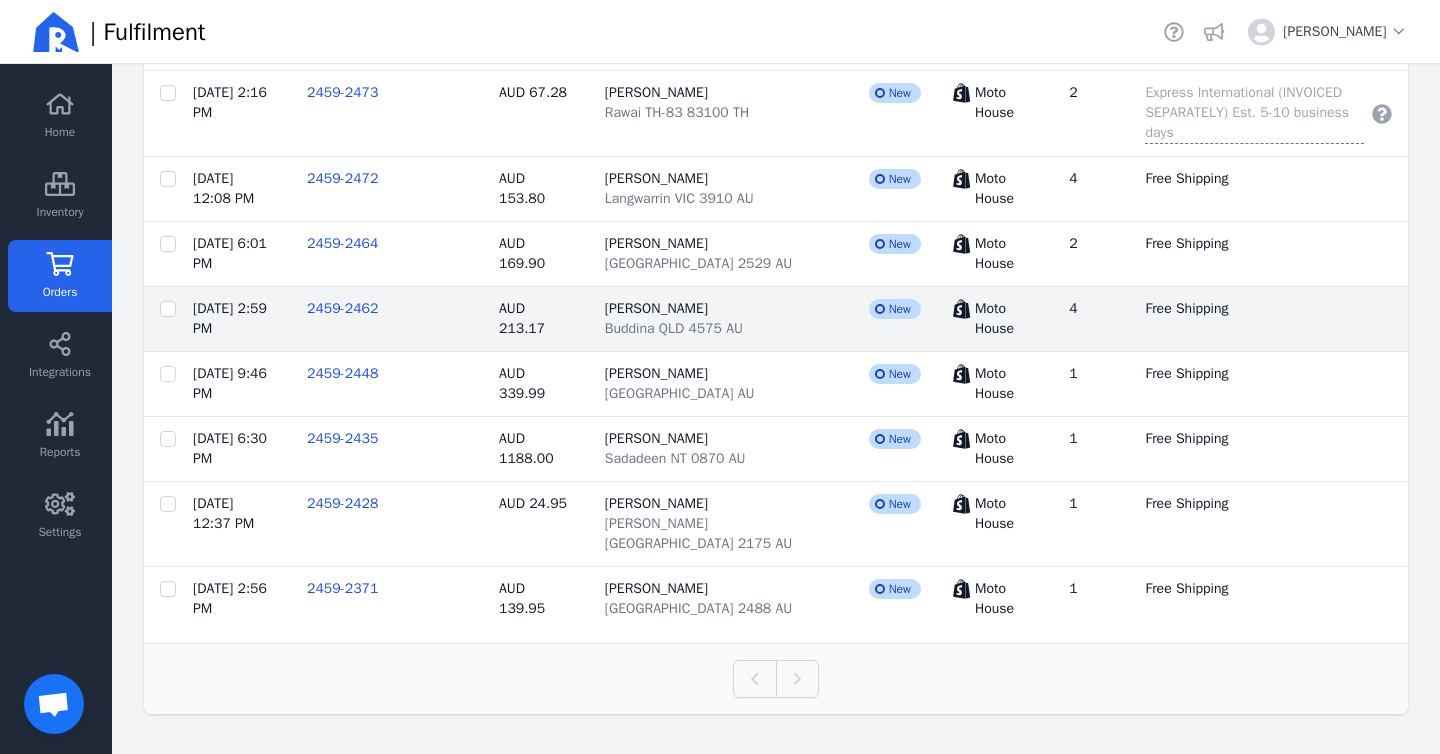 click on "Buddina QLD 4575 AU" 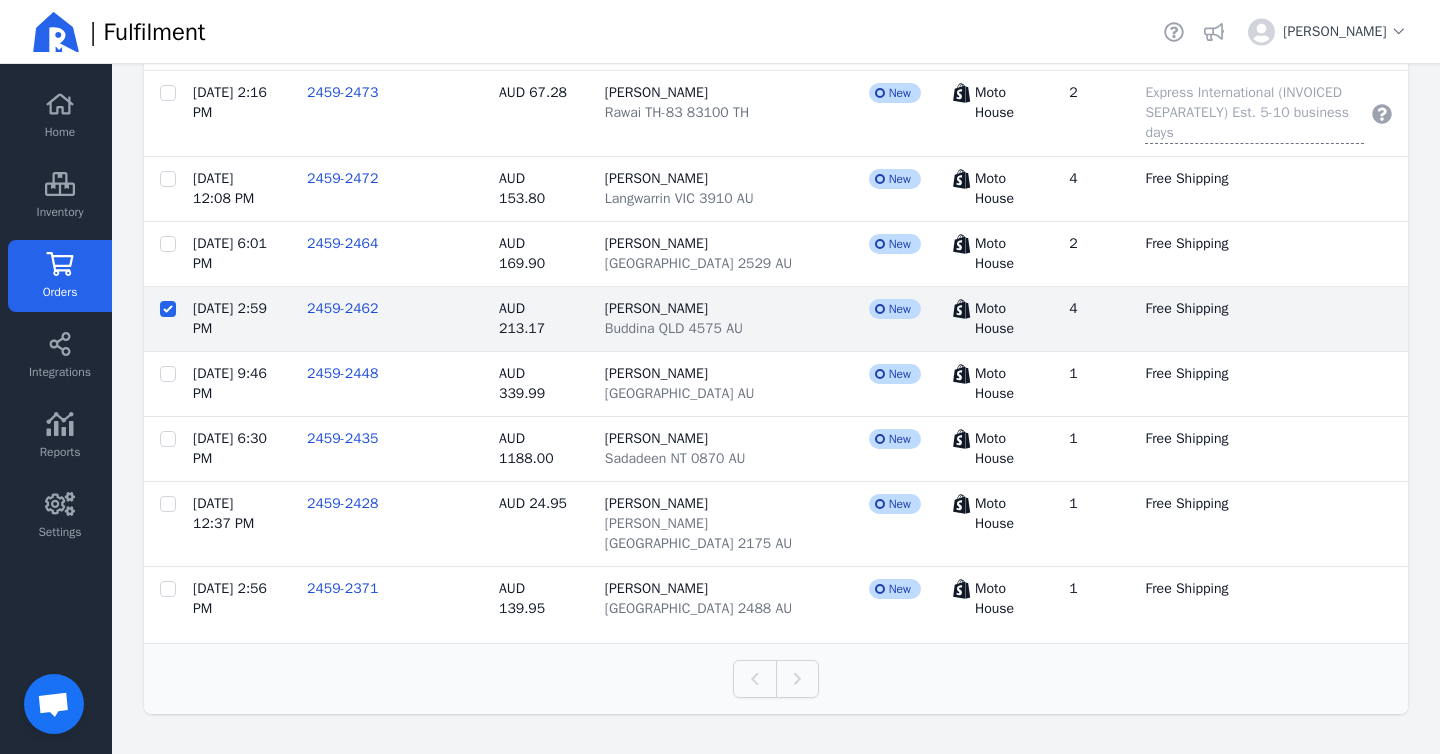 checkbox on "false" 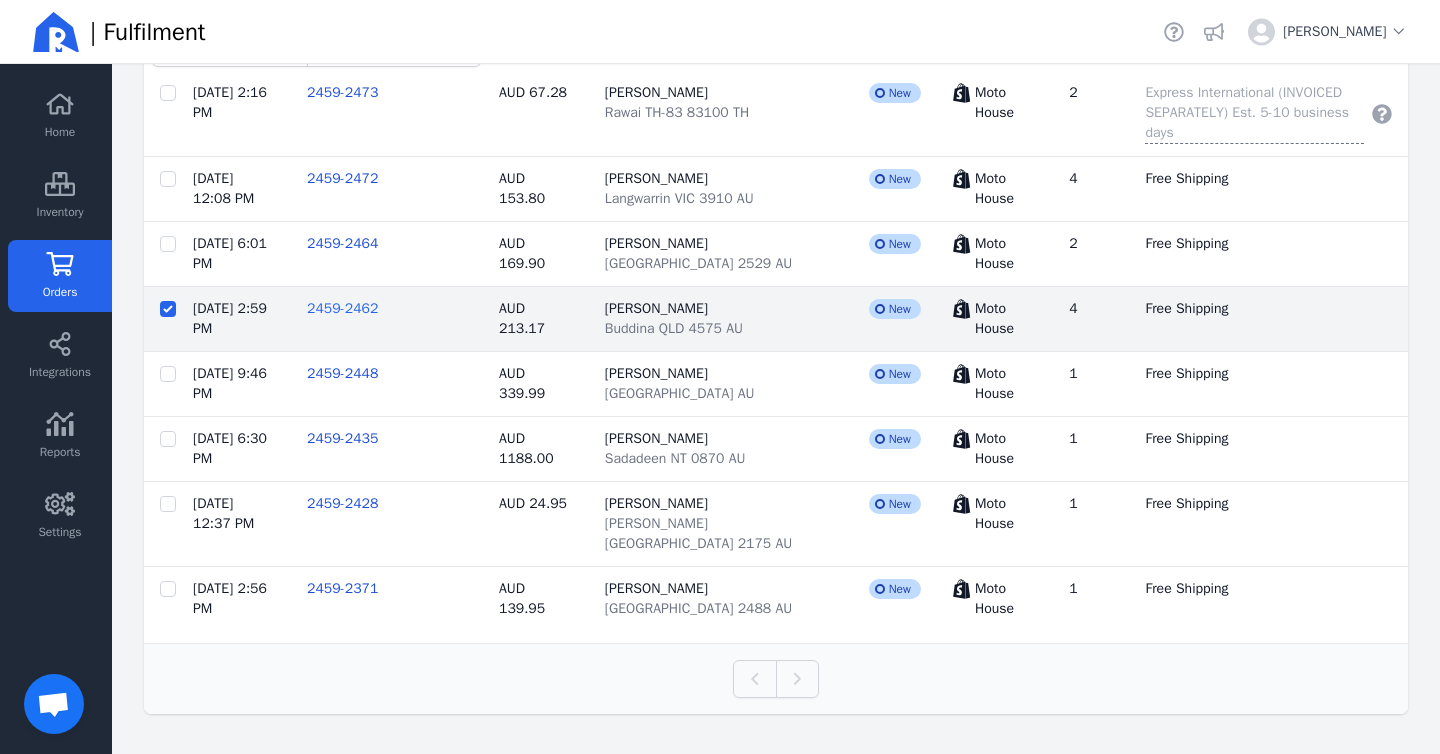 click on "2459-2462" 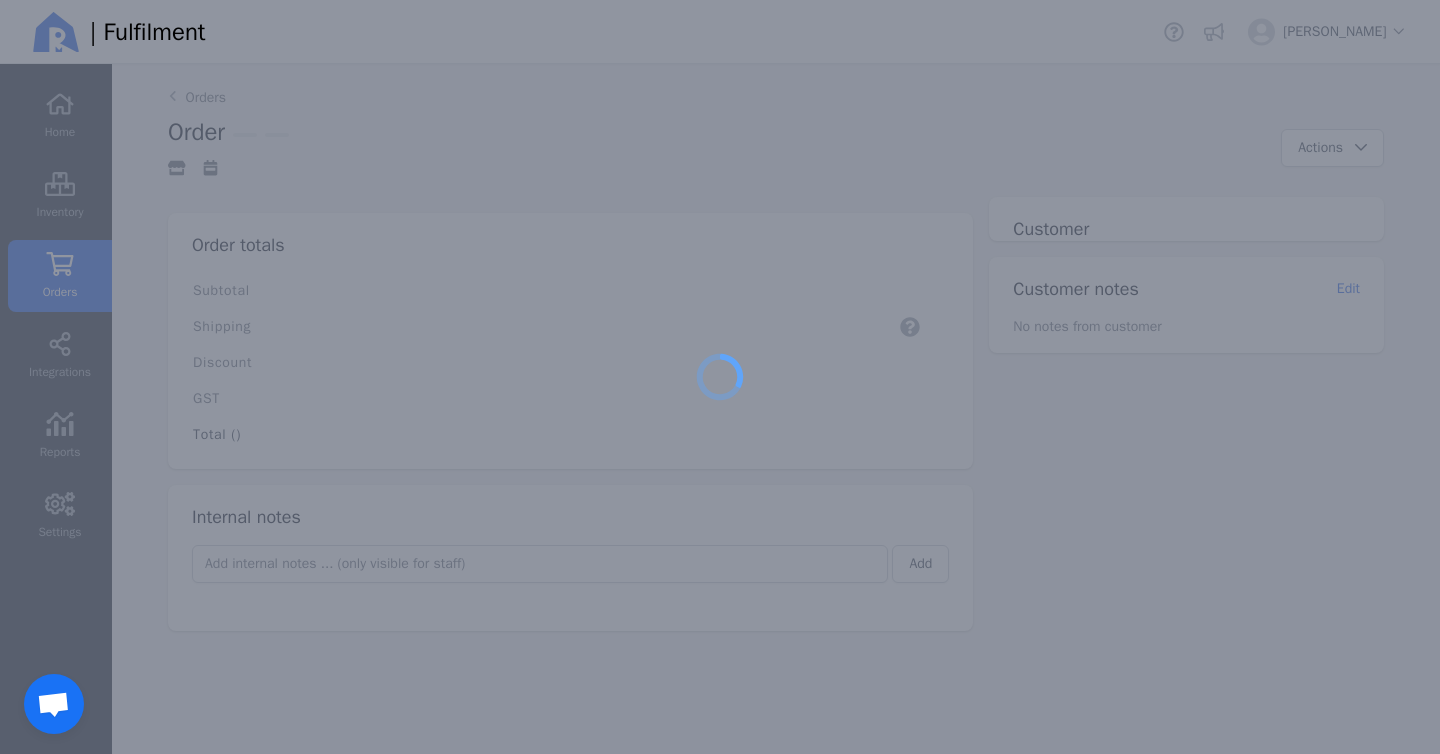 scroll, scrollTop: 0, scrollLeft: 0, axis: both 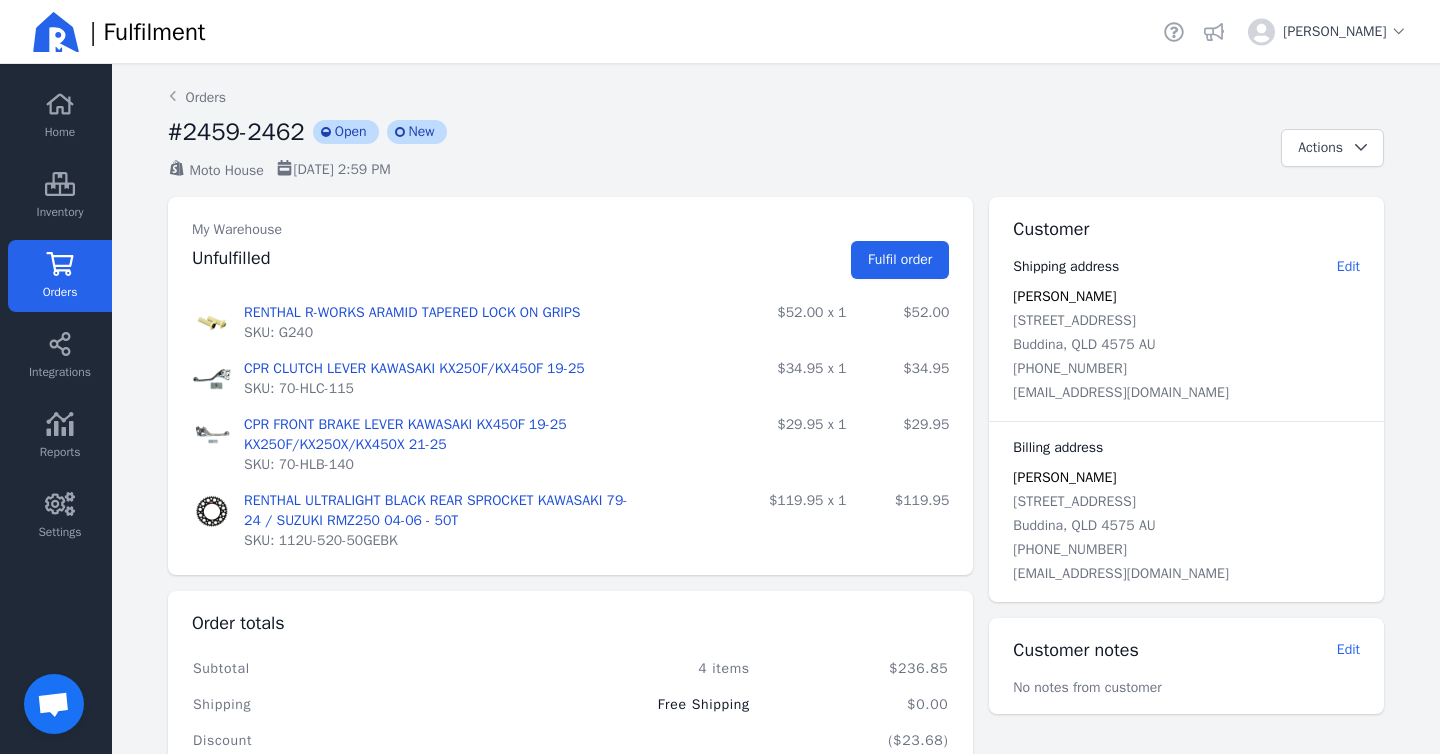 click on "Orders" 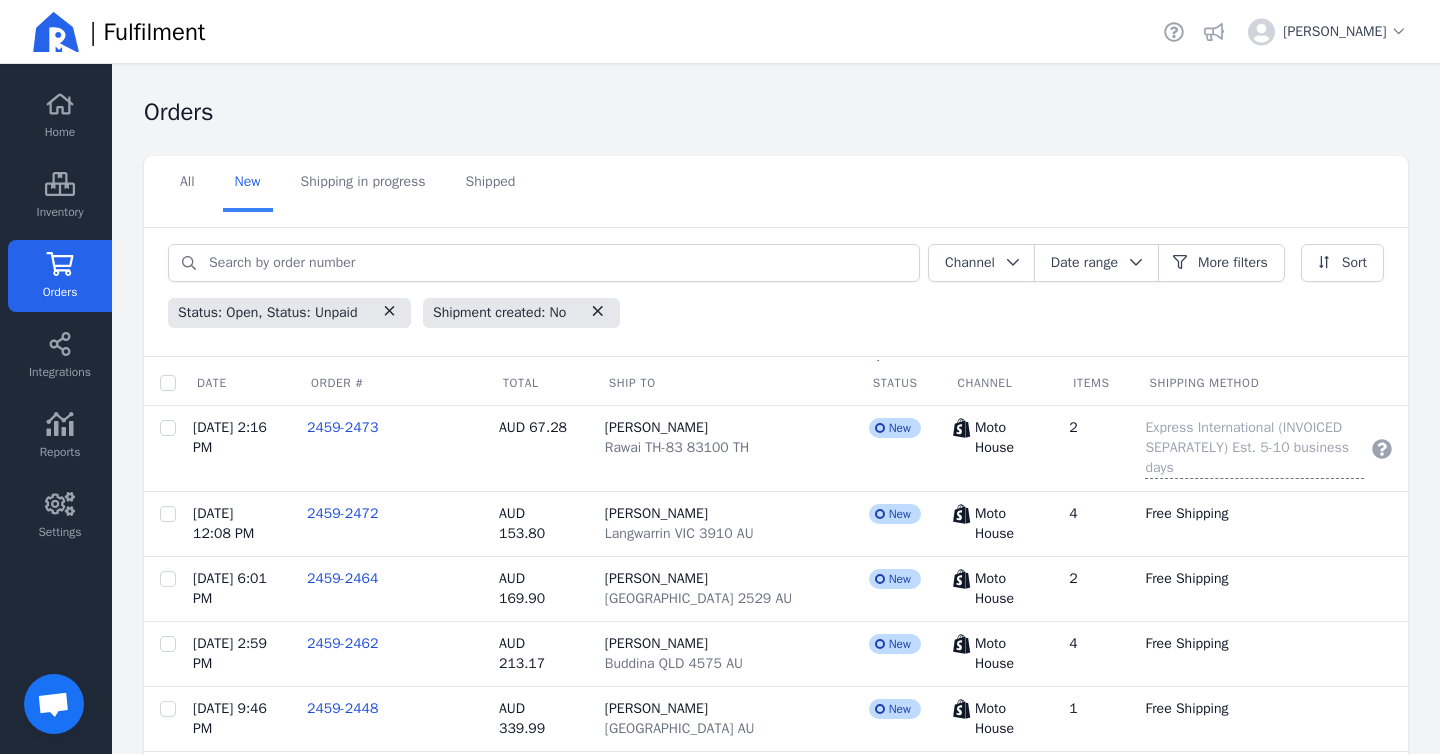 scroll, scrollTop: 375, scrollLeft: 0, axis: vertical 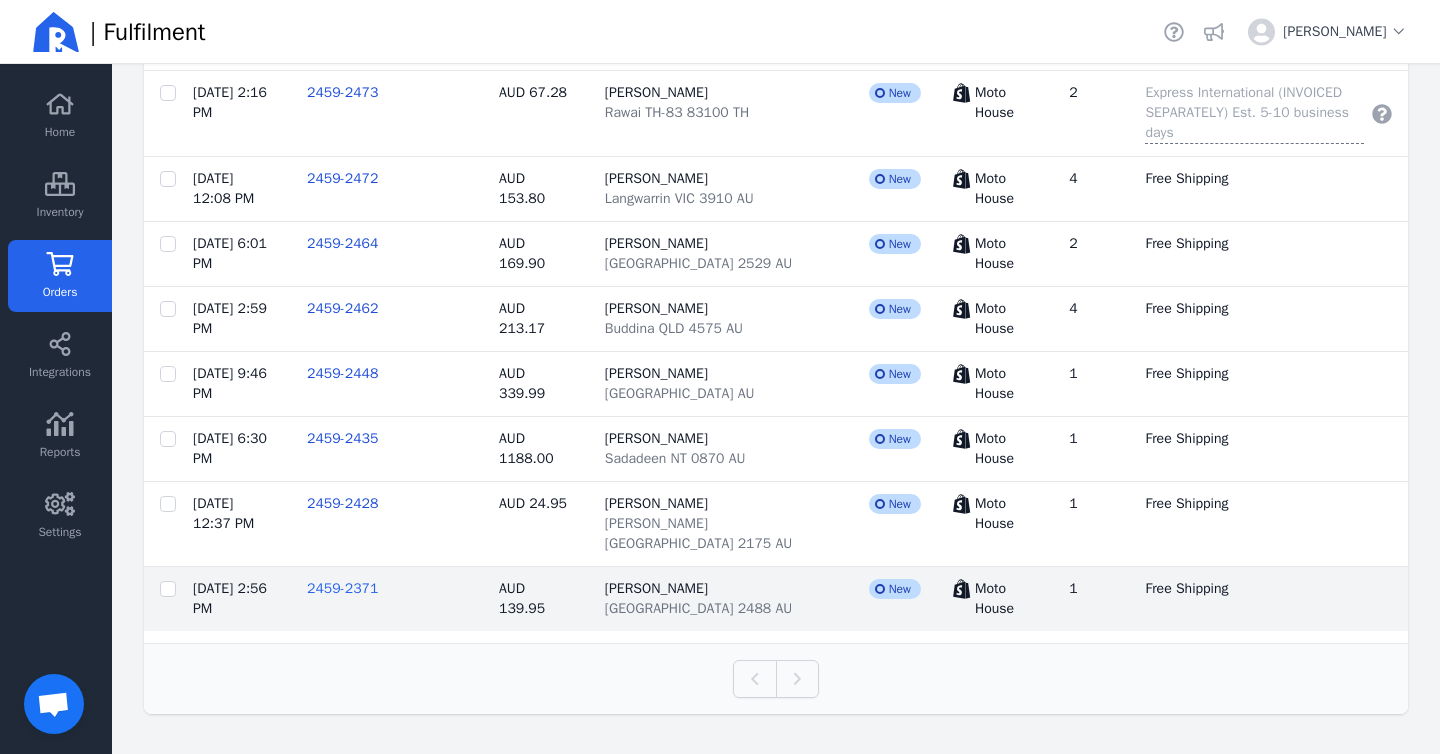 click on "2459-2371" 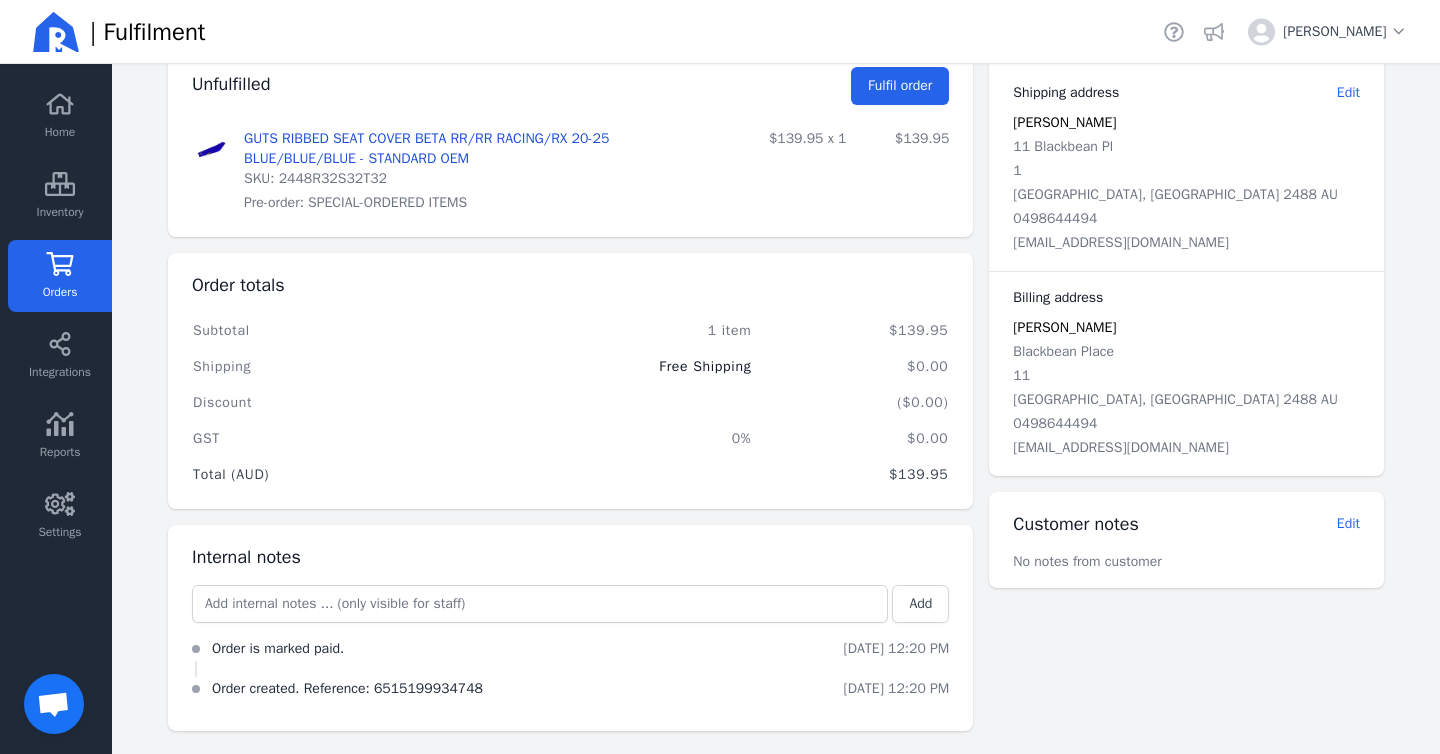 scroll, scrollTop: 0, scrollLeft: 0, axis: both 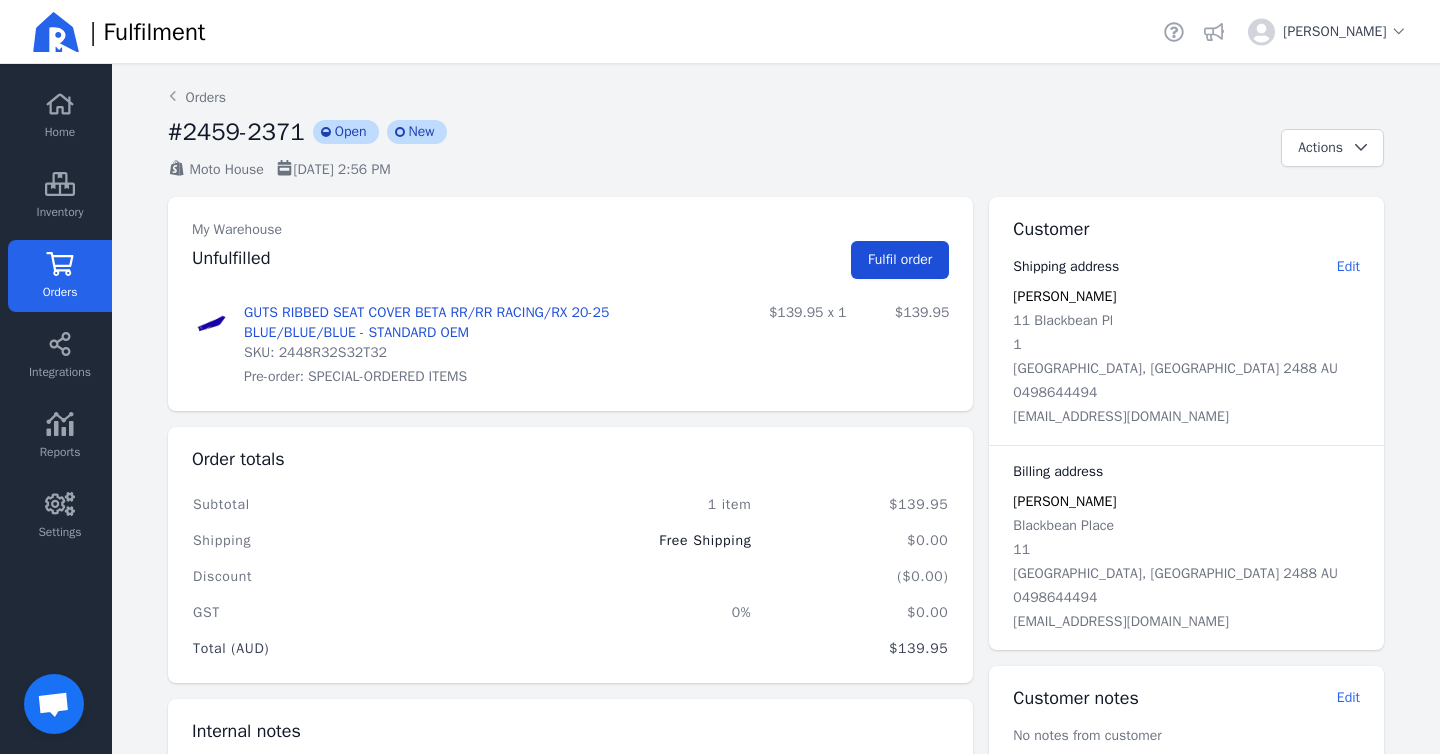 click on "Fulfil order" at bounding box center [900, 259] 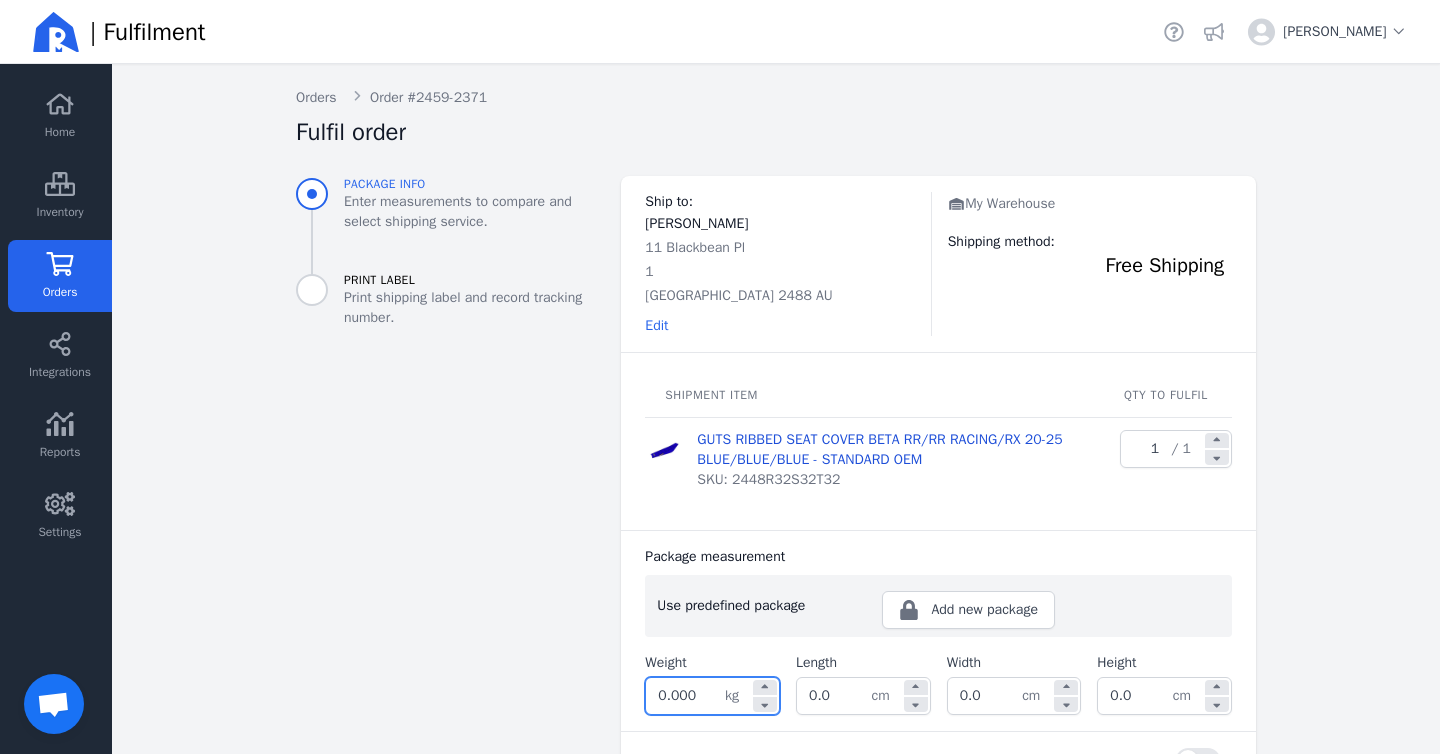 click on "0.000" 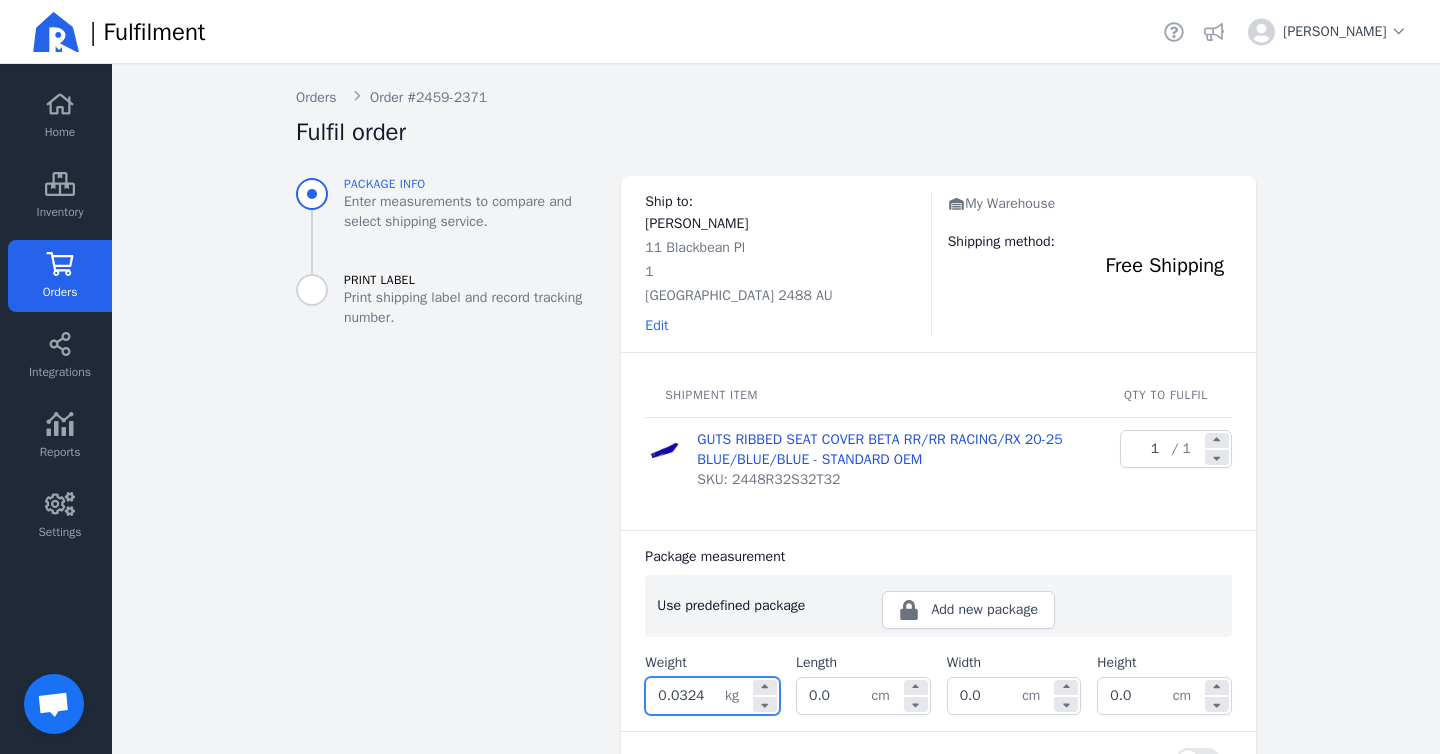 type on "0.032" 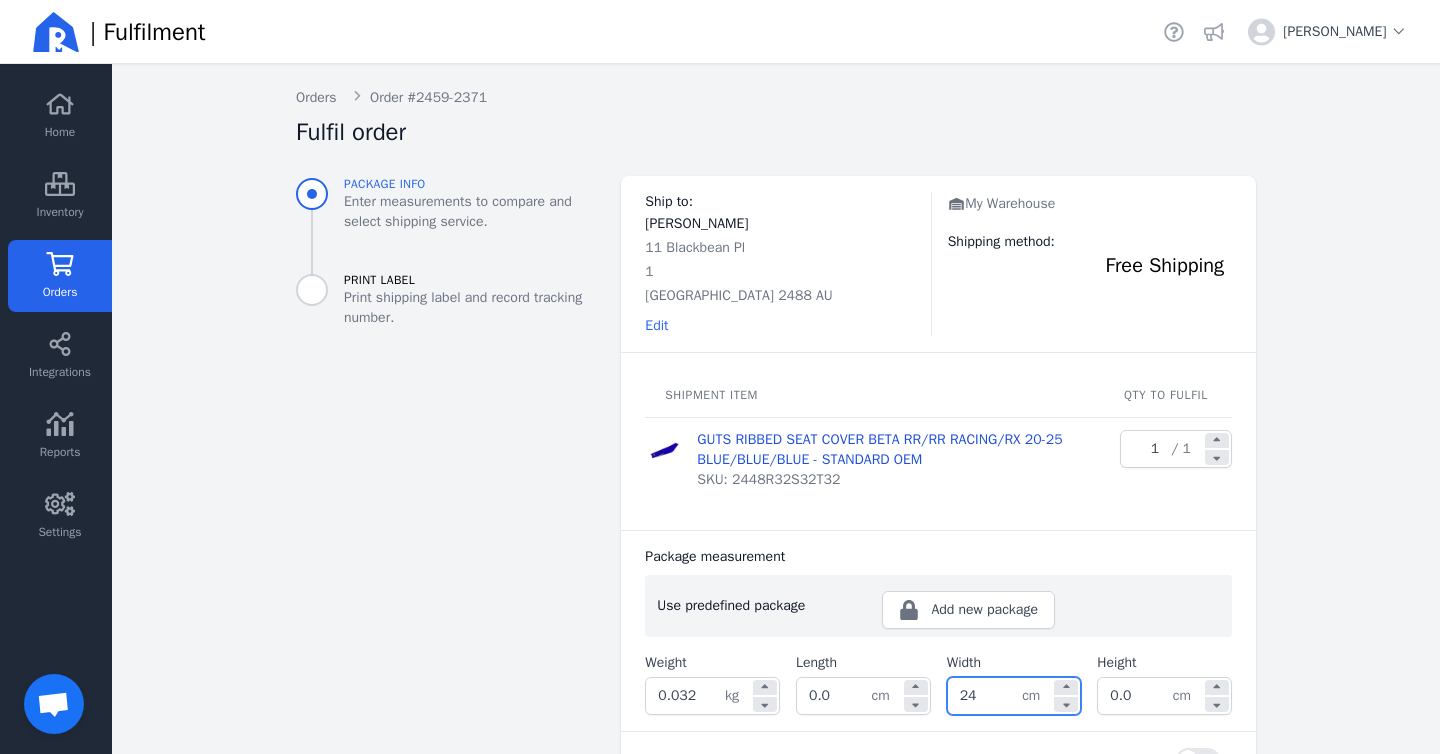 type on "24.0" 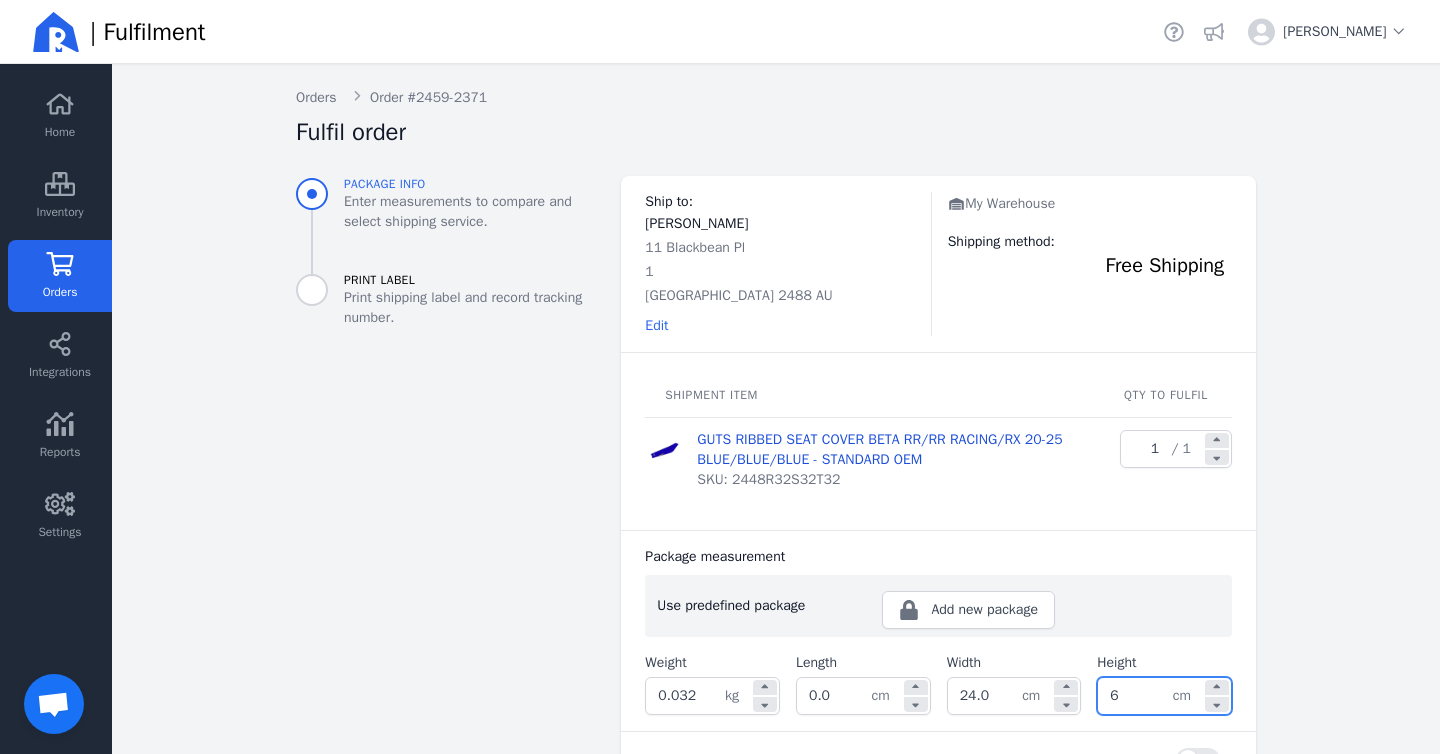 type on "6.0" 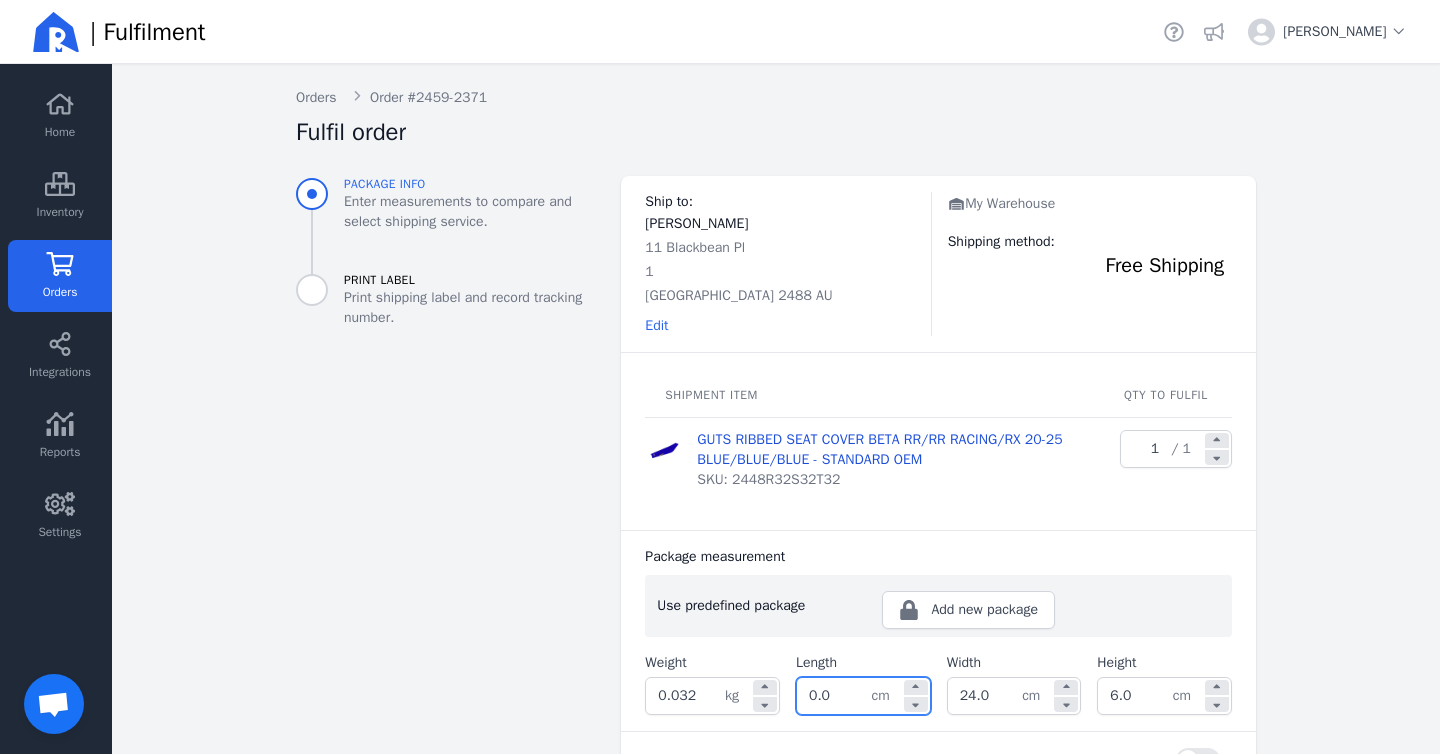 click on "0.0" 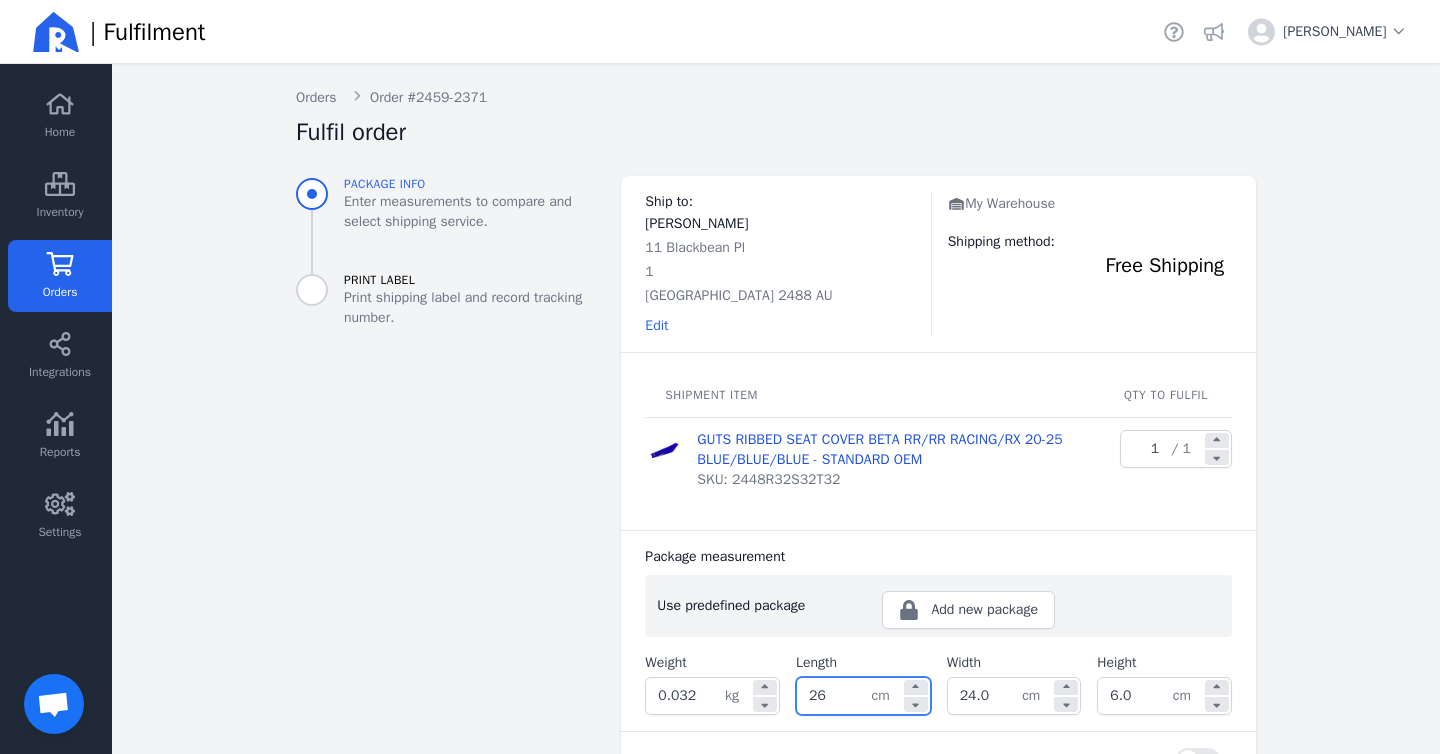 type on "26.0" 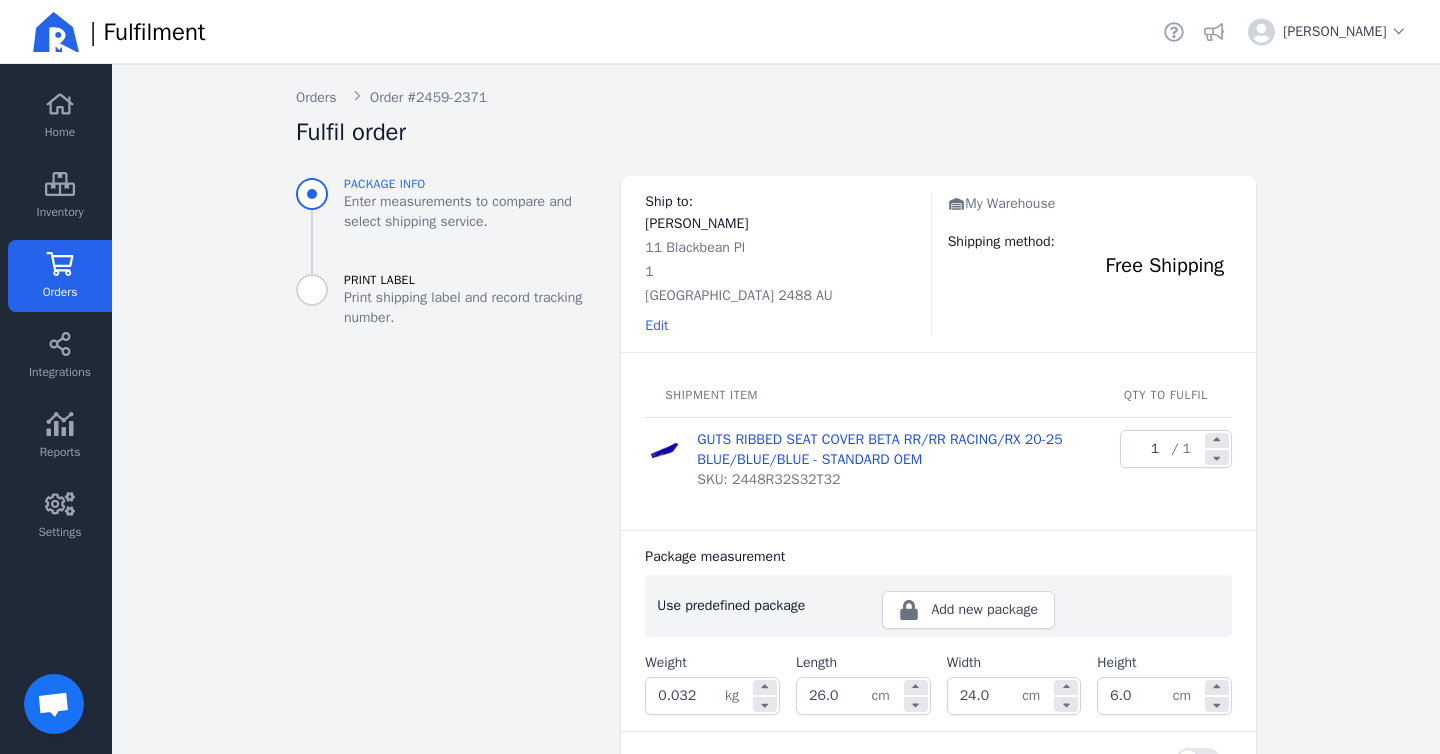 click on "Package info Enter measurements to compare and select shipping service. Print Label Print shipping label and record tracking number." 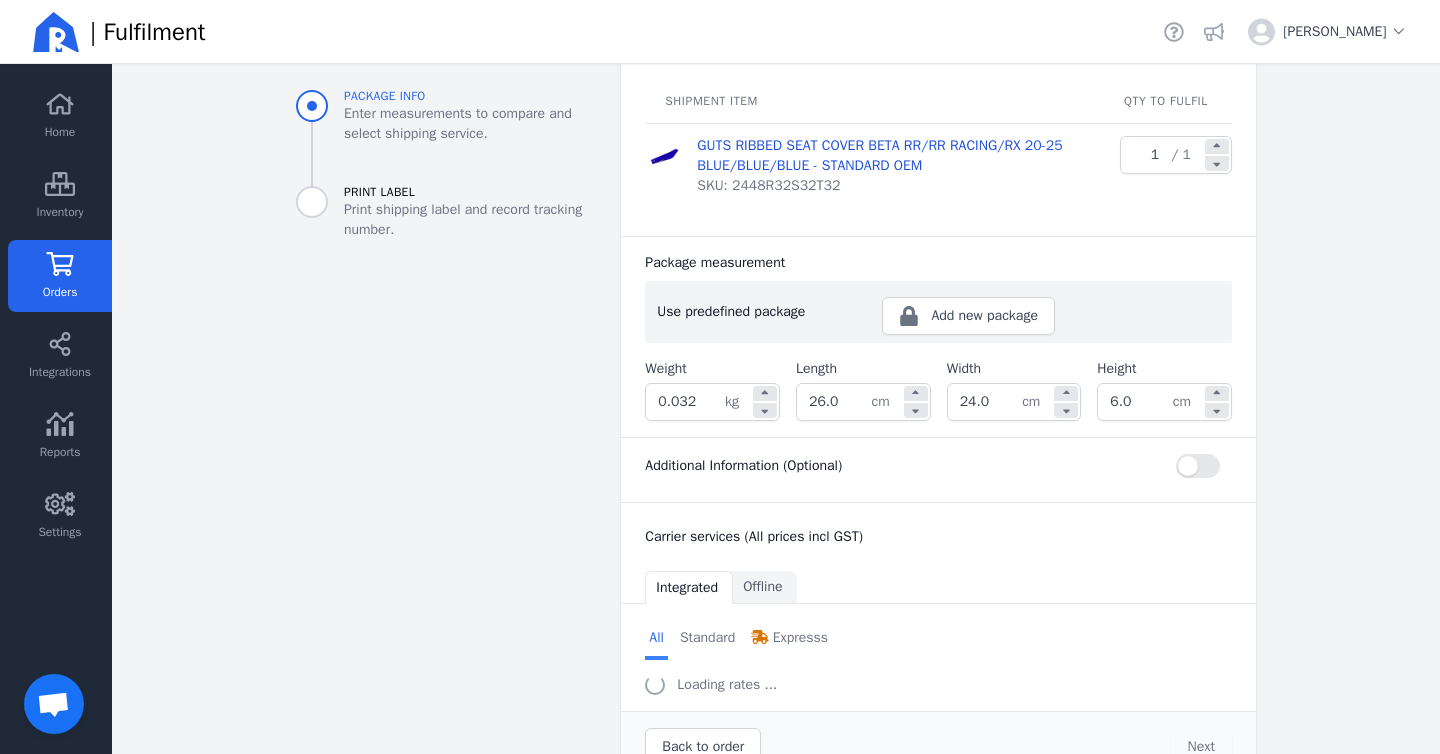 scroll, scrollTop: 346, scrollLeft: 0, axis: vertical 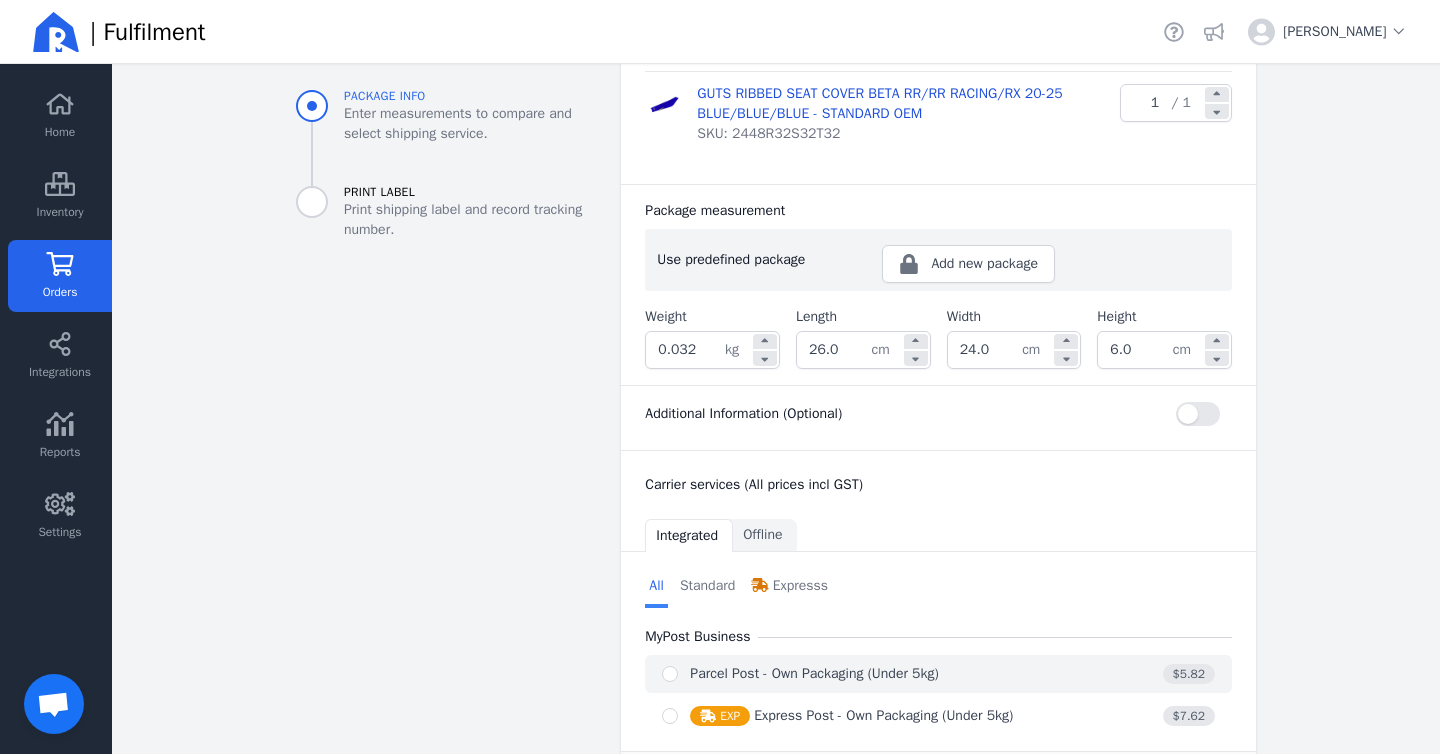 click on "Parcel Post - Own Packaging (Under 5kg)" 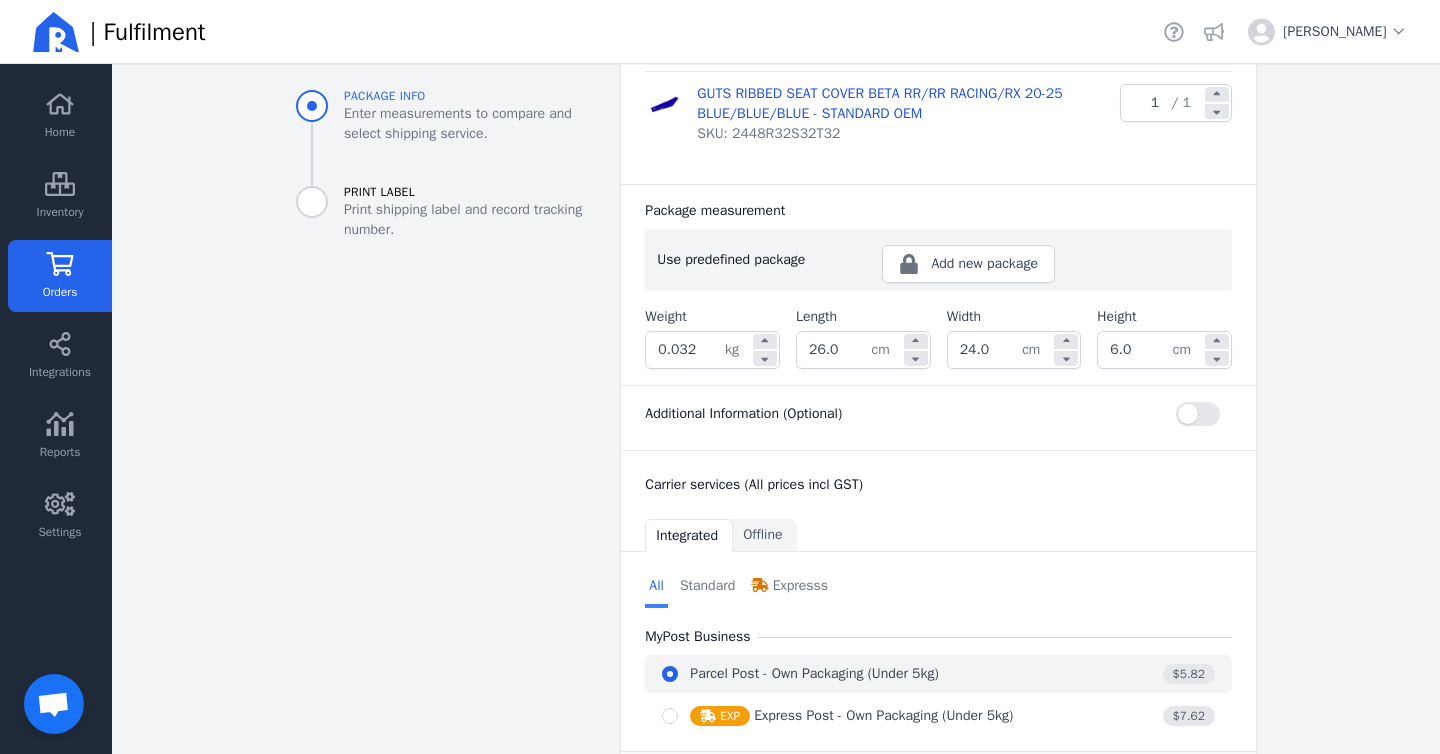 radio on "true" 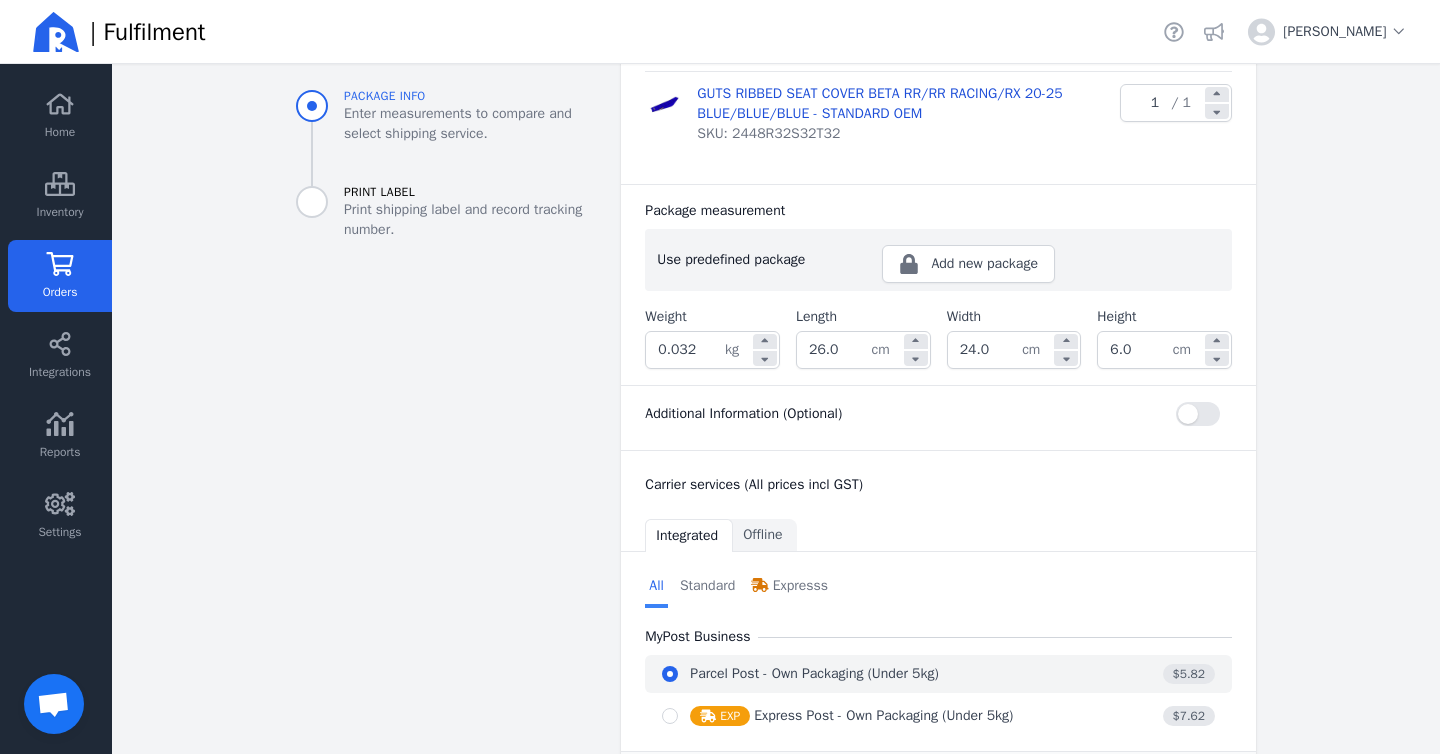 select on "0" 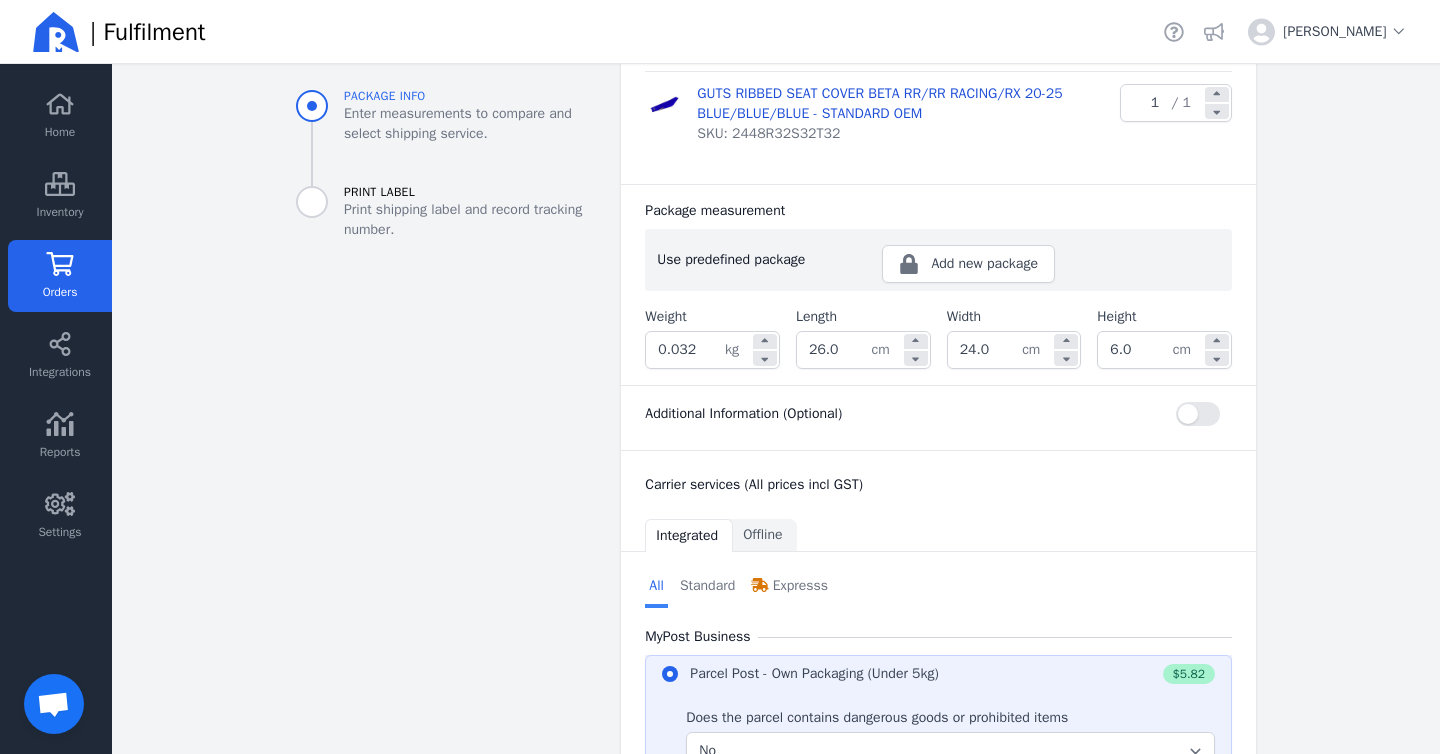 scroll, scrollTop: 658, scrollLeft: 0, axis: vertical 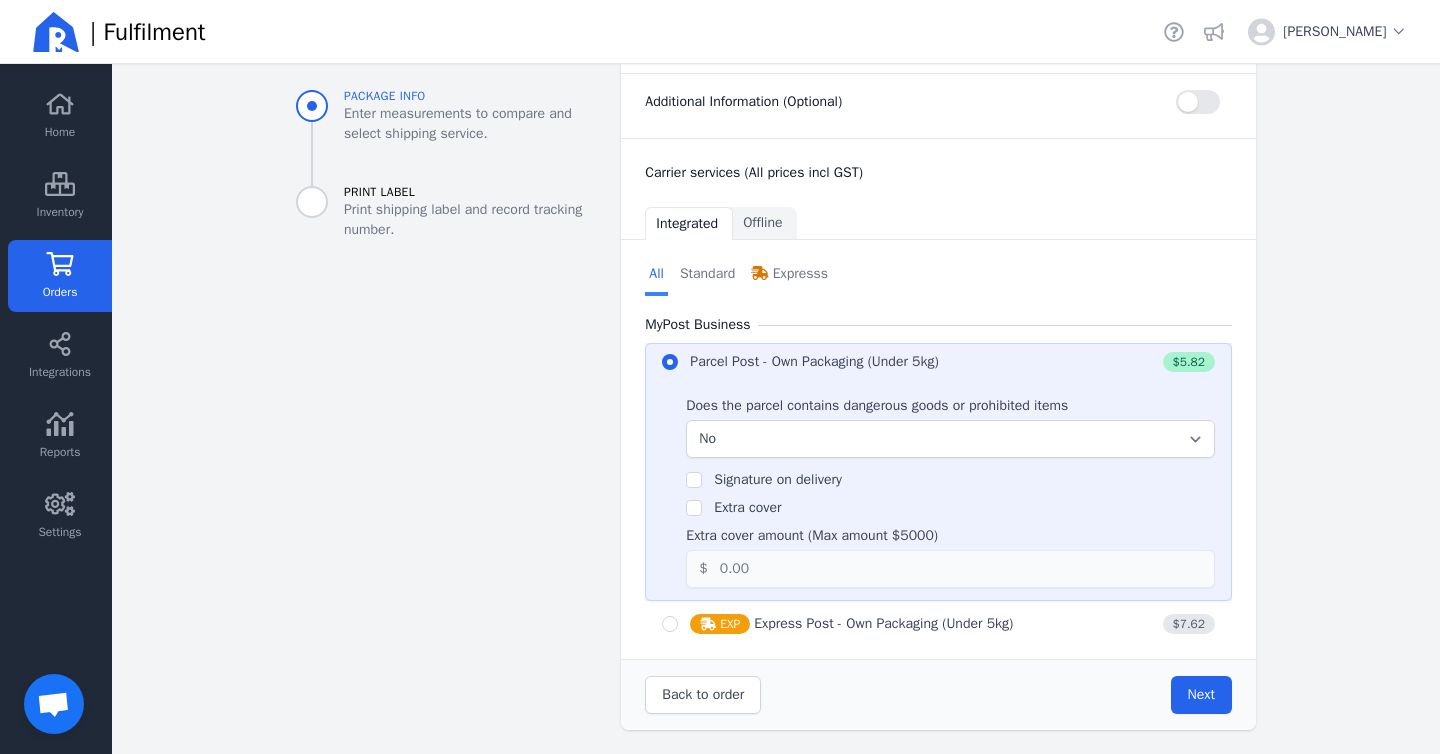 click on "Back to order Next" 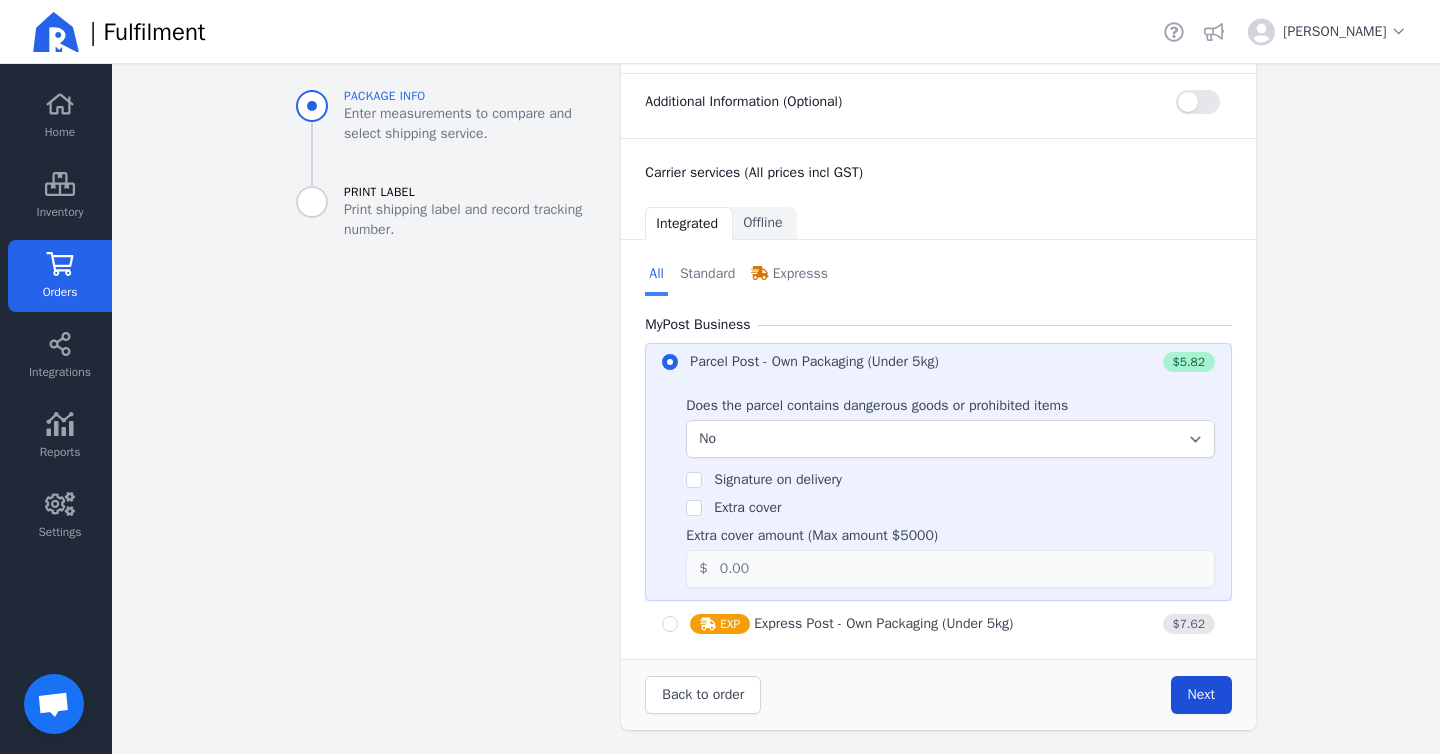 click on "Next" at bounding box center [1201, 694] 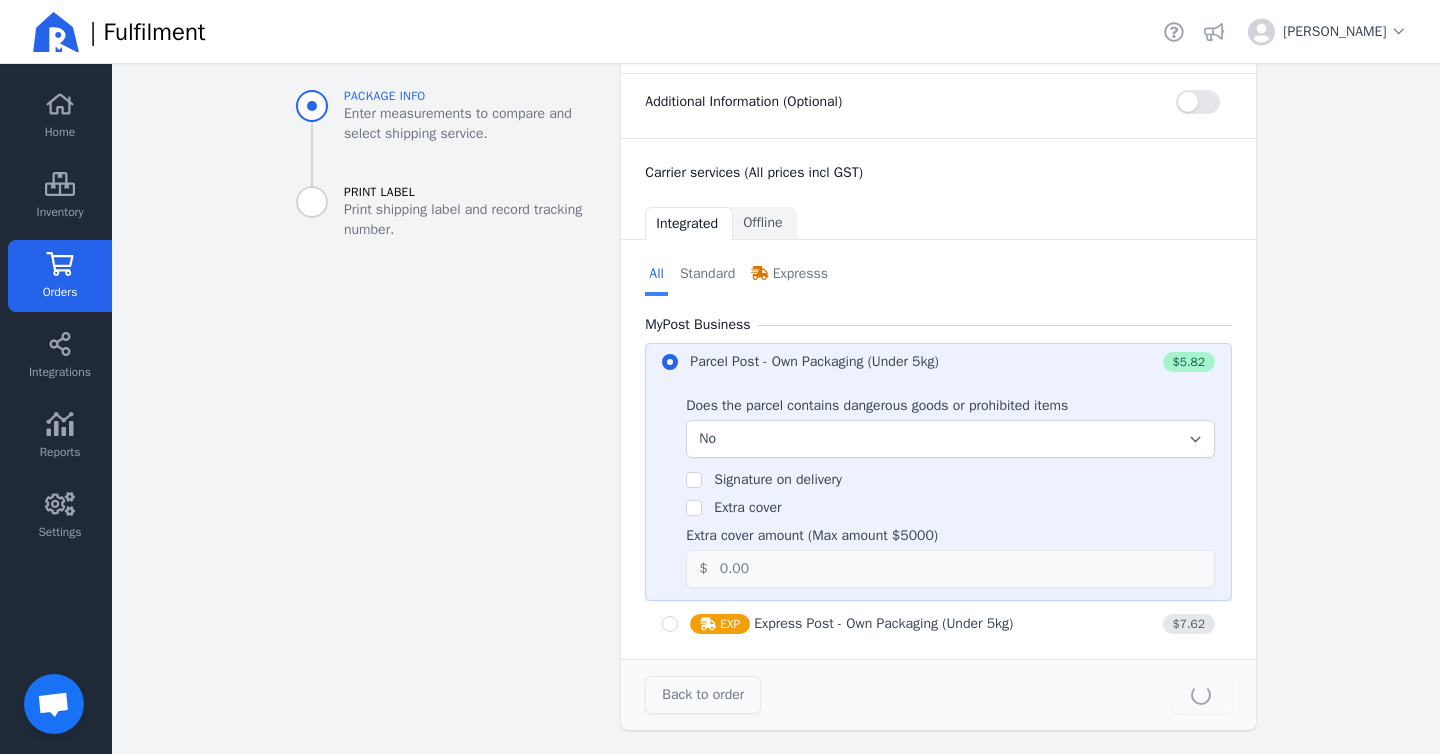 type on "26.0" 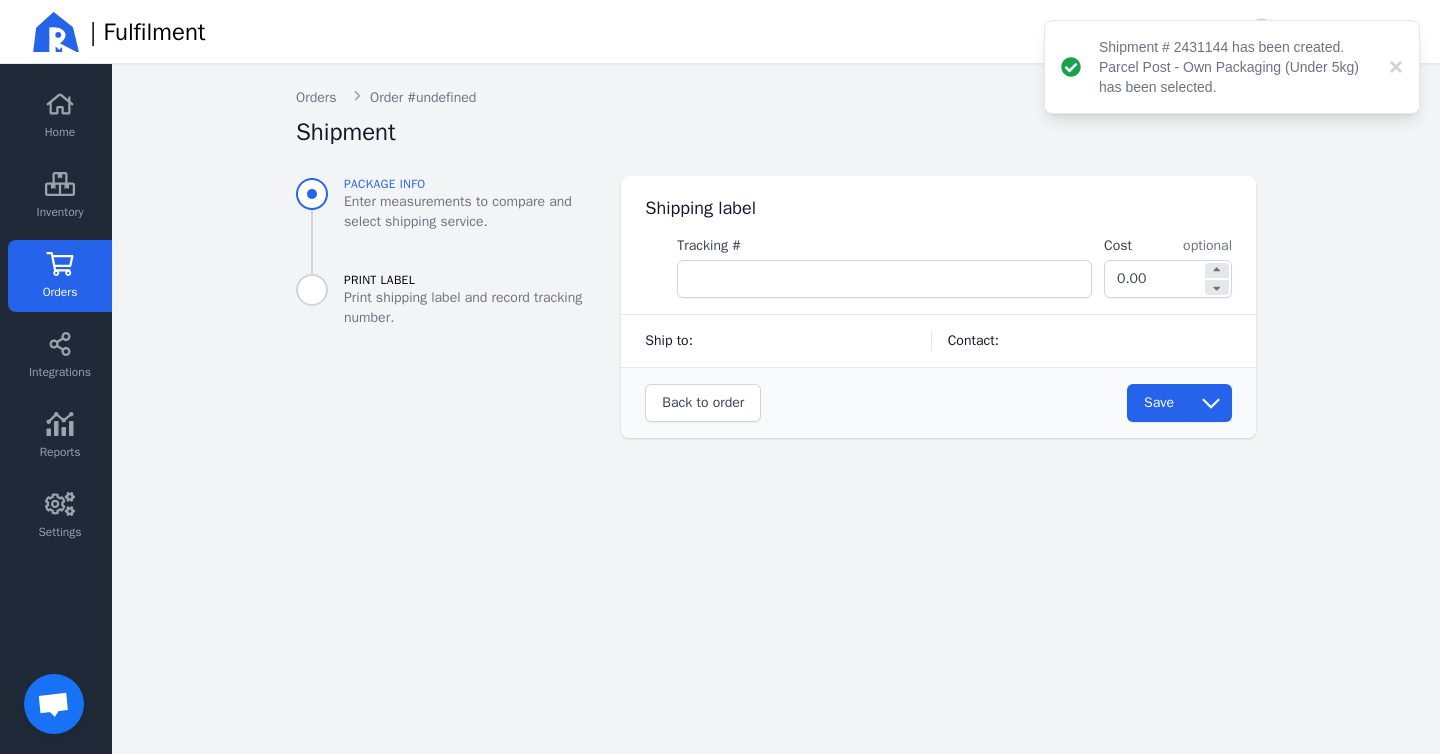 scroll, scrollTop: 0, scrollLeft: 0, axis: both 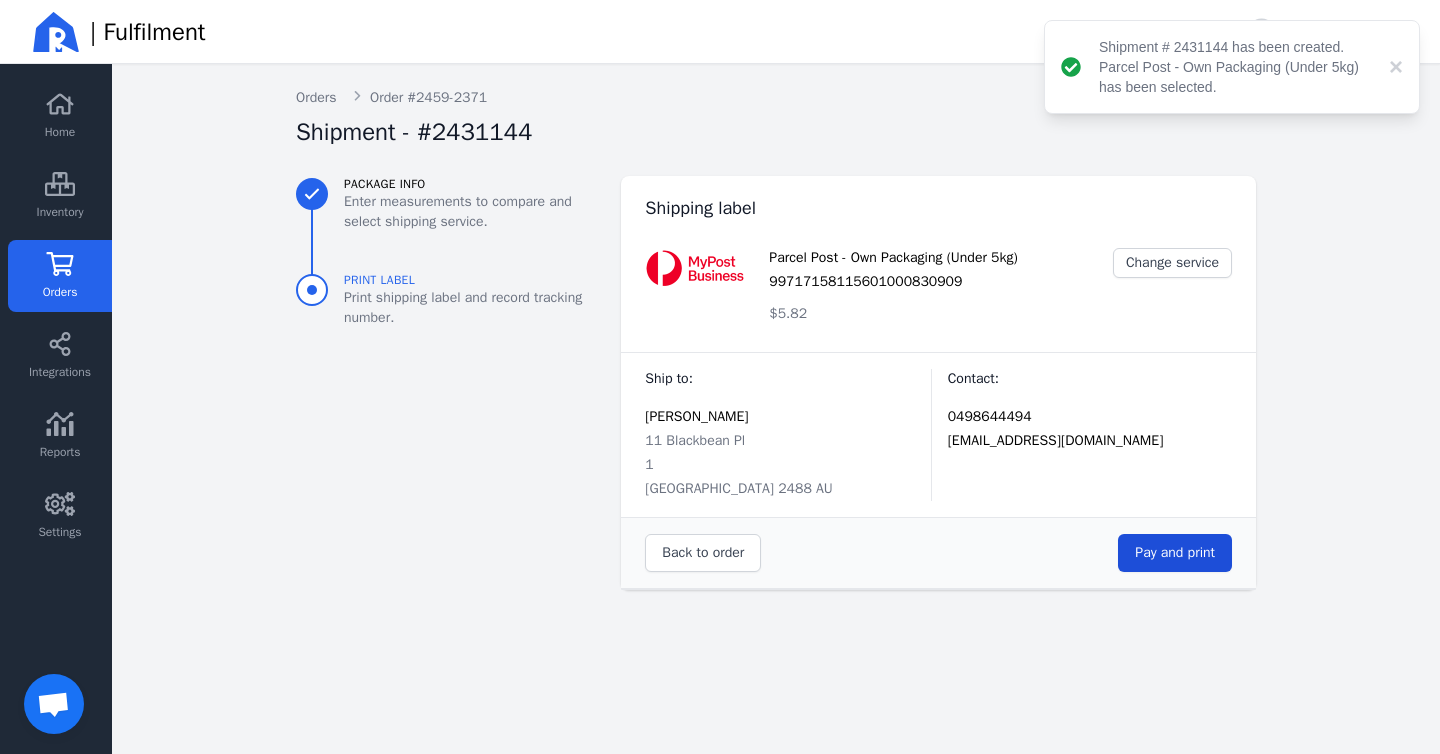 click on "Pay and print" at bounding box center (1175, 552) 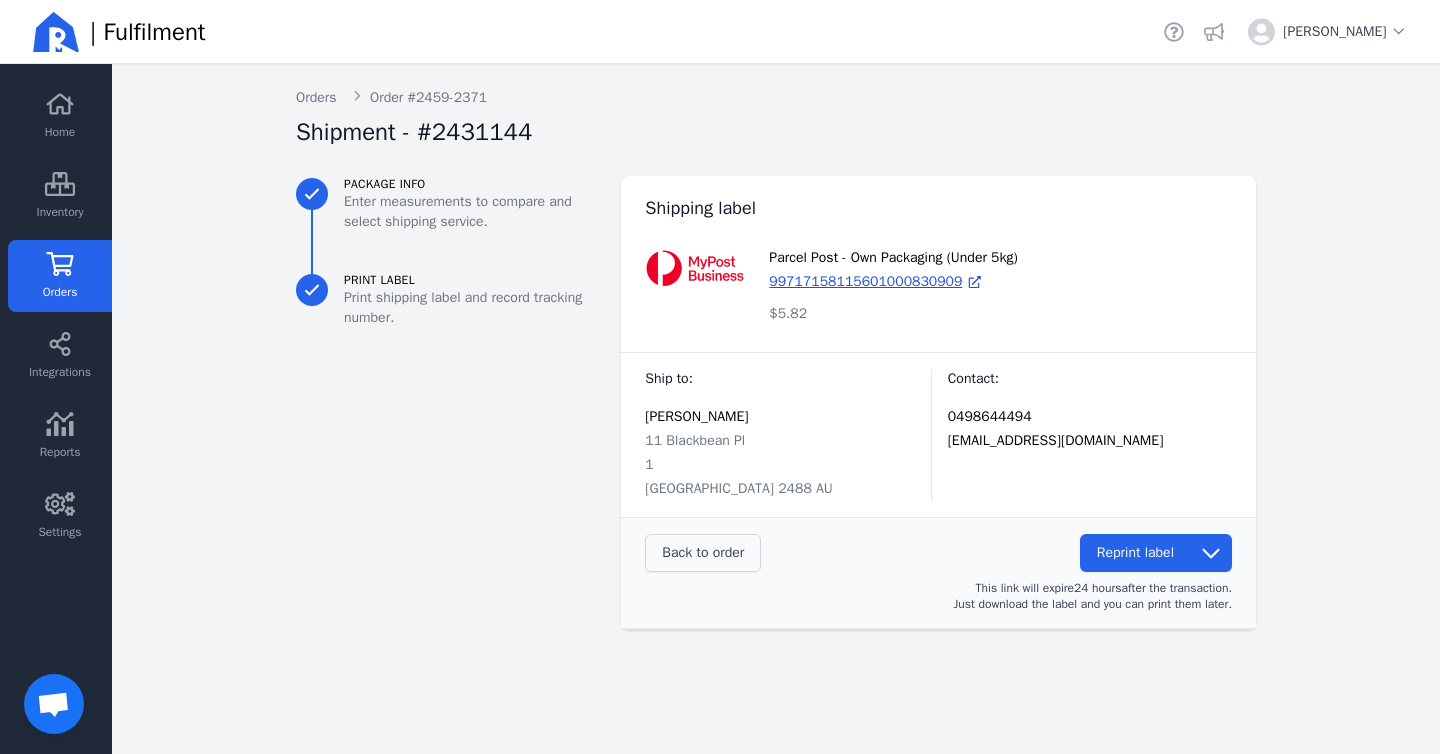 click on "Back to order" at bounding box center (703, 552) 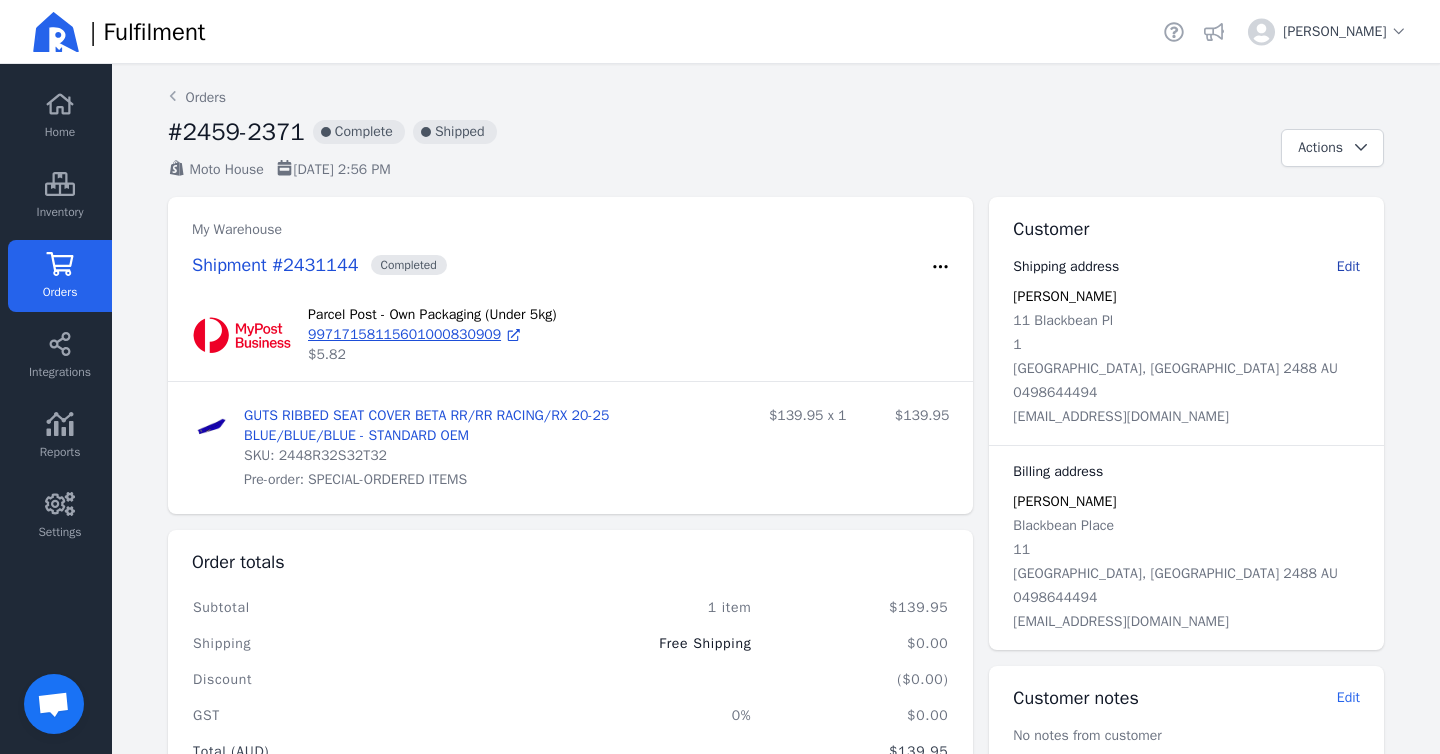 click on "Edit" at bounding box center (1348, 266) 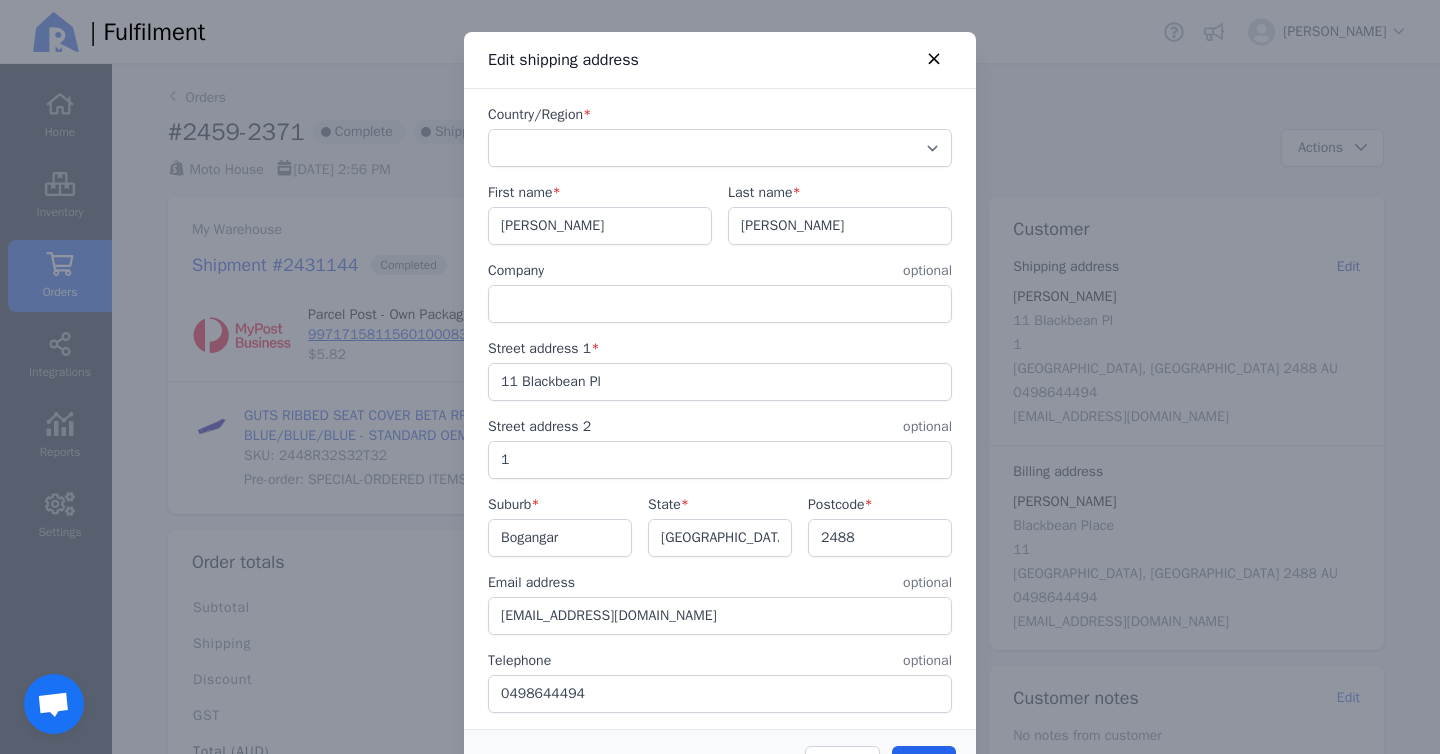 select on "AU" 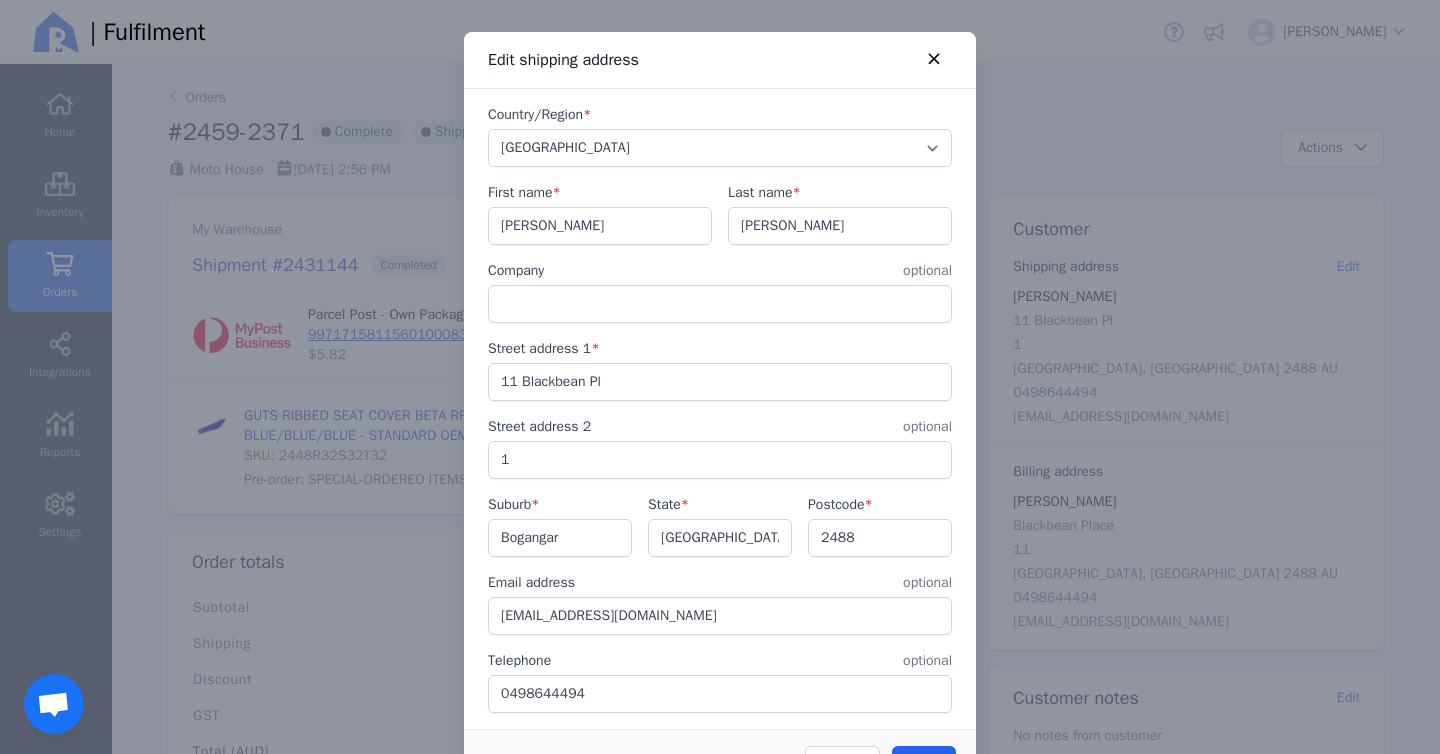 click on "11 Blackbean Pl" at bounding box center (720, 382) 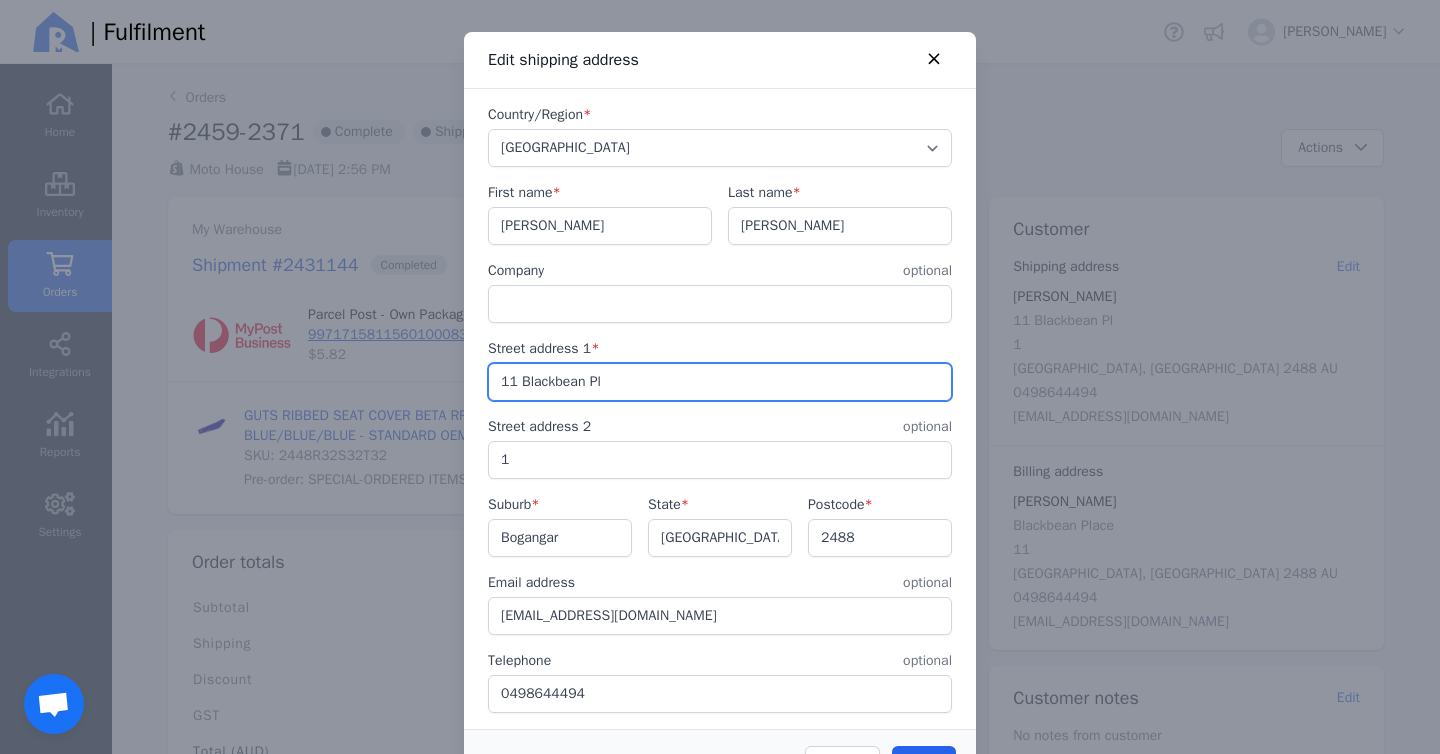 click on "11 Blackbean Pl" at bounding box center (720, 382) 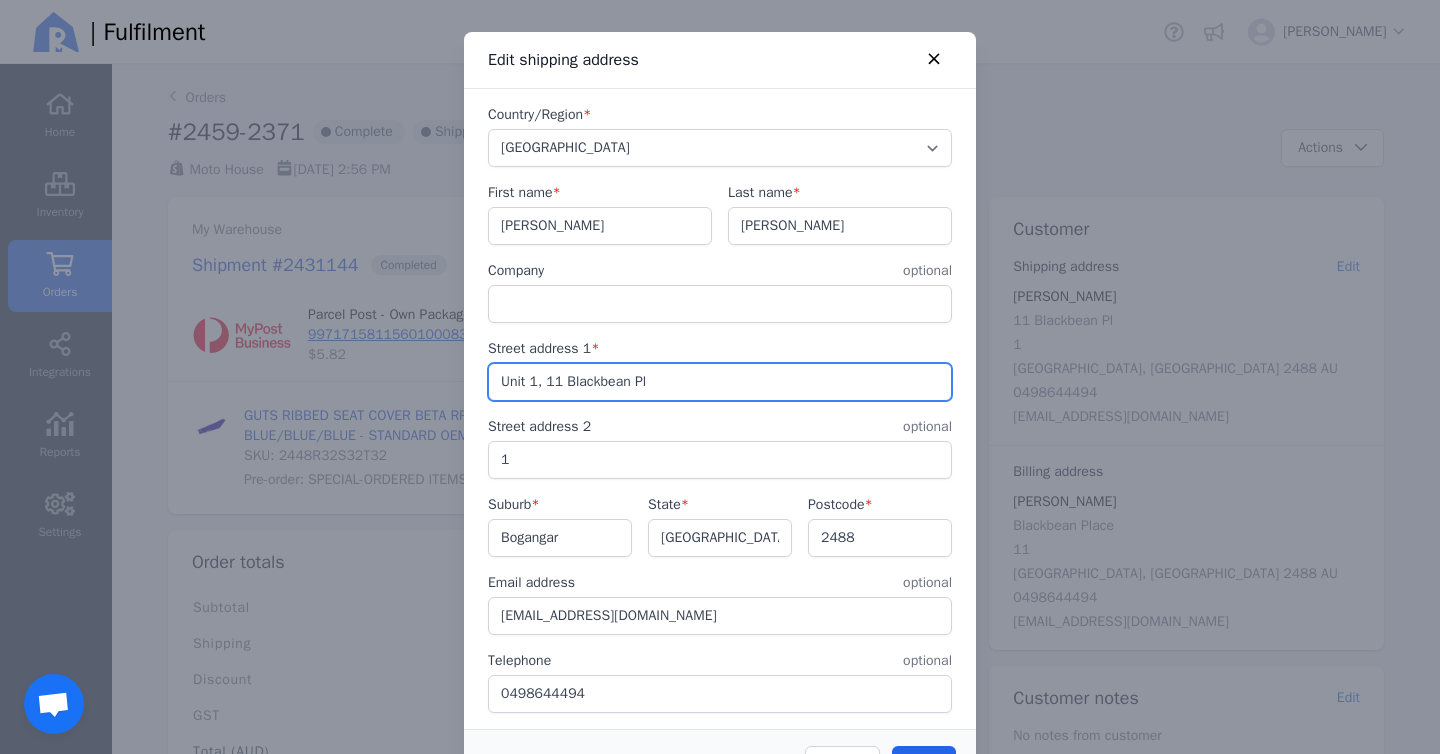 type on "Unit 1, 11 Blackbean Pl" 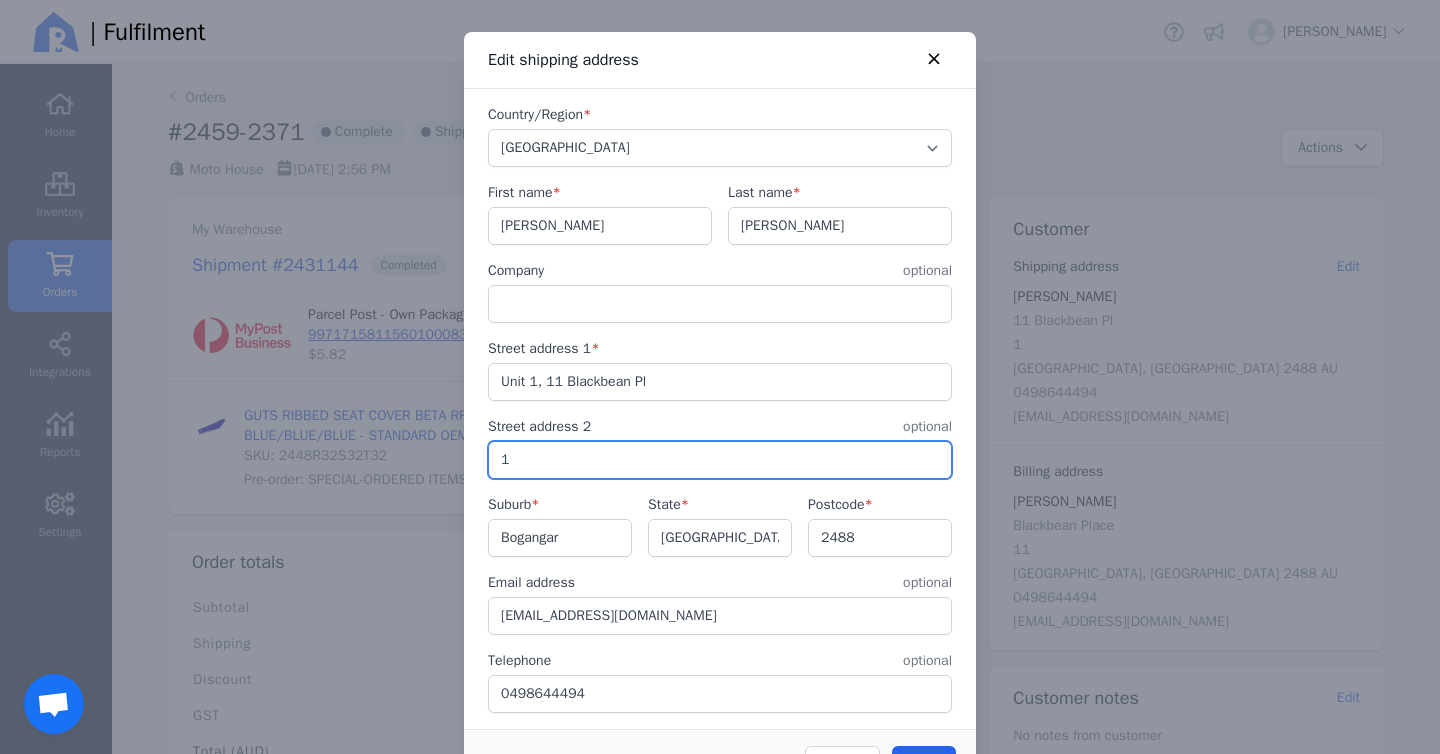 click on "1" at bounding box center [720, 460] 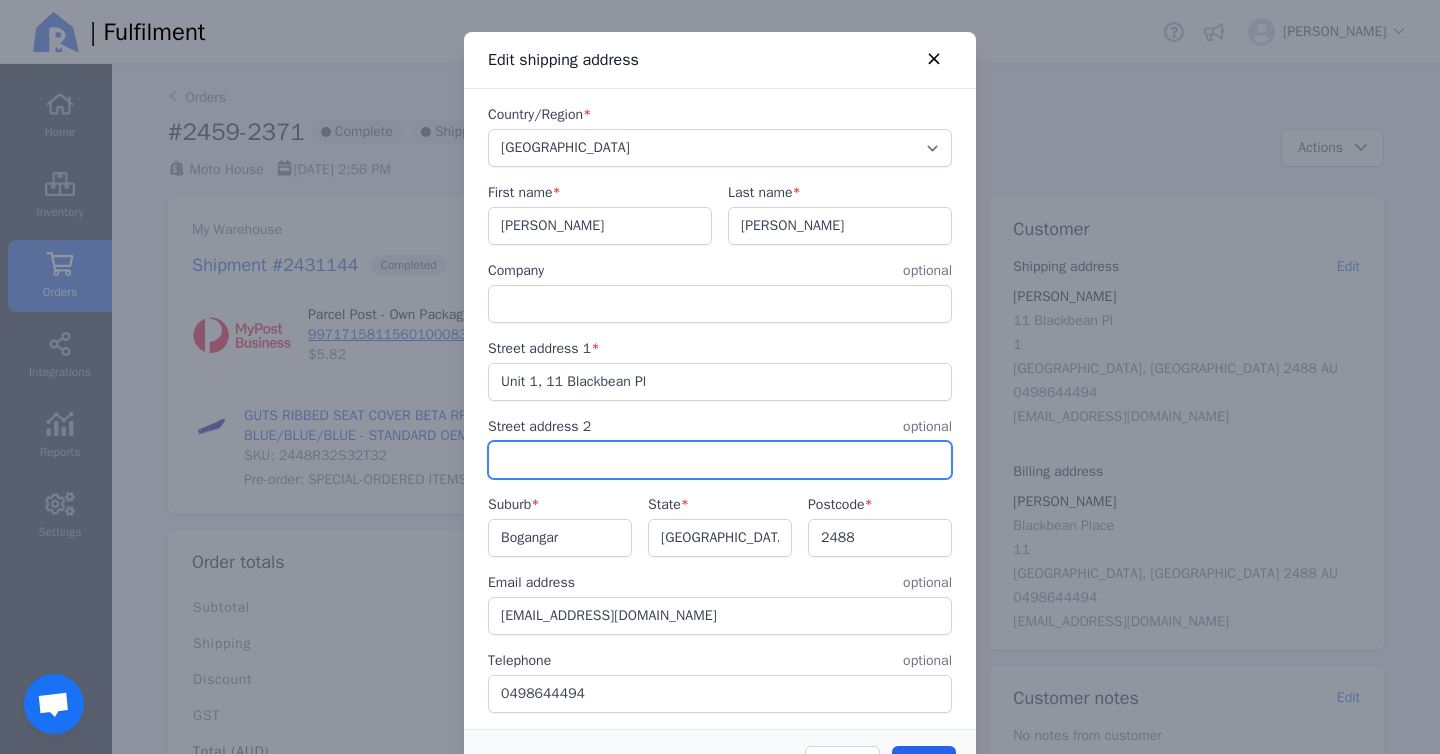scroll, scrollTop: 78, scrollLeft: 0, axis: vertical 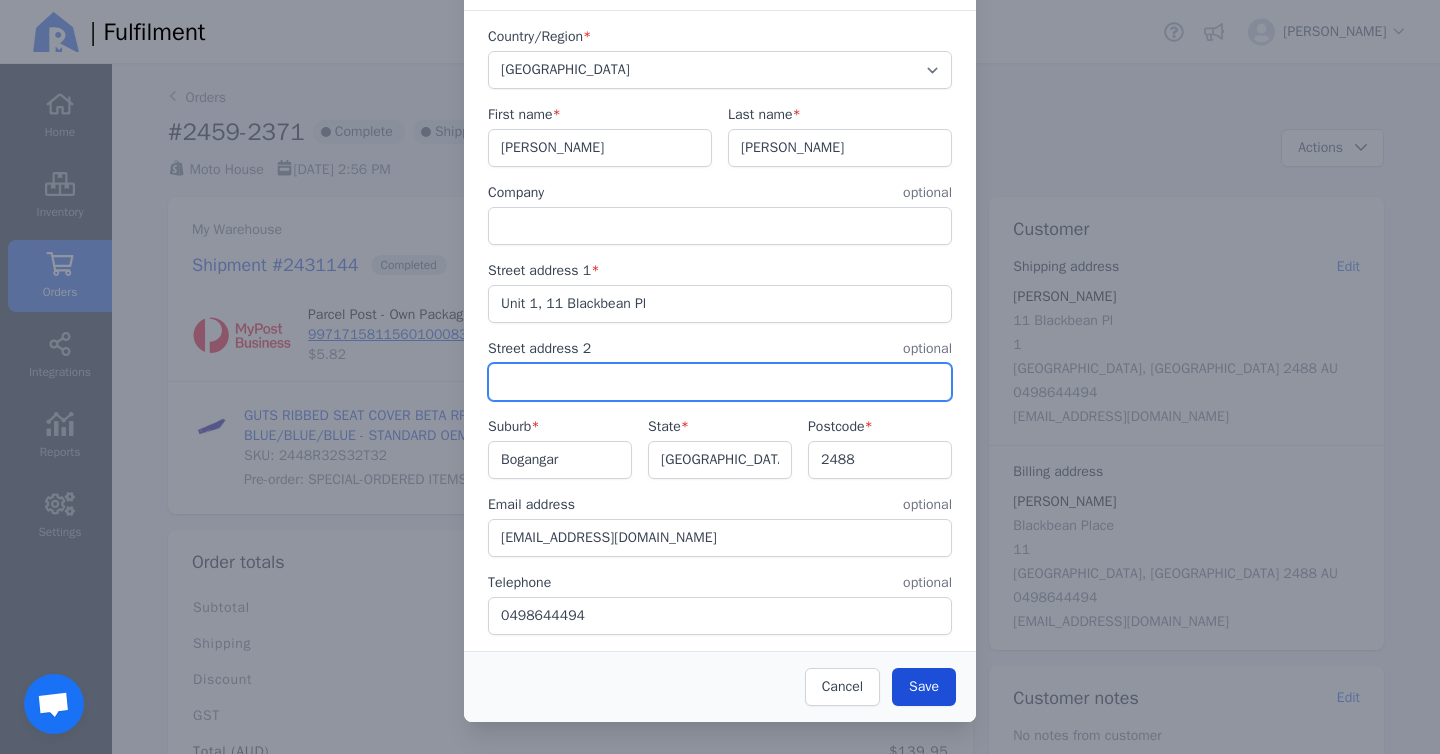 type 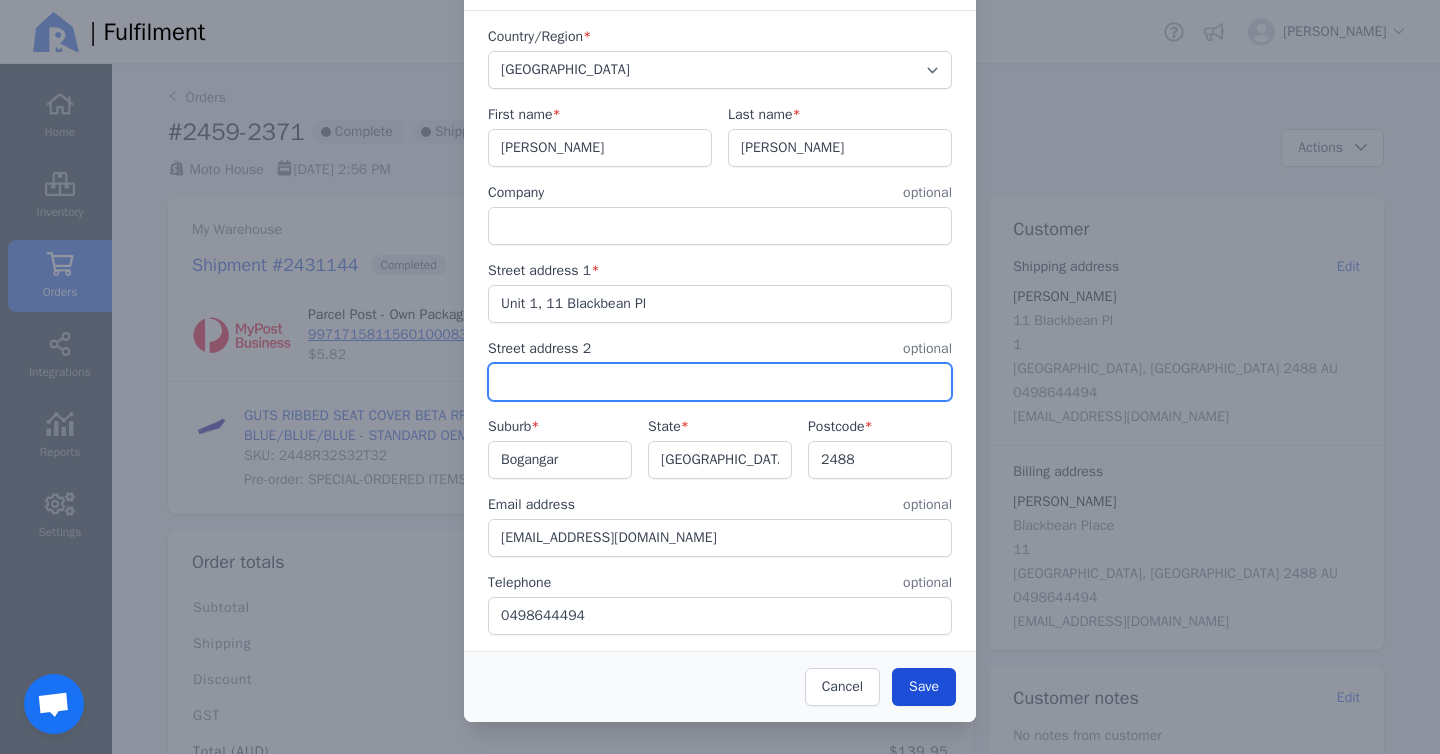 click on "Save" at bounding box center [924, 686] 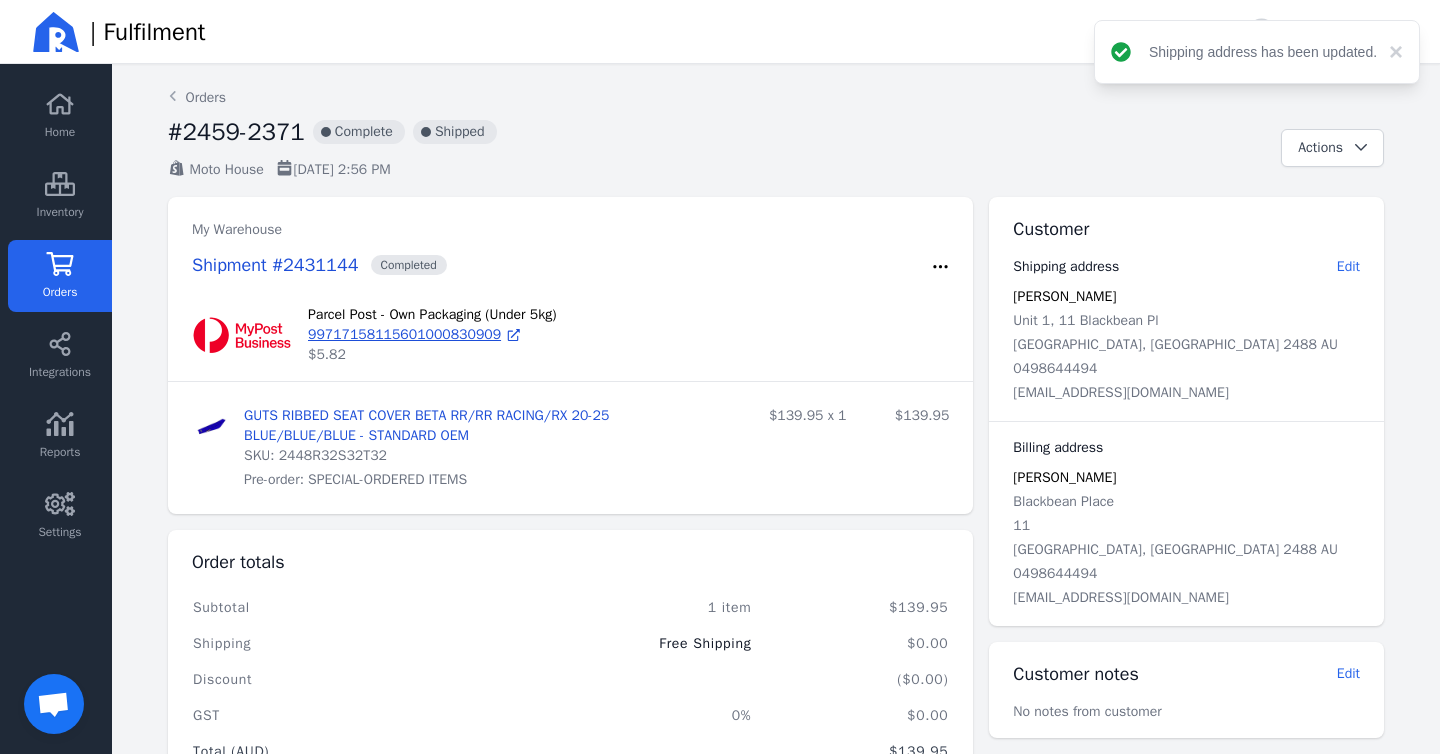 scroll, scrollTop: 0, scrollLeft: 0, axis: both 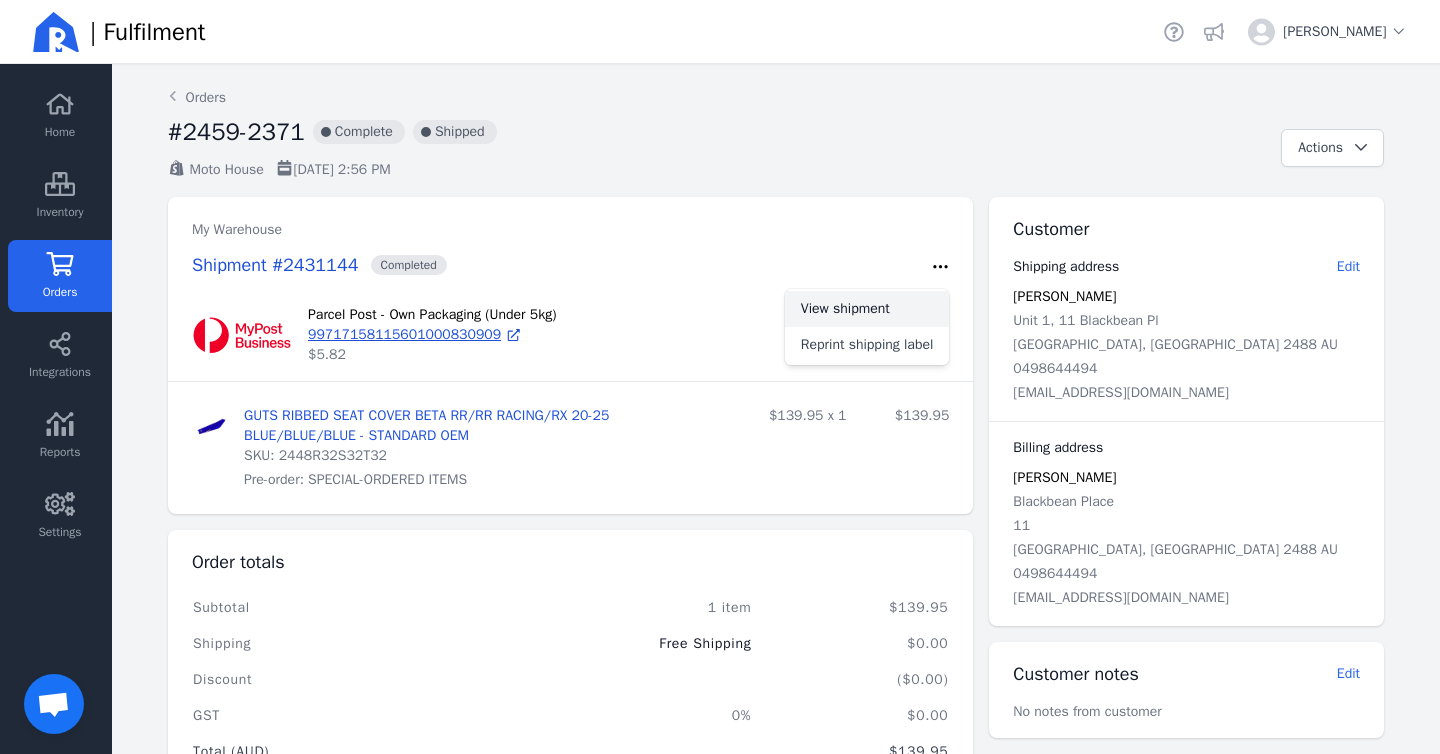 click on "View shipment" 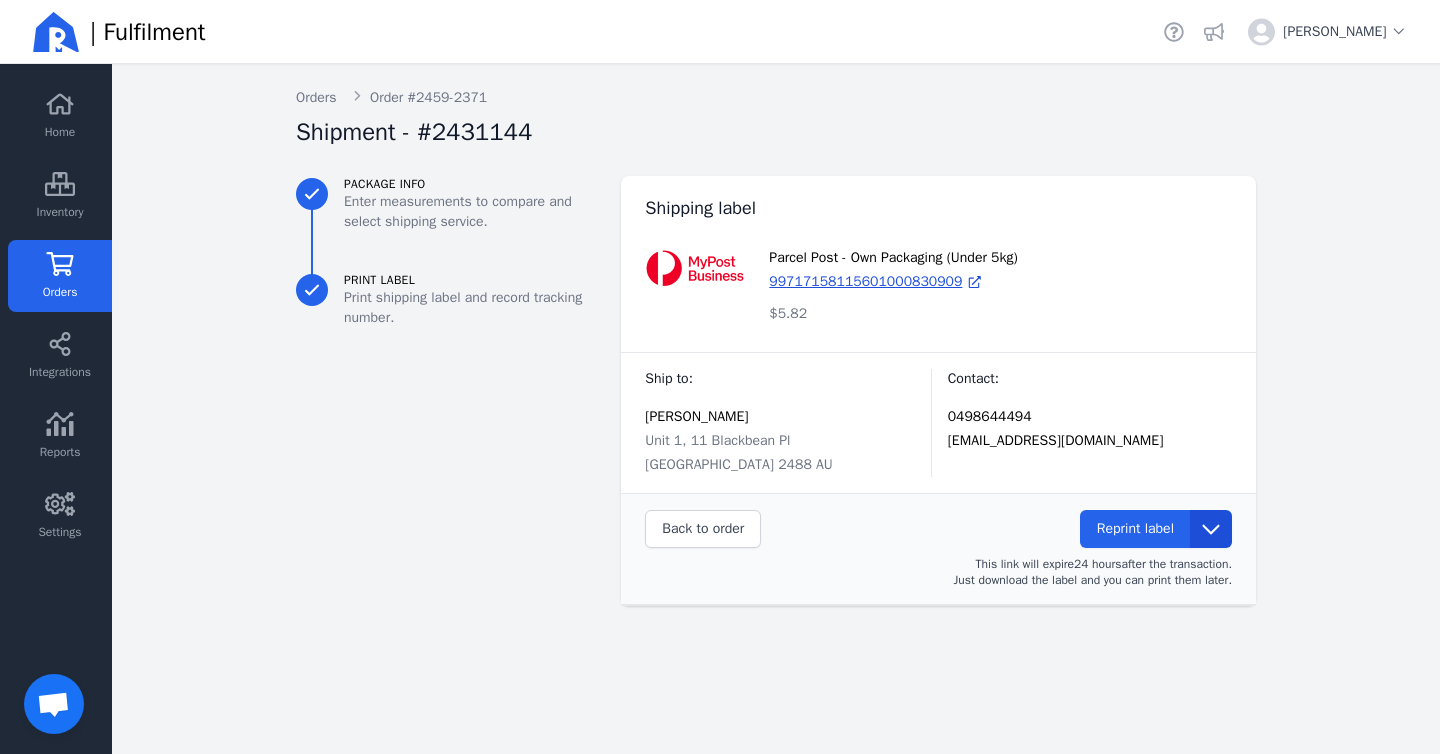 click 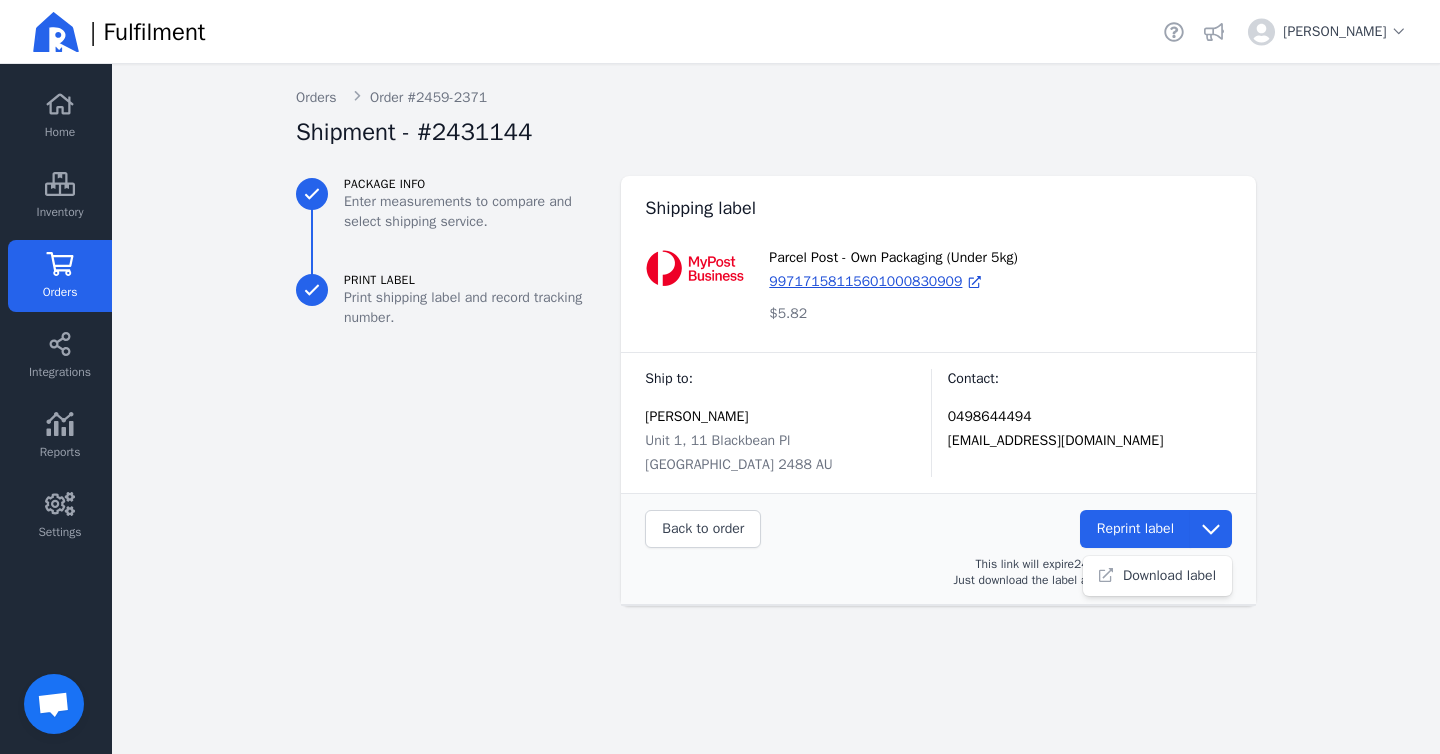 click on "Parcel Post - Own Packaging (Under 5kg) 99717158115601000830909 $5.82" at bounding box center [929, 292] 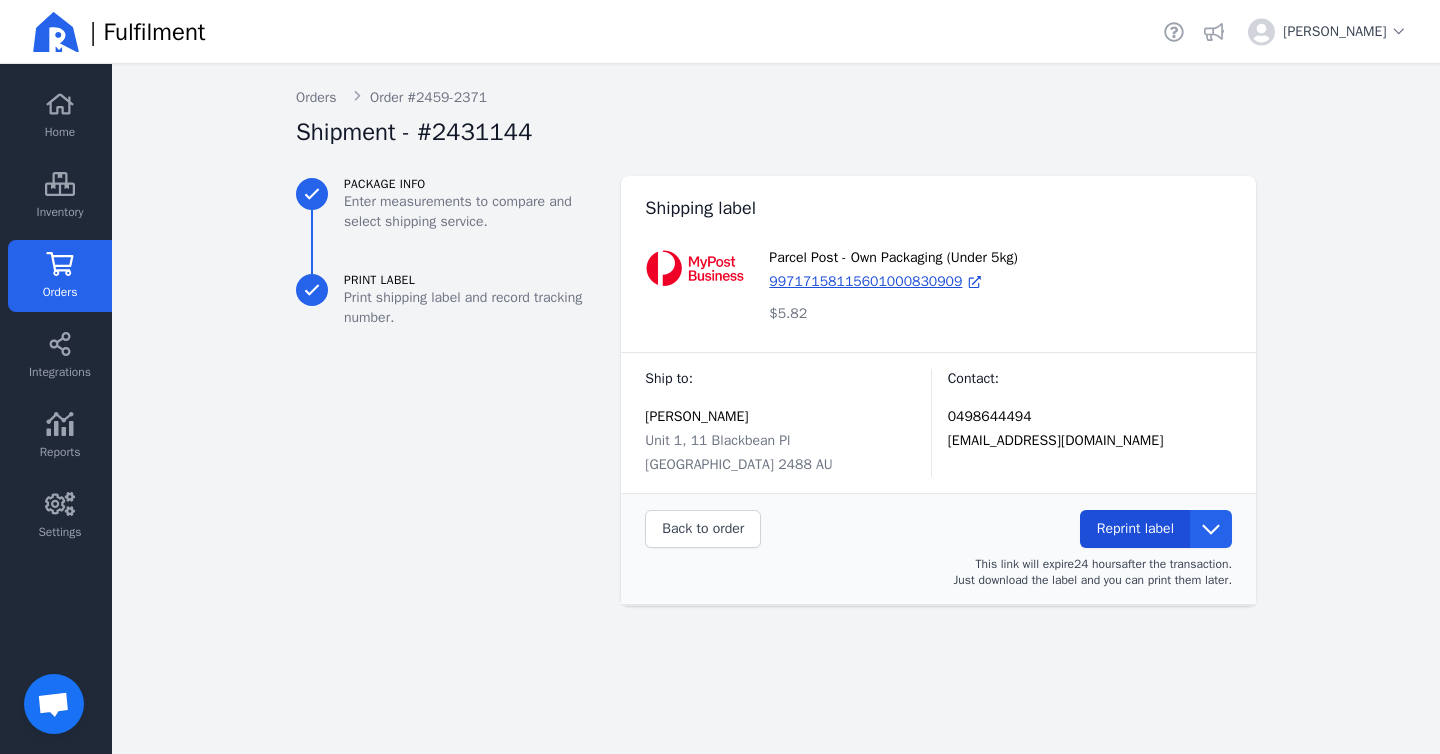 click on "Reprint label" at bounding box center [1135, 528] 